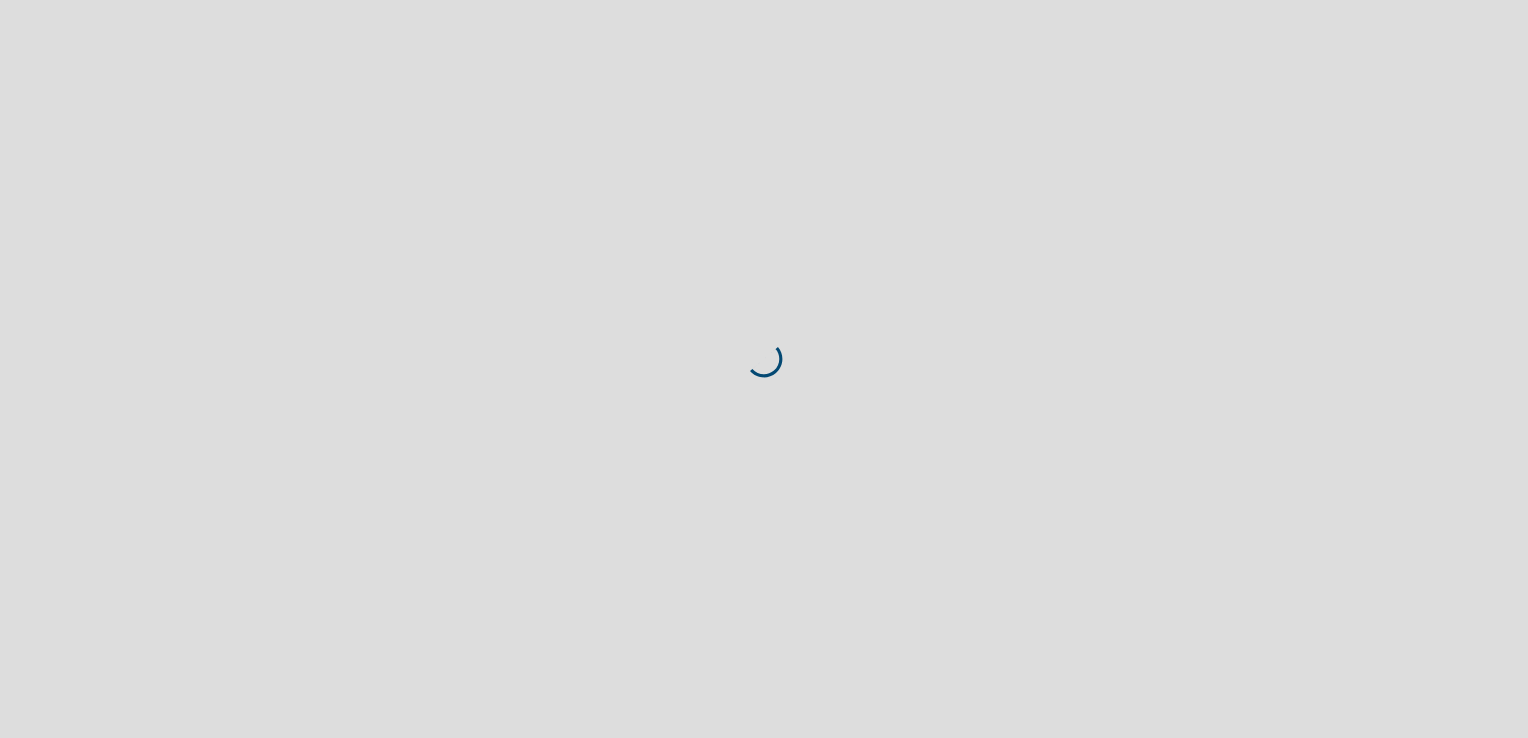 scroll, scrollTop: 0, scrollLeft: 0, axis: both 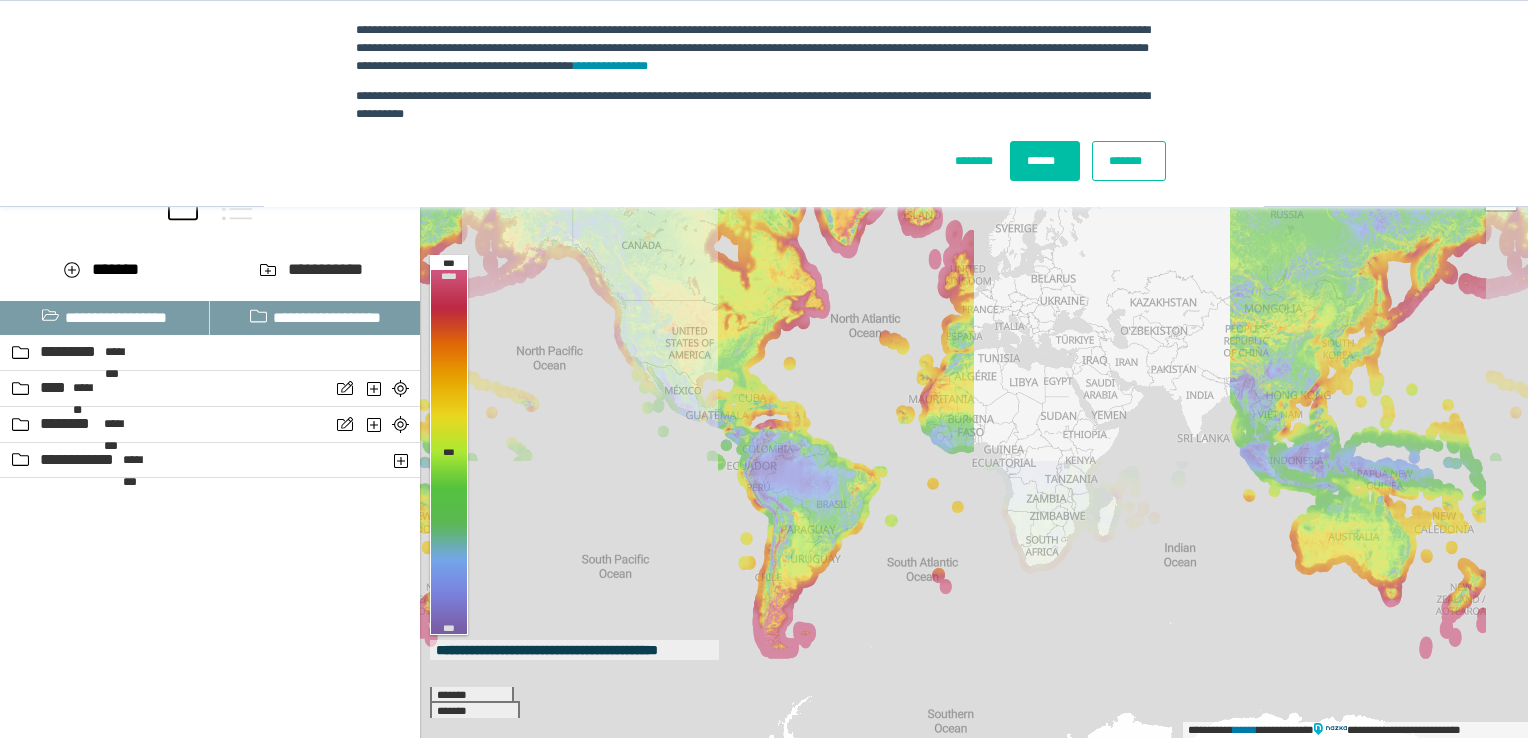 click on "******" at bounding box center (1045, 161) 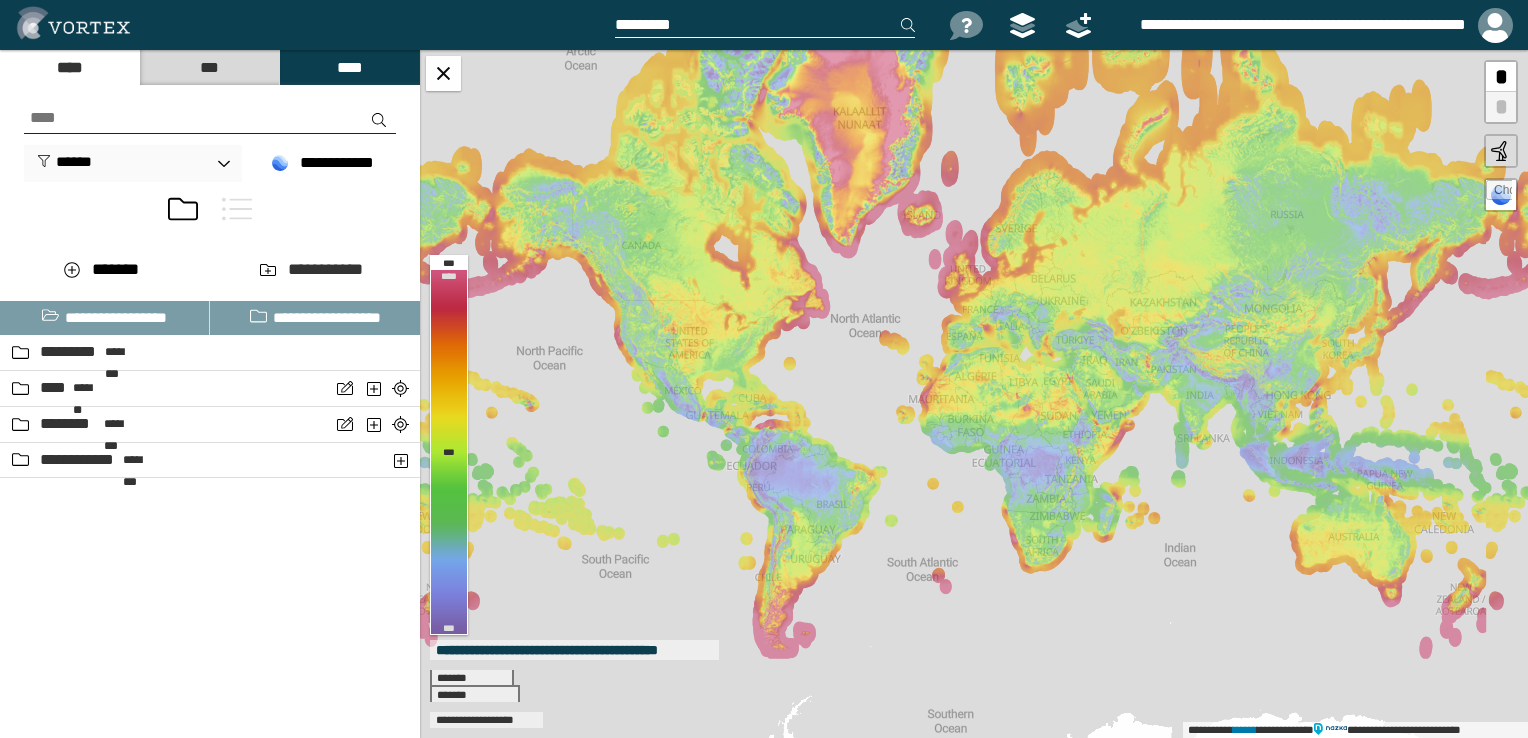 click at bounding box center [765, 25] 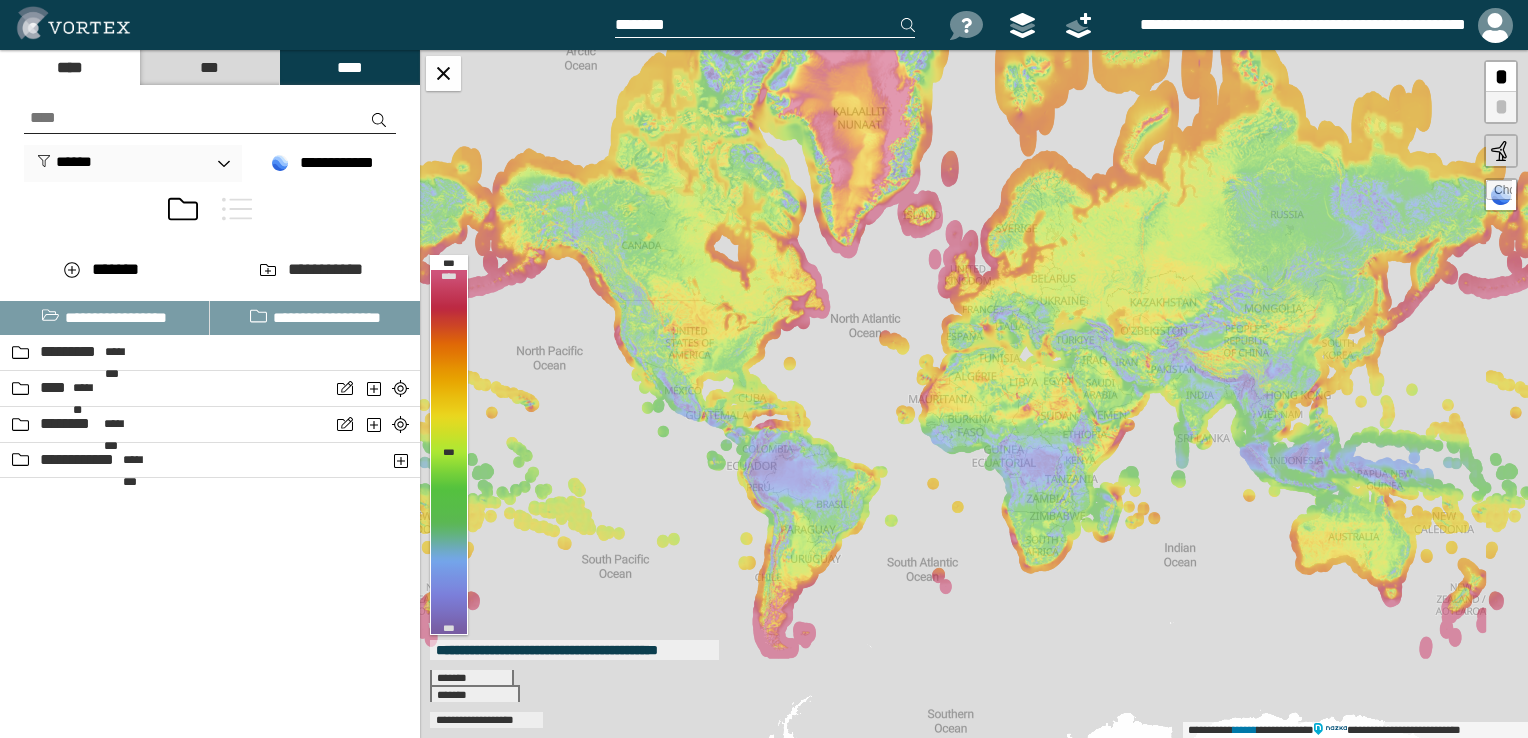 type on "********" 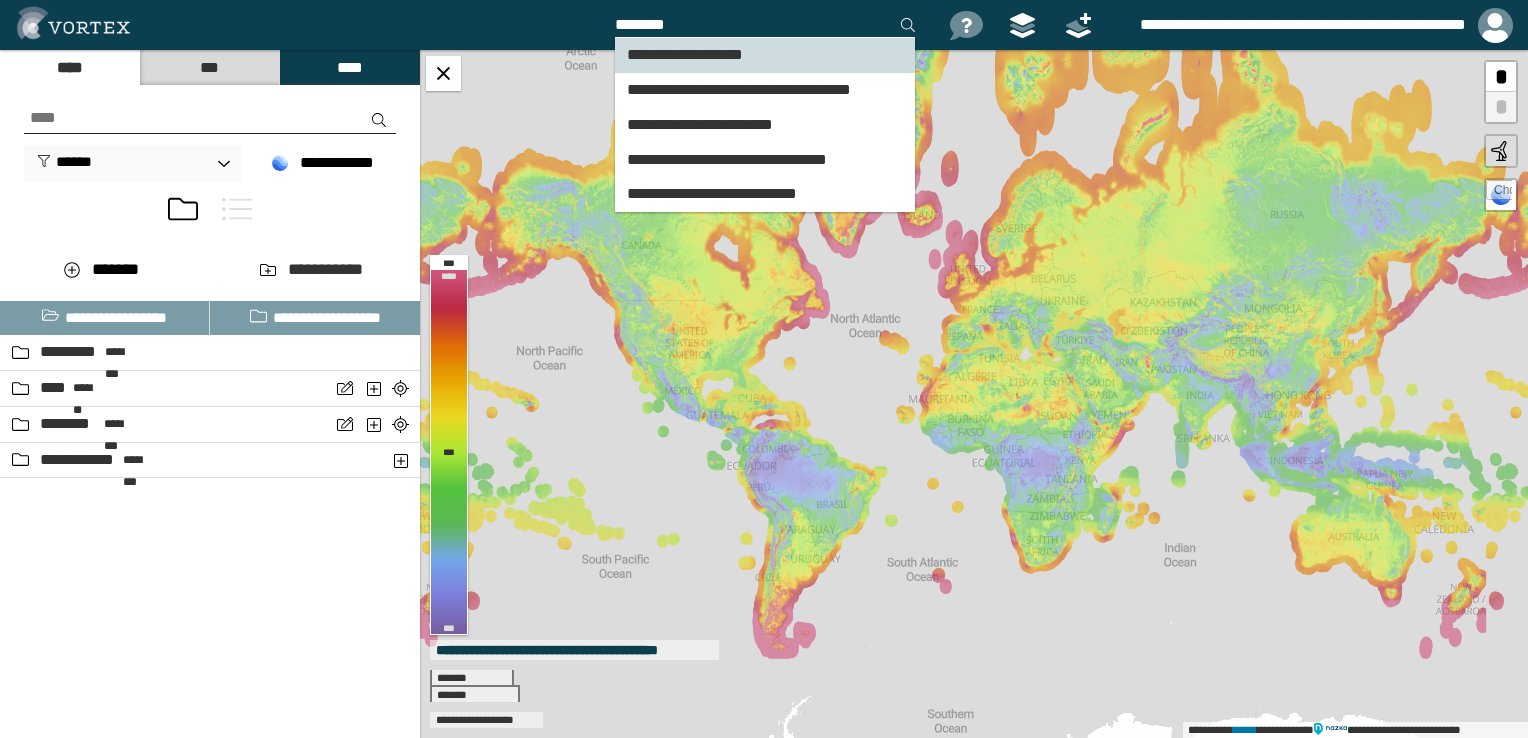 click on "**********" at bounding box center [685, 54] 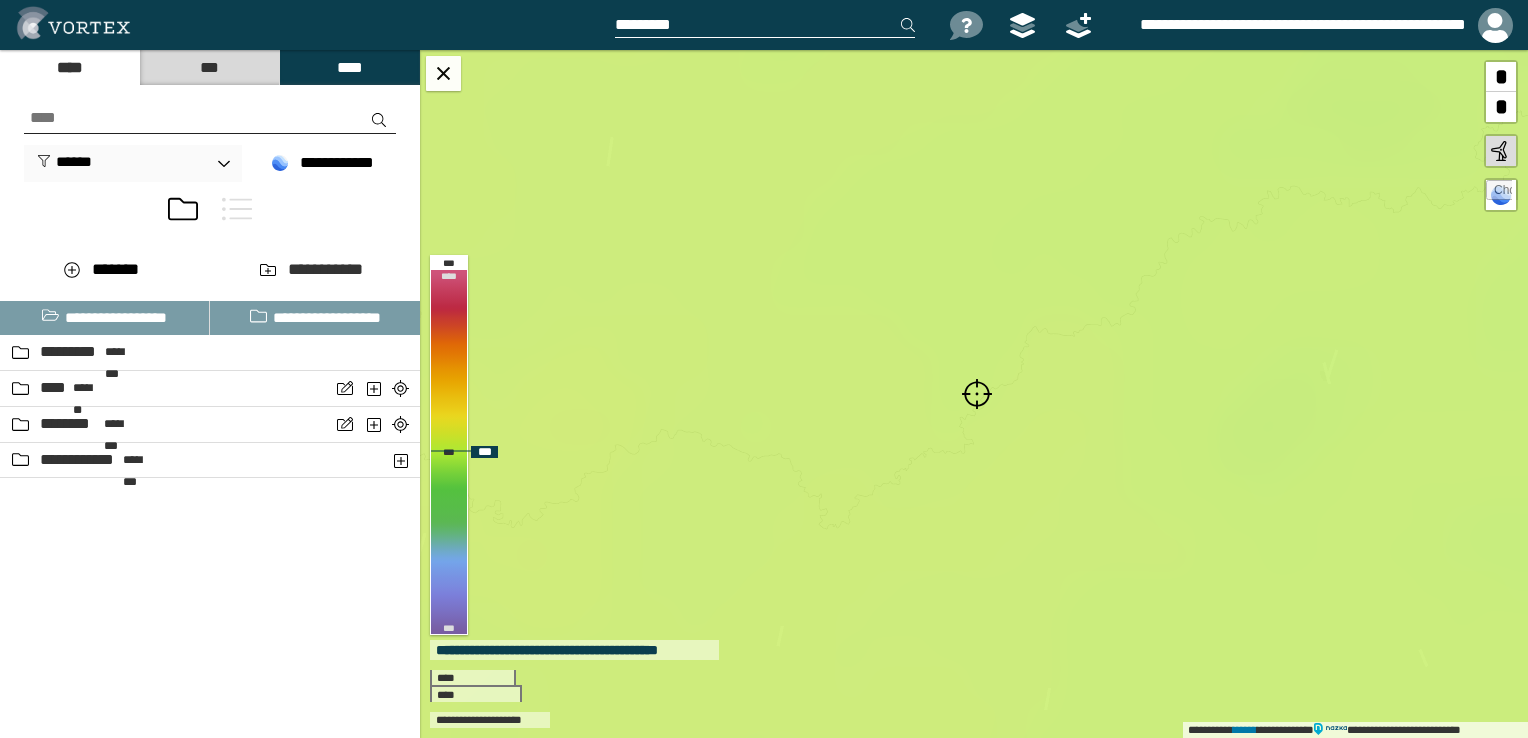 click on "*" at bounding box center [1501, 107] 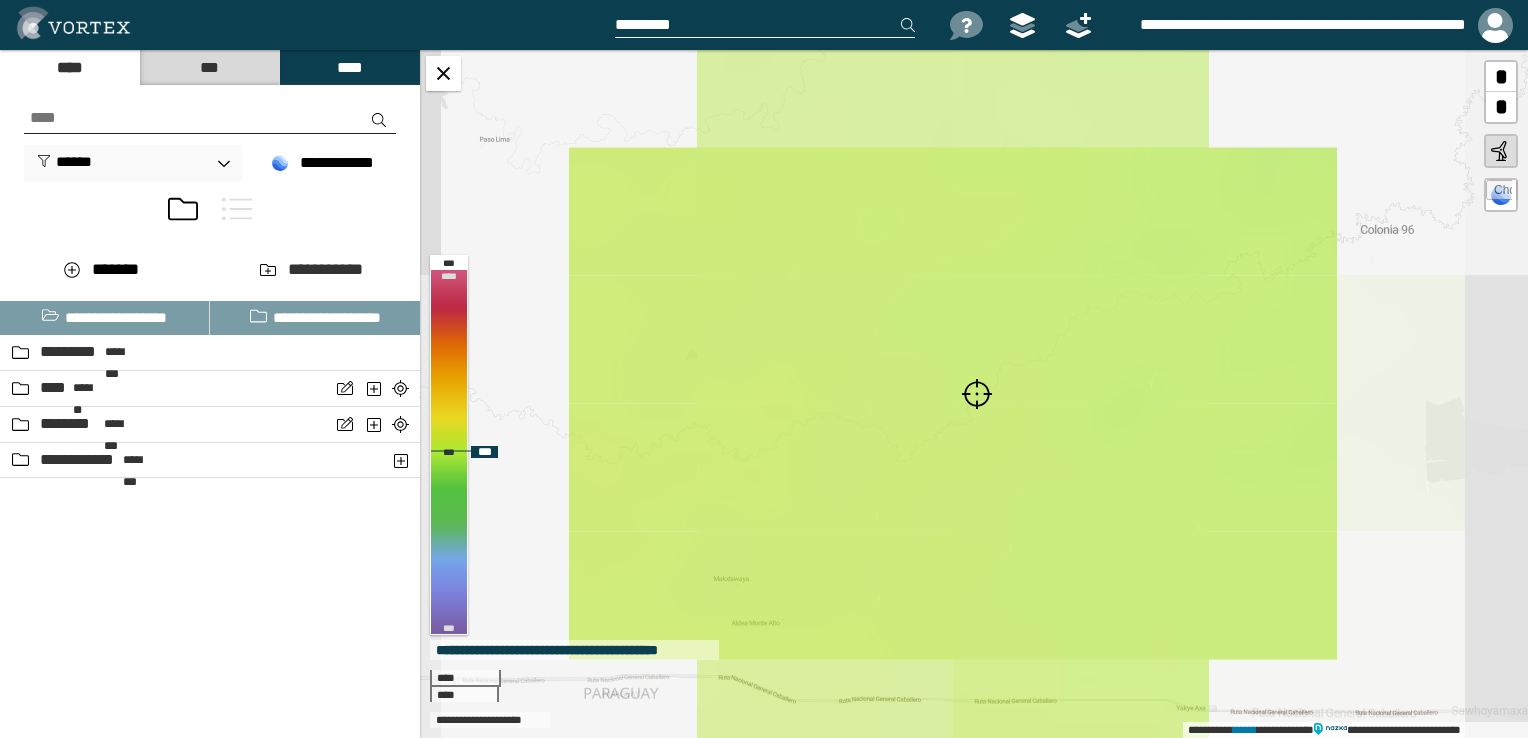 click on "*" at bounding box center [1501, 107] 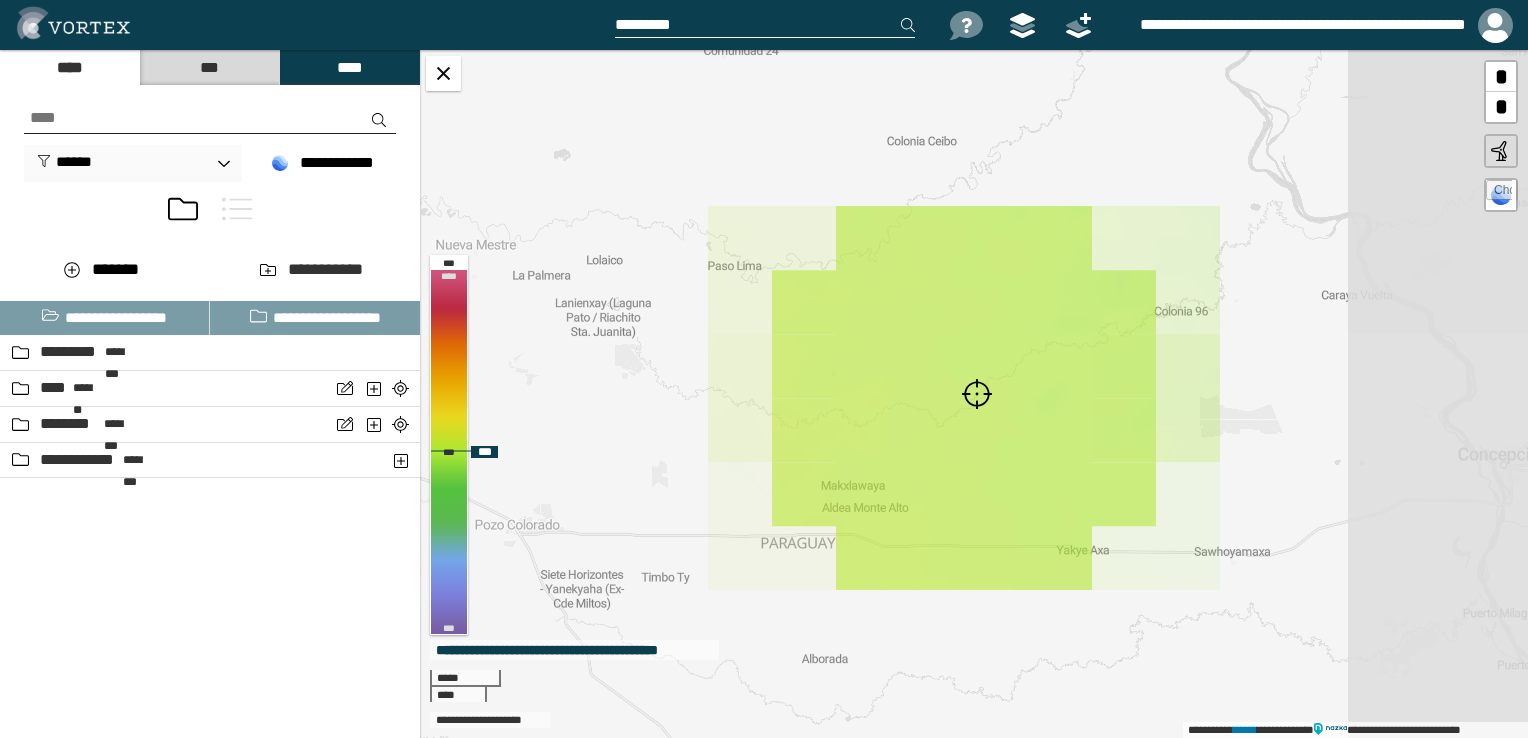 click on "*" at bounding box center (1501, 107) 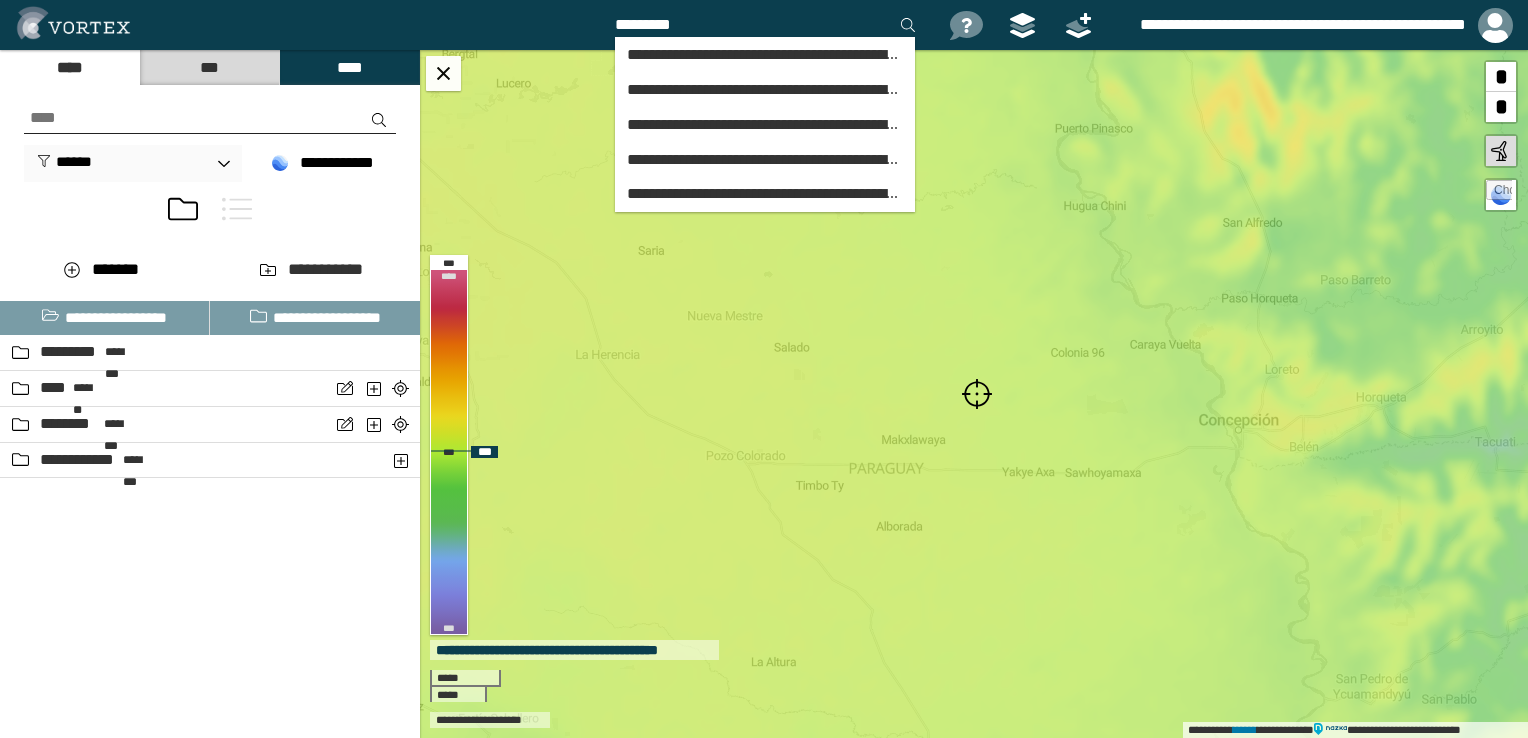 click on "*" at bounding box center [1501, 107] 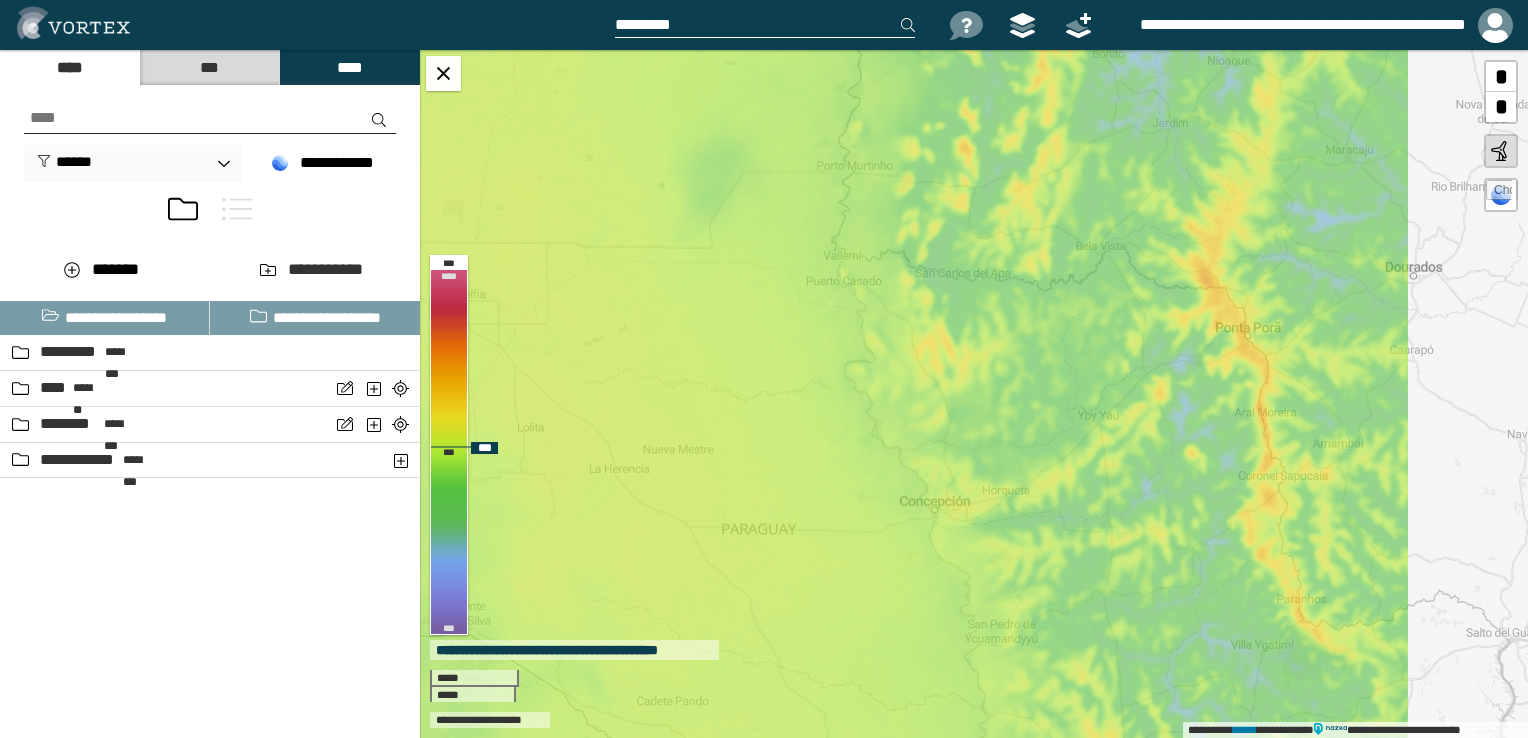 drag, startPoint x: 931, startPoint y: 308, endPoint x: 760, endPoint y: 406, distance: 197.09135 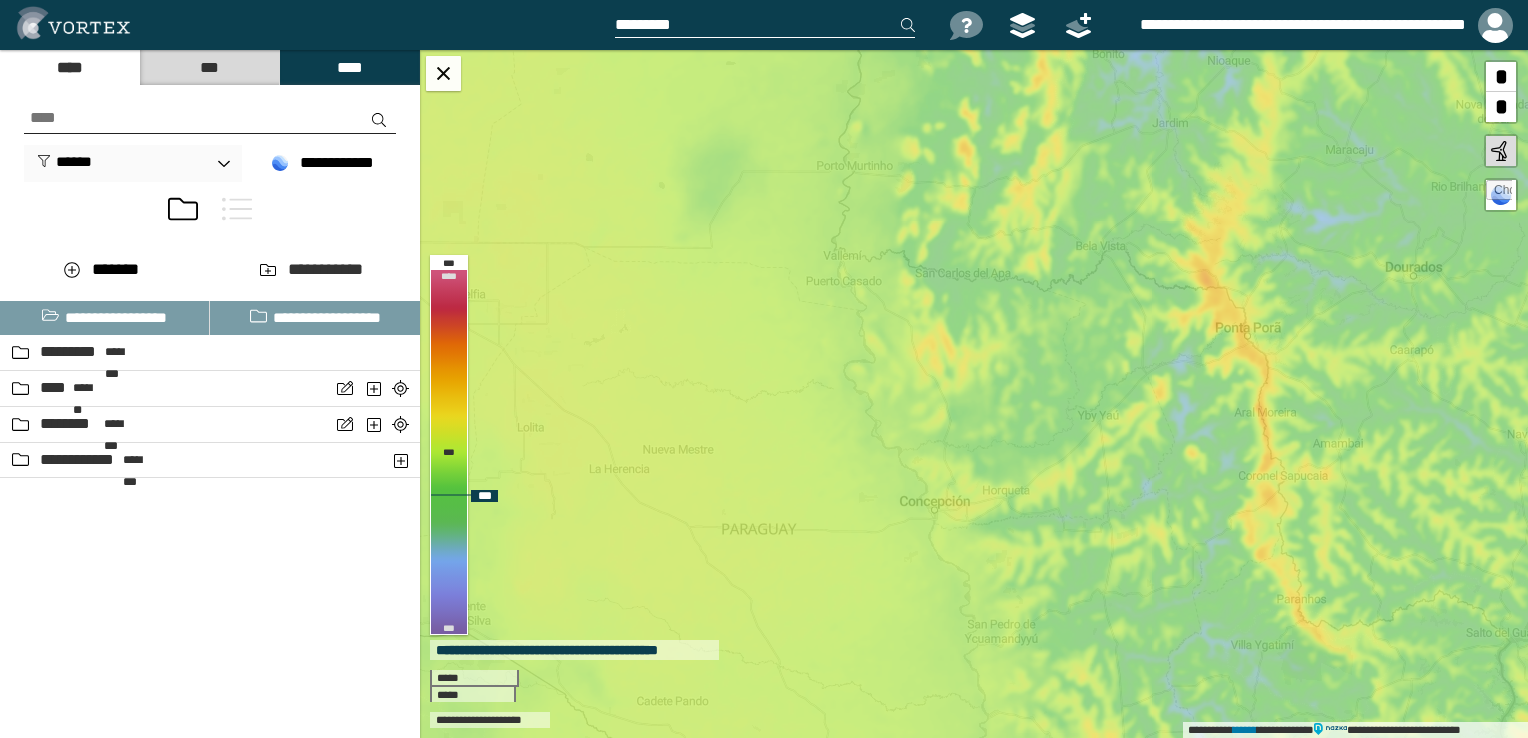 click on "*" at bounding box center (1501, 107) 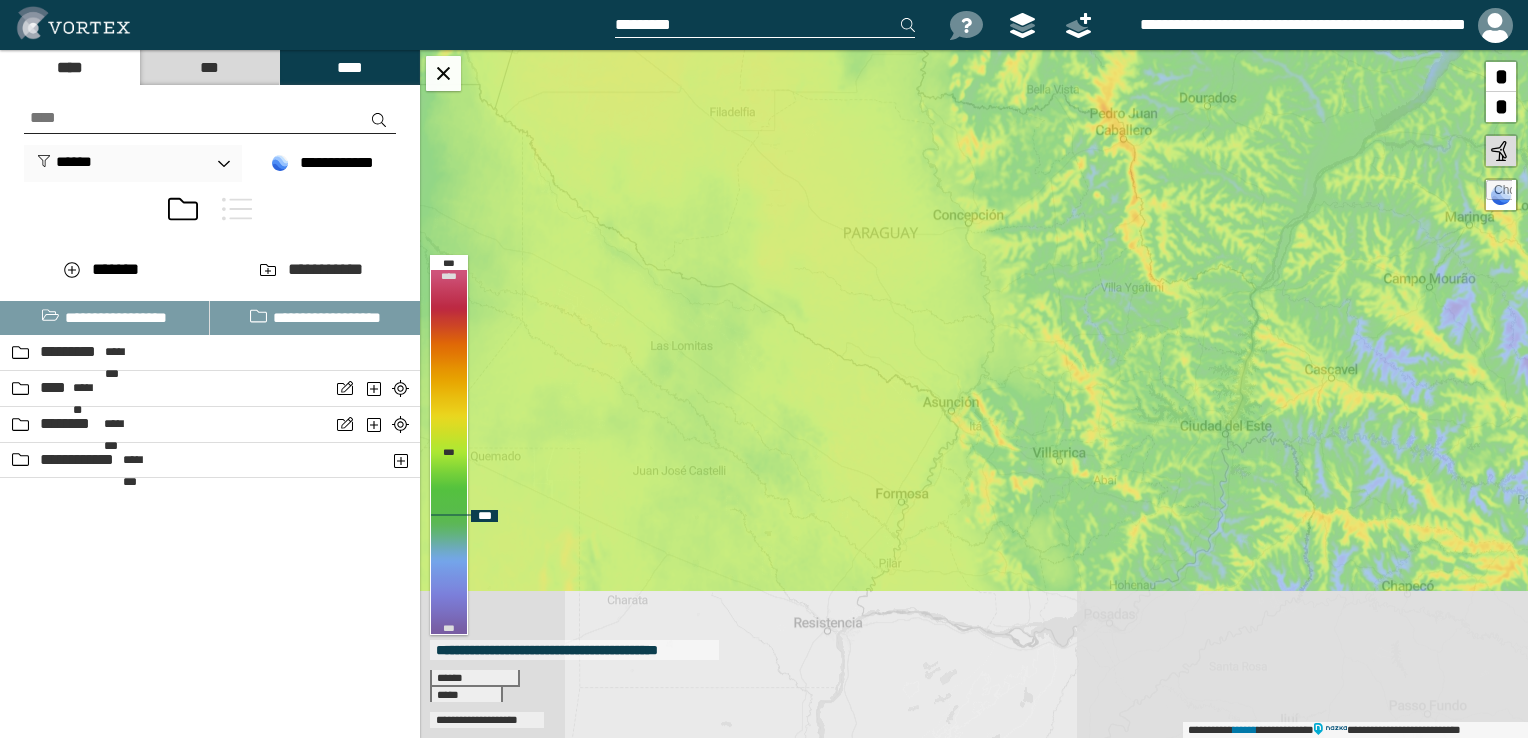 drag, startPoint x: 1129, startPoint y: 547, endPoint x: 1141, endPoint y: 318, distance: 229.3142 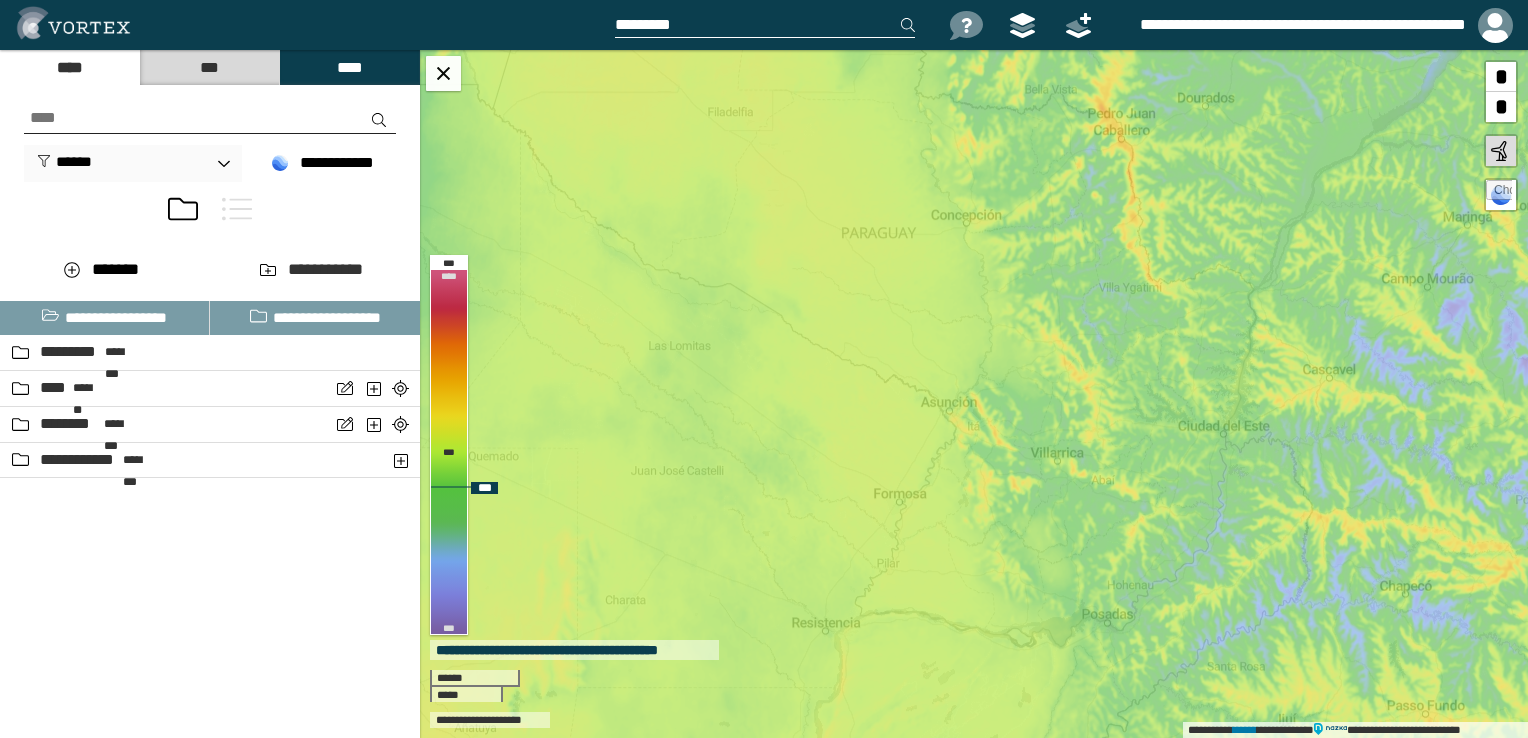 click on "*" at bounding box center [1501, 77] 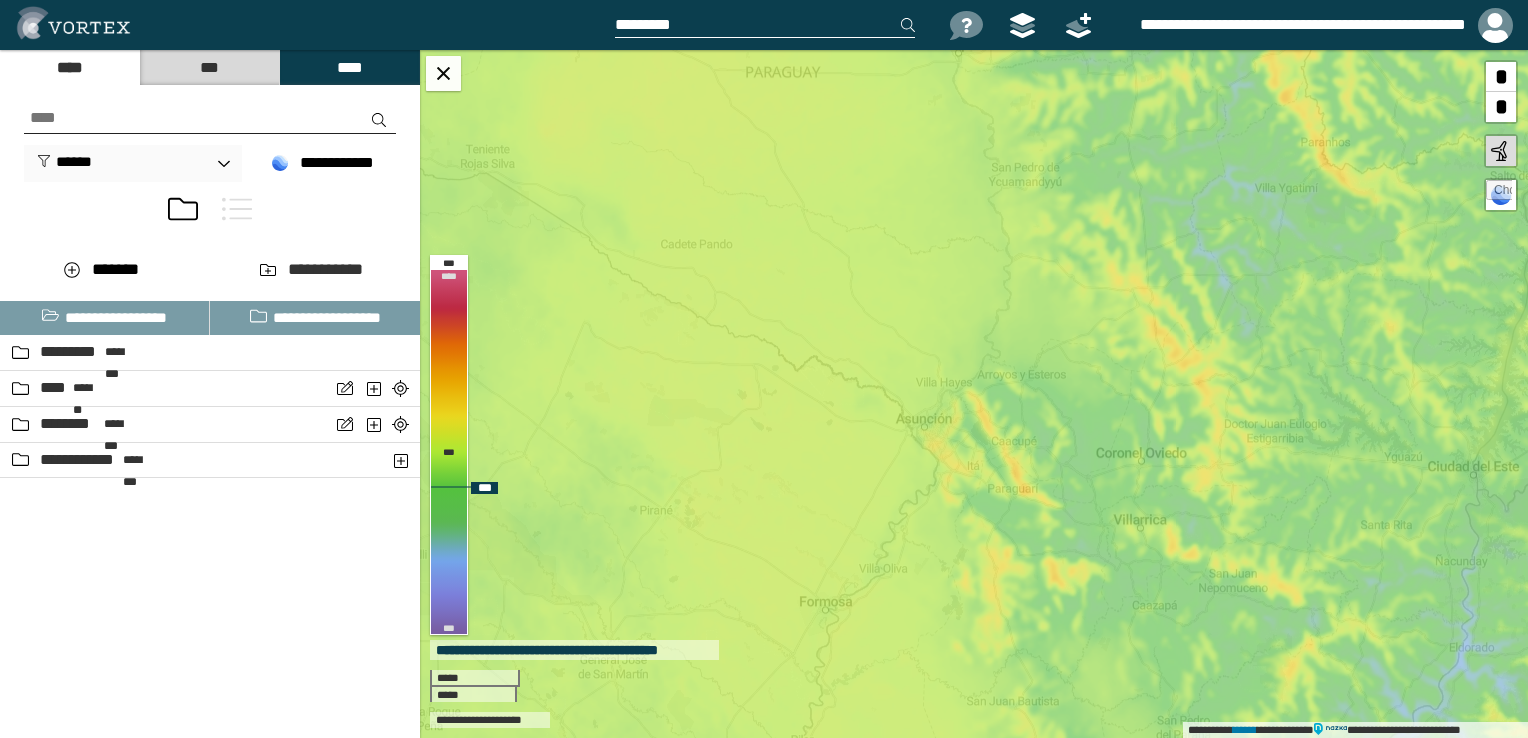 click on "*" at bounding box center [1501, 77] 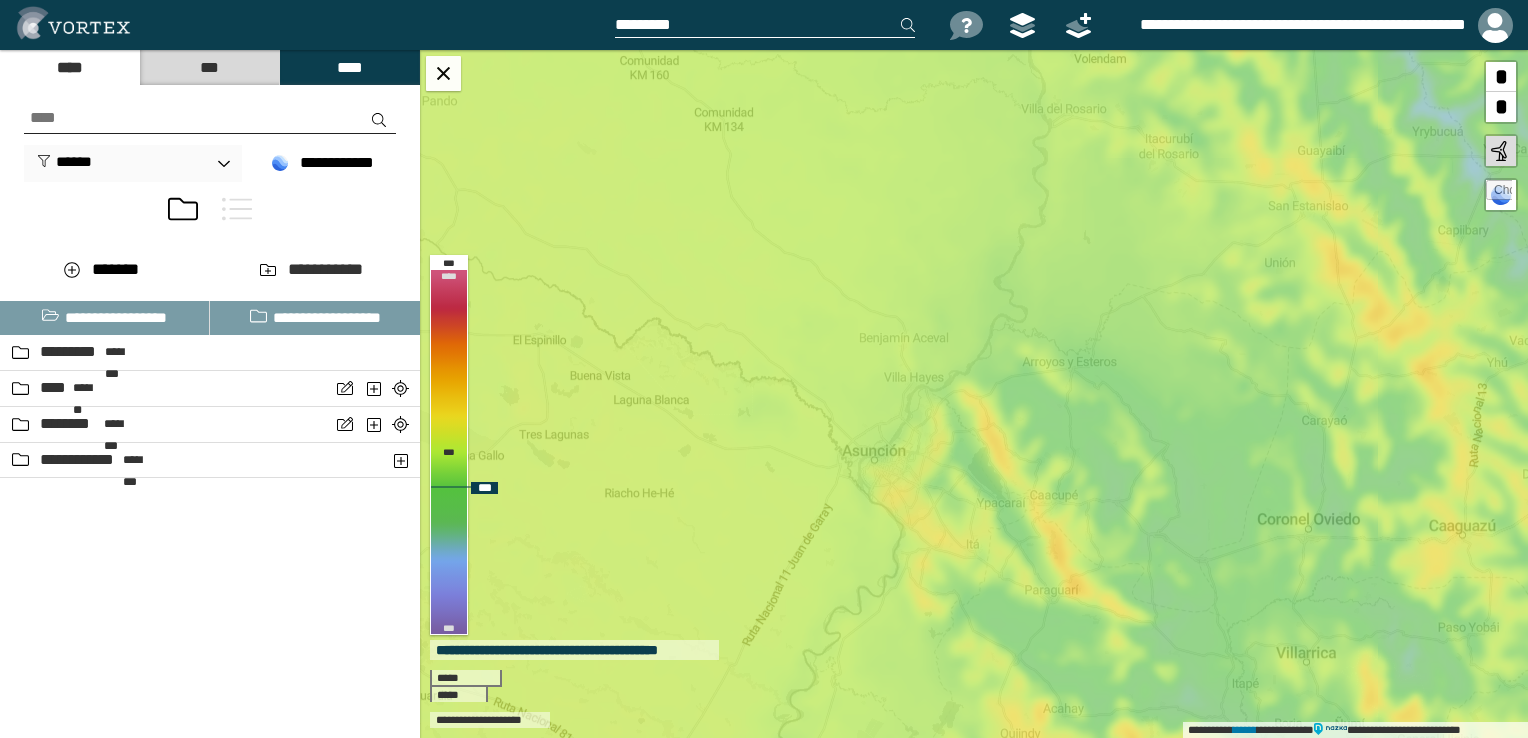 click on "*" at bounding box center (1501, 77) 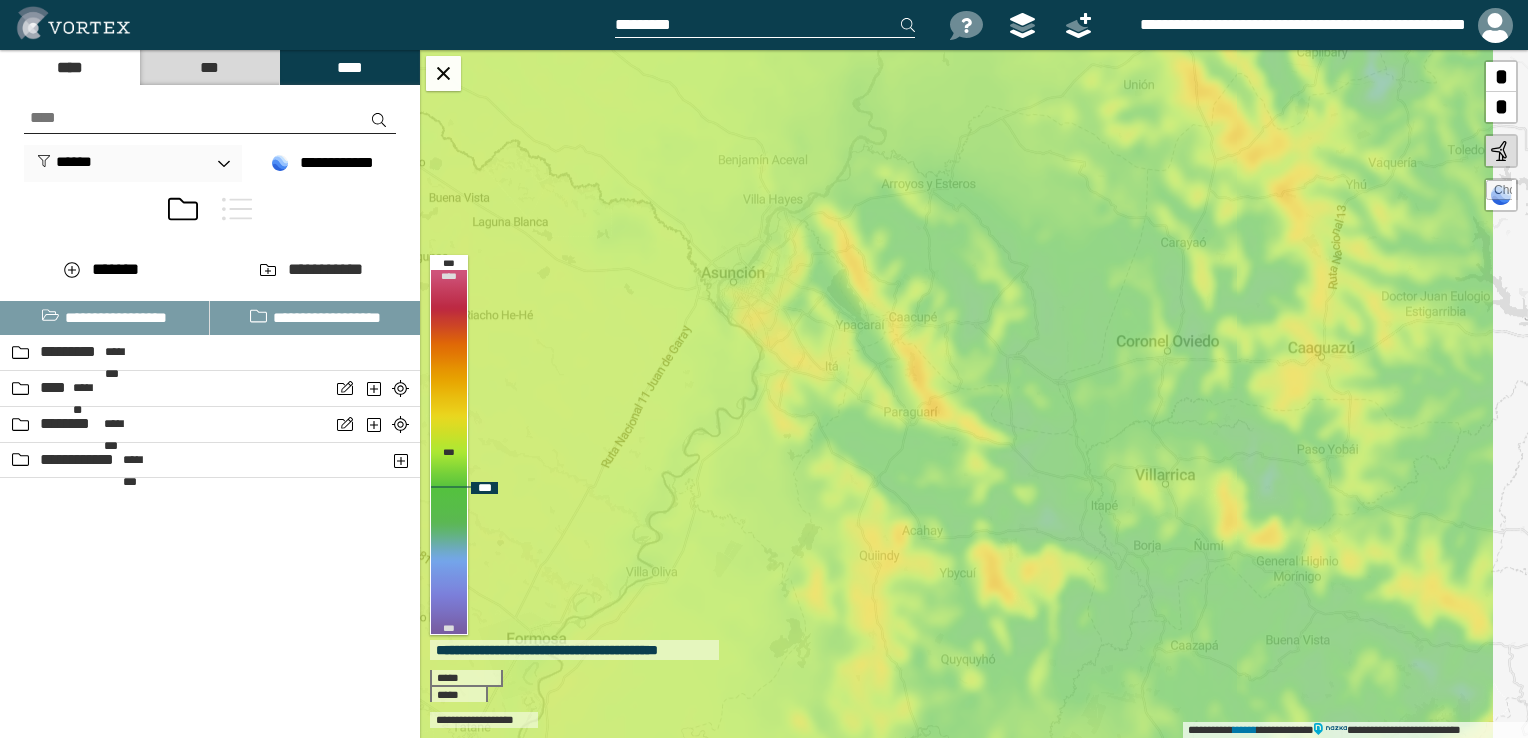 drag, startPoint x: 1275, startPoint y: 247, endPoint x: 870, endPoint y: 226, distance: 405.54407 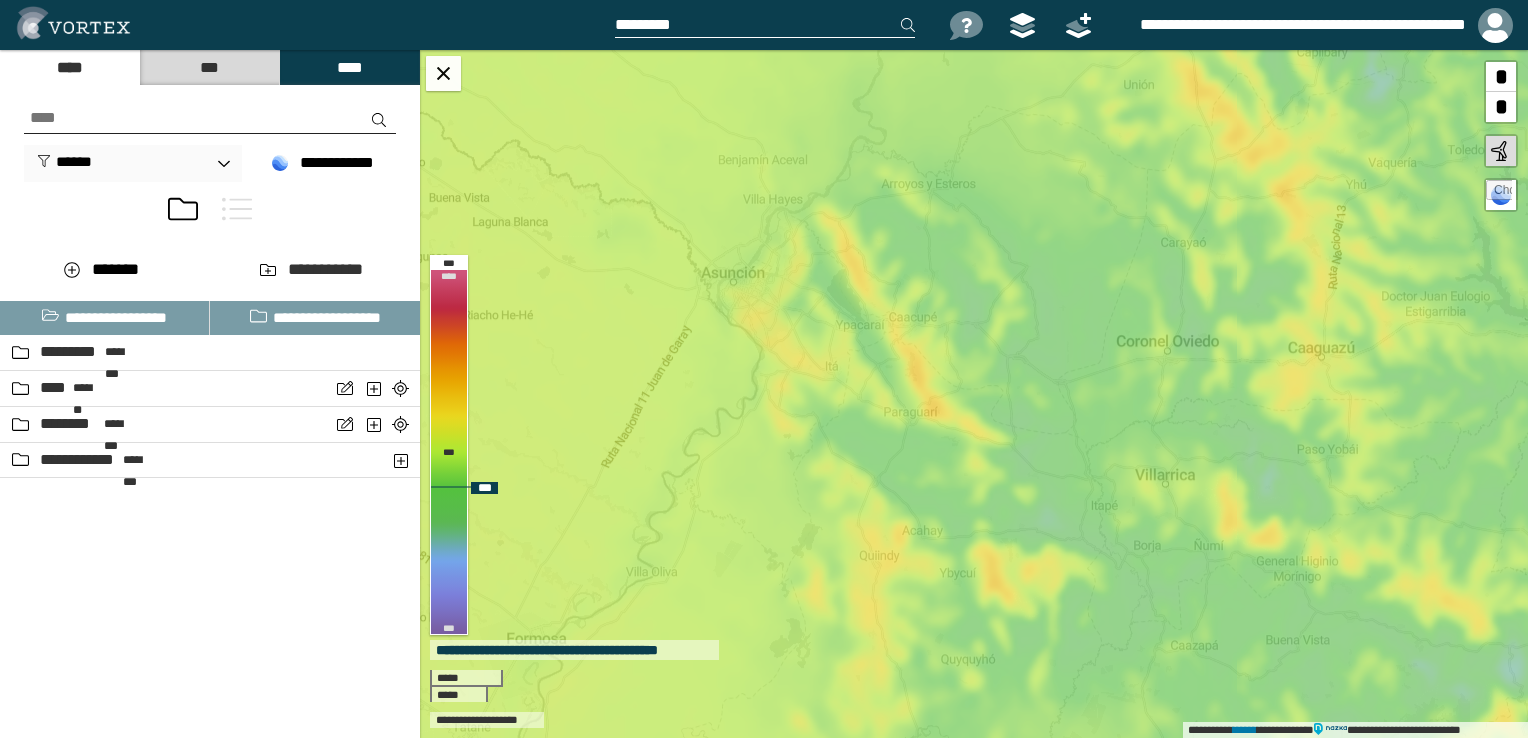 click on "*" at bounding box center [1501, 77] 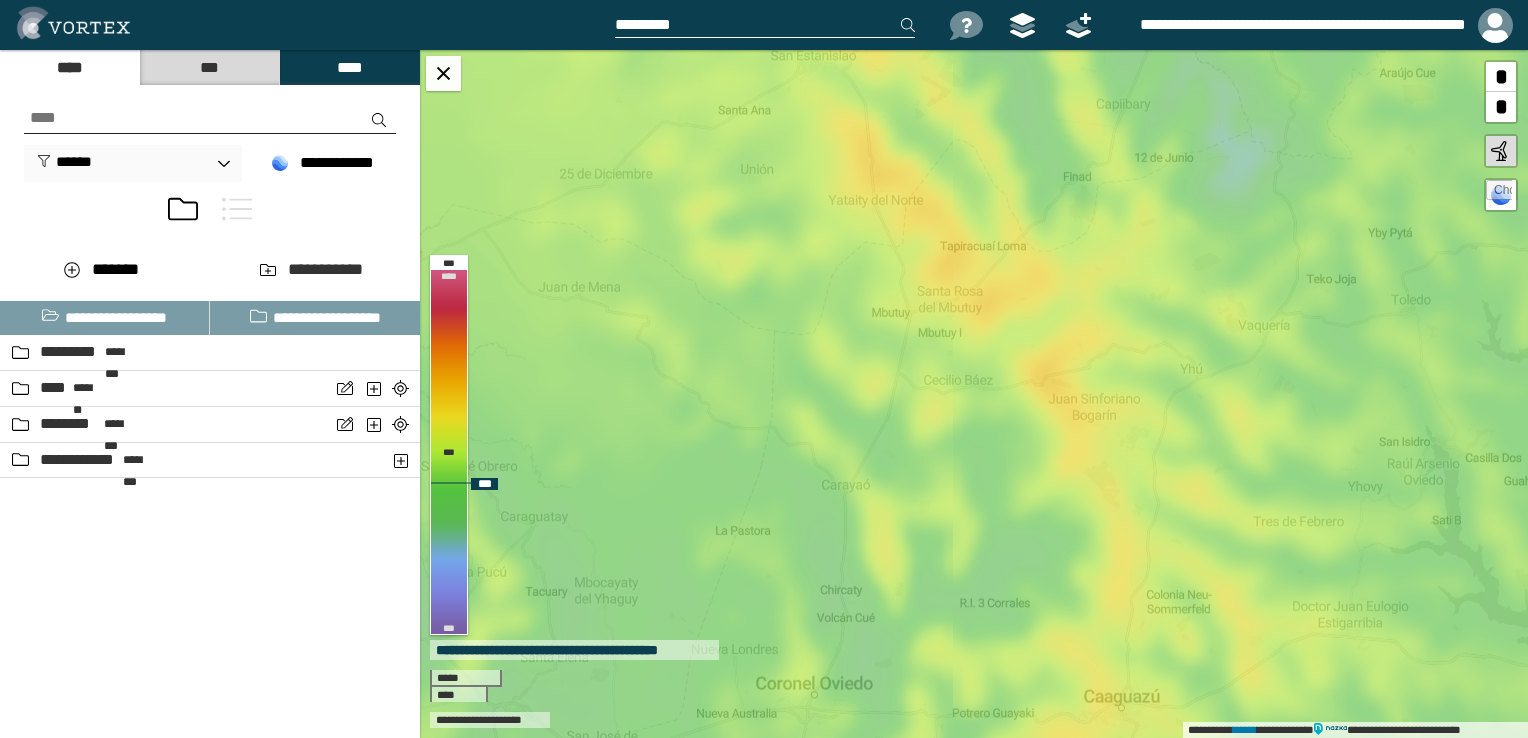 drag, startPoint x: 1341, startPoint y: 184, endPoint x: 794, endPoint y: 571, distance: 670.0582 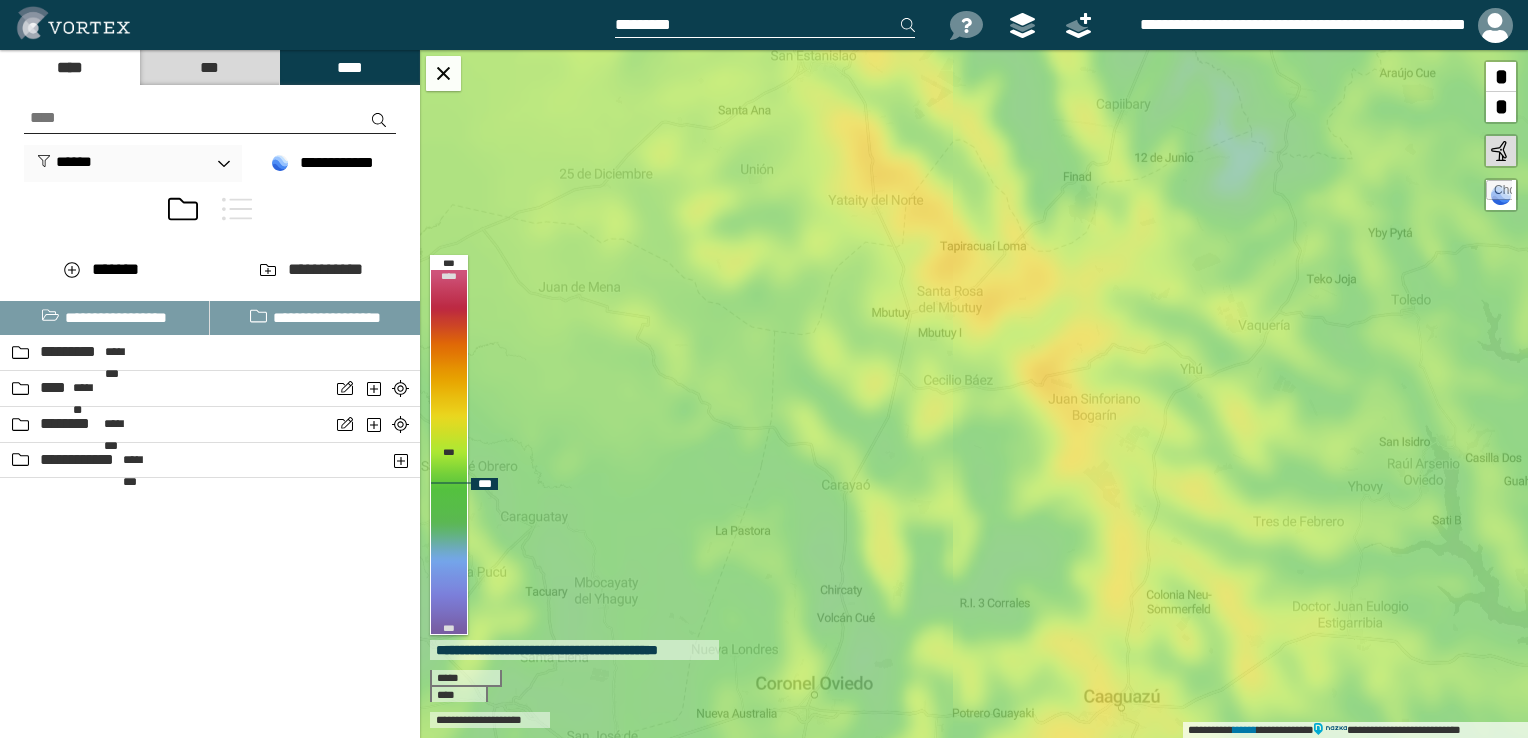 click on "**********" at bounding box center [974, 394] 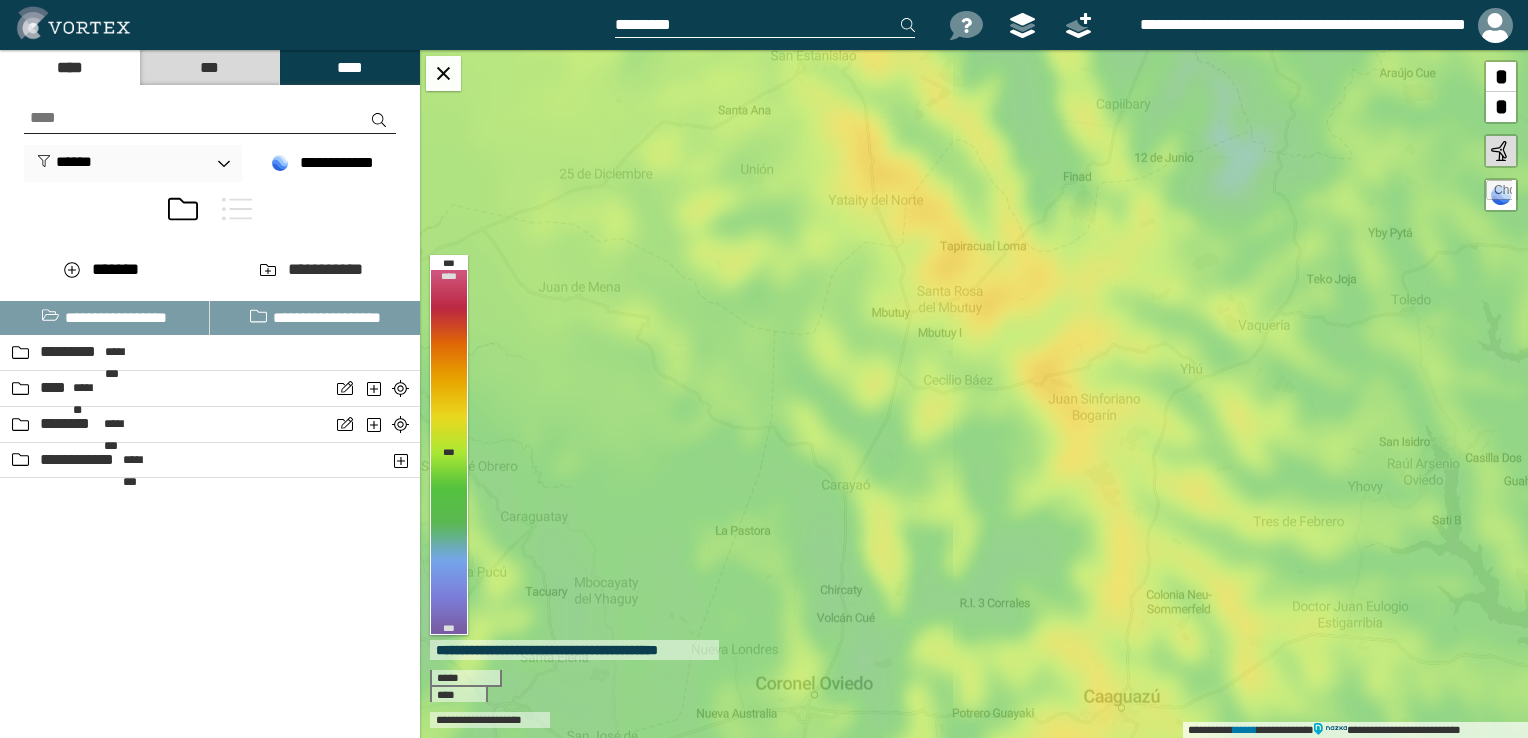 click on "***" at bounding box center (209, 67) 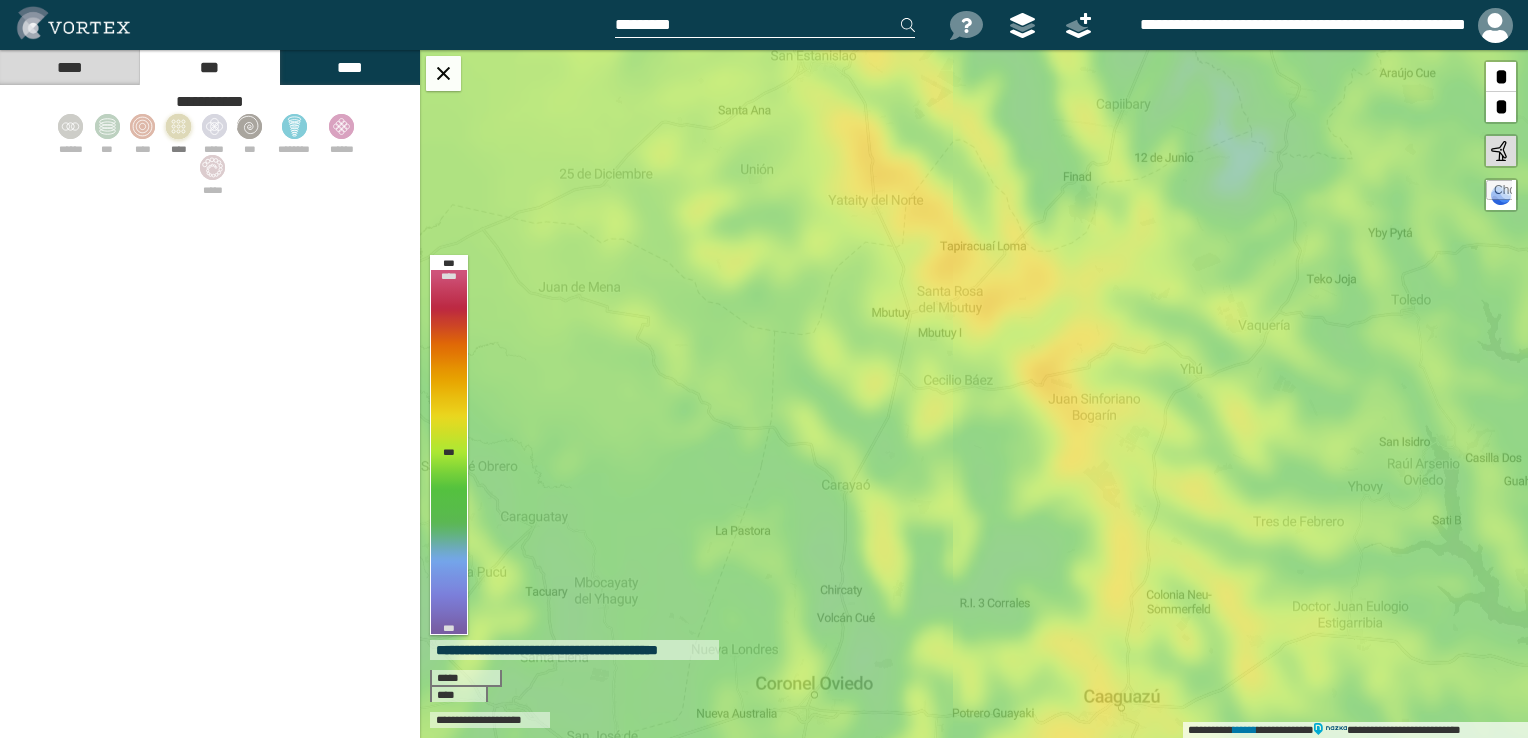 click 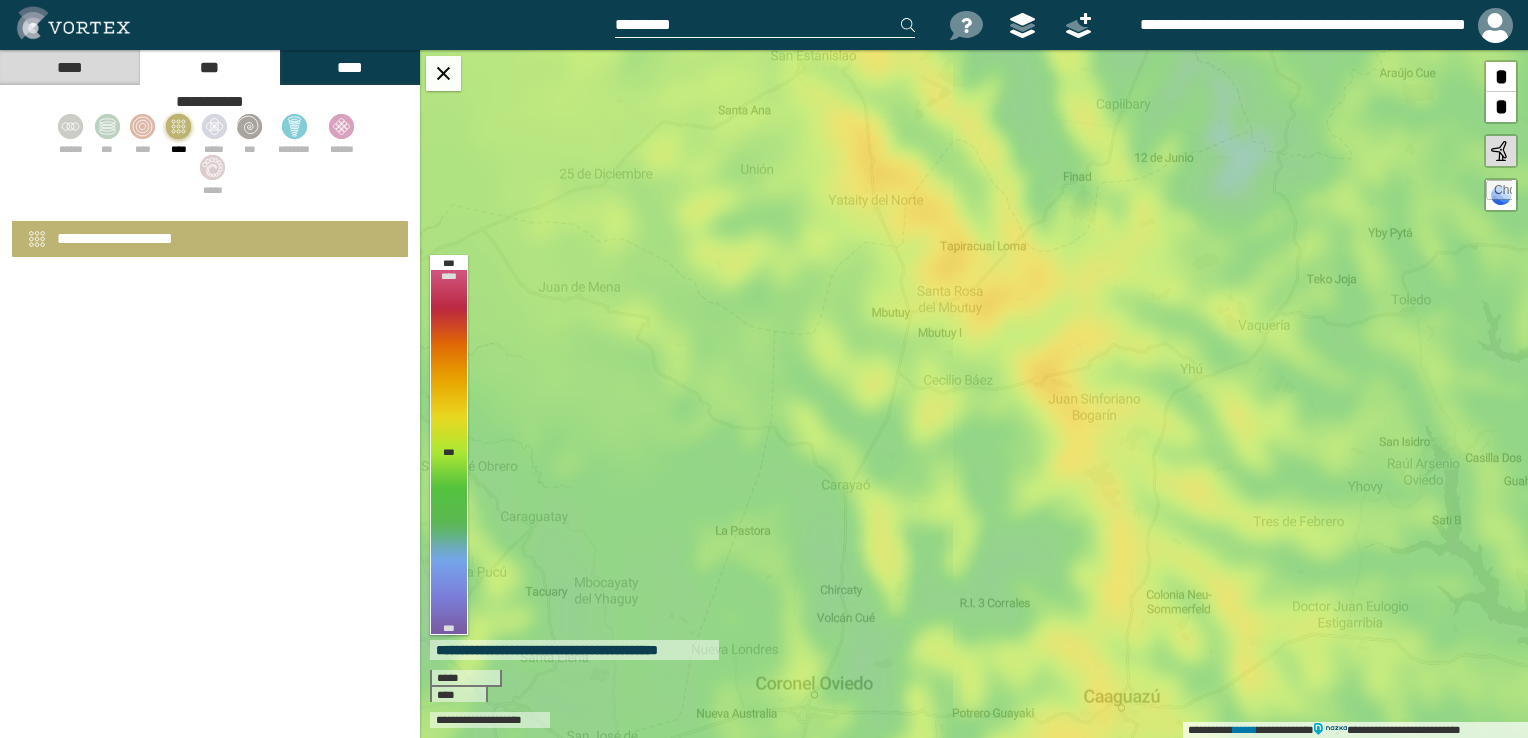 select on "*" 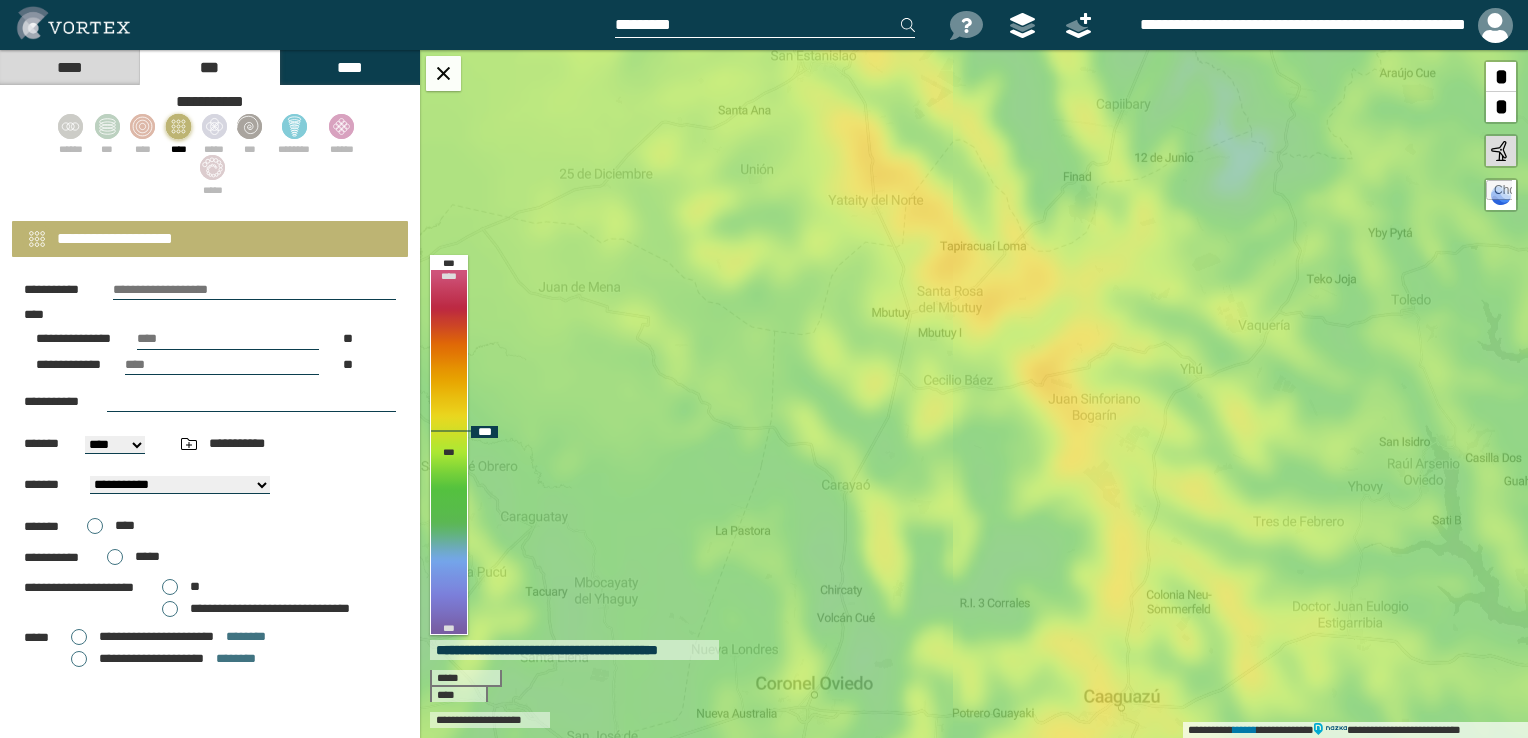 click on "**********" at bounding box center [974, 394] 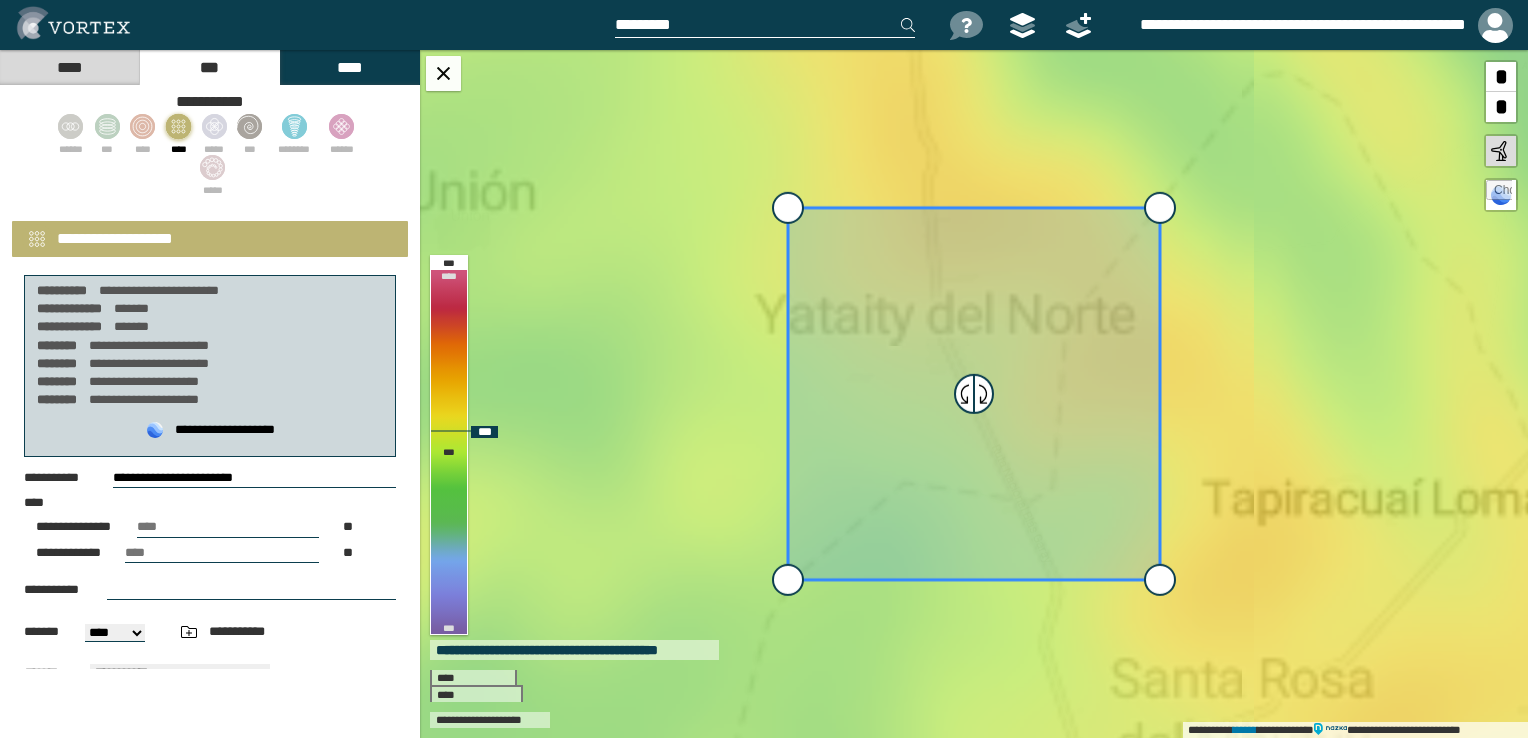 select on "**" 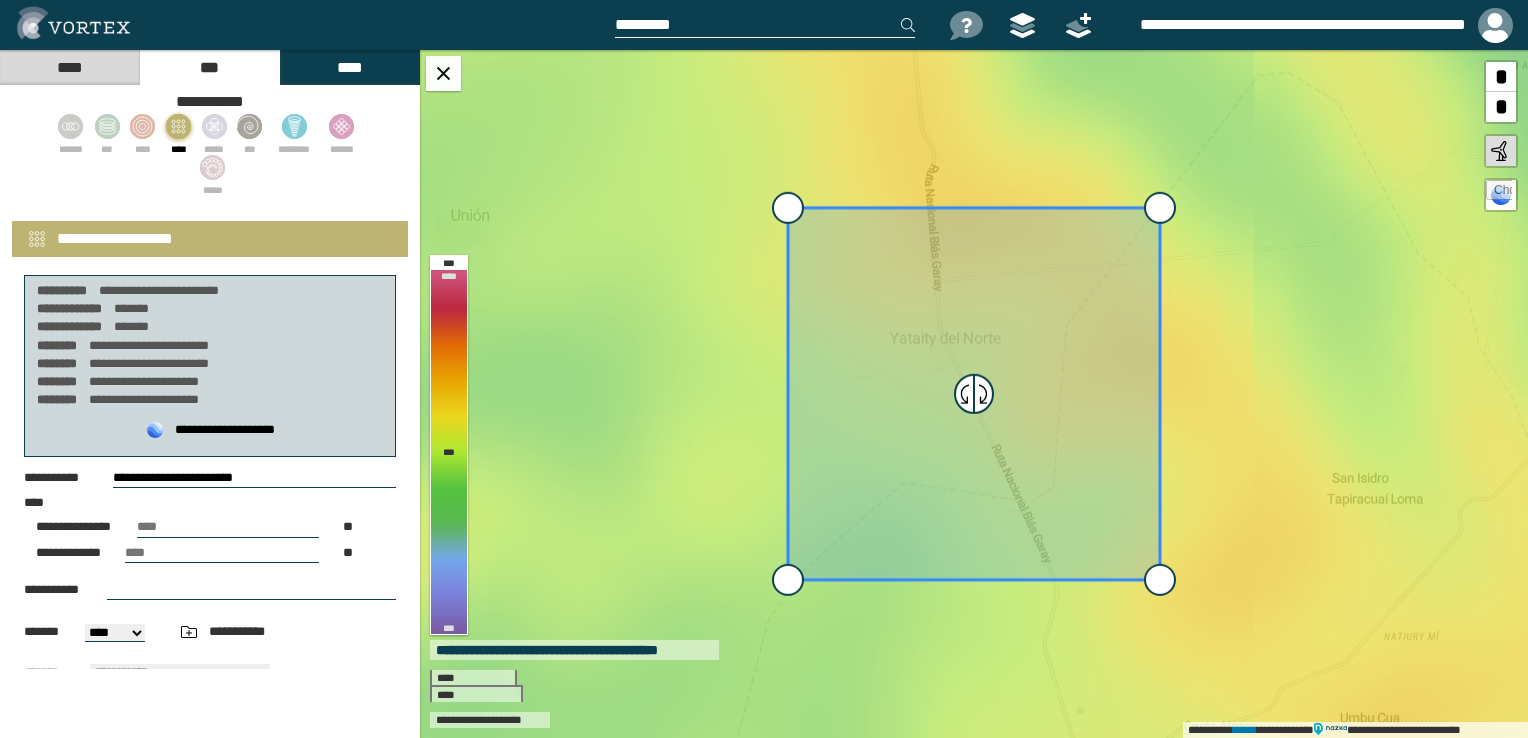 scroll, scrollTop: 277, scrollLeft: 0, axis: vertical 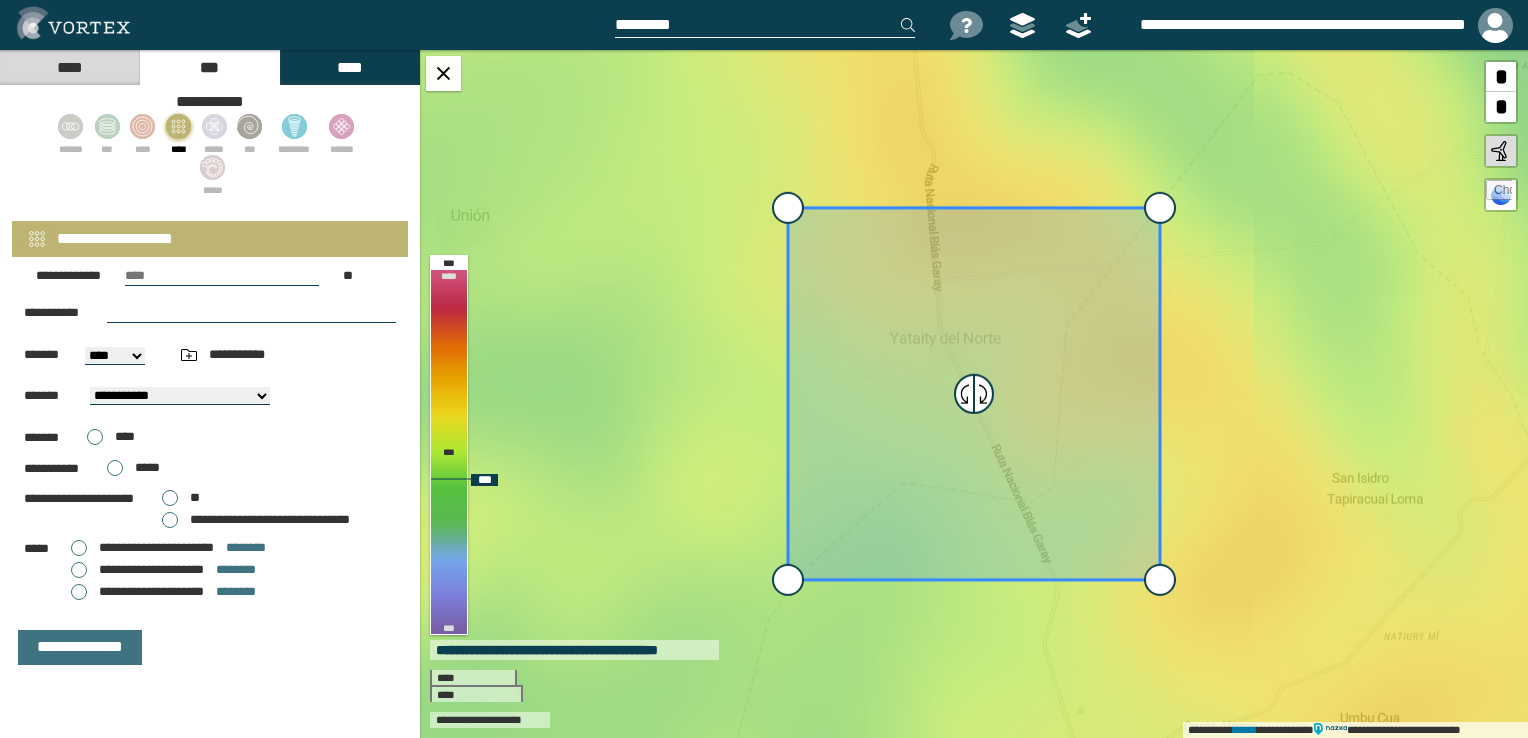 click on "*" at bounding box center (1501, 107) 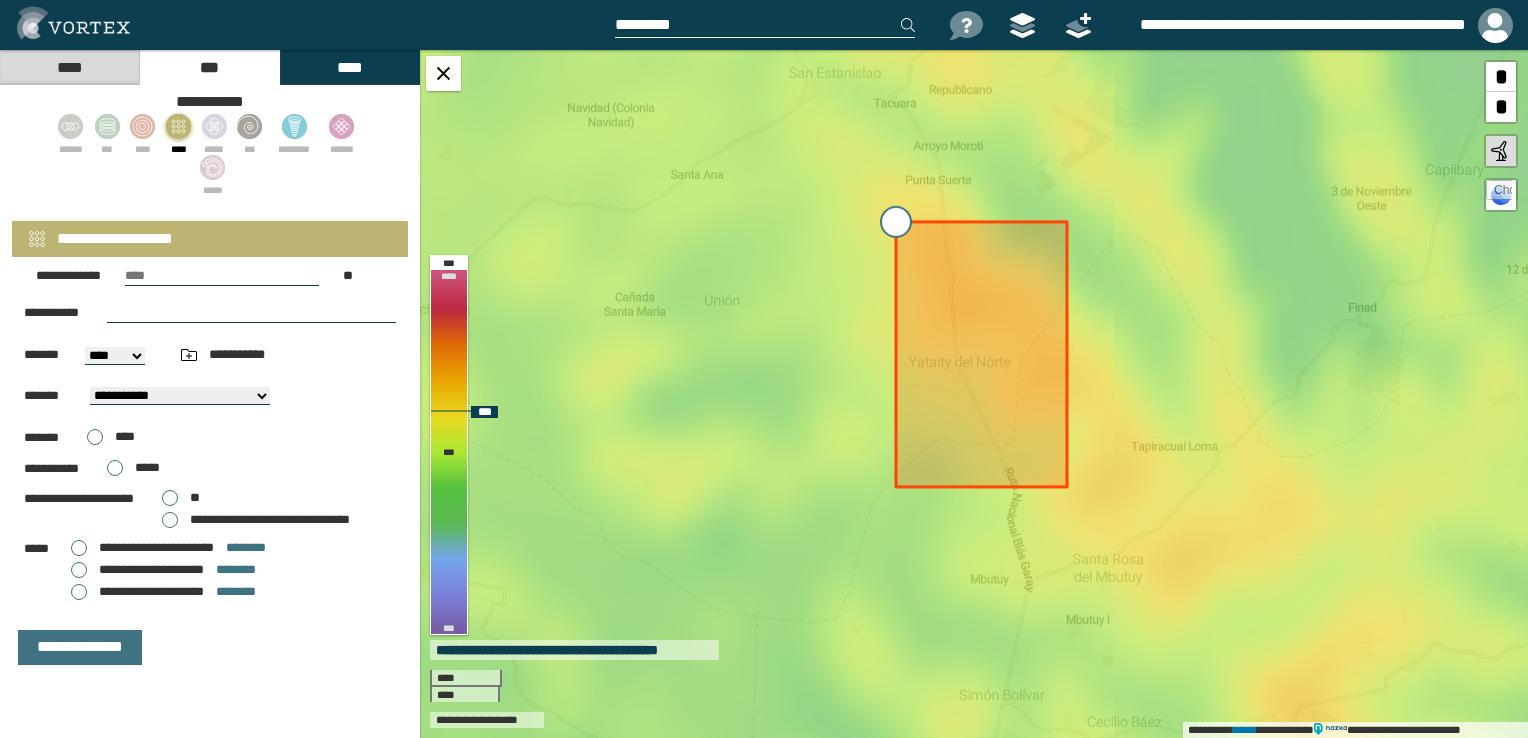drag, startPoint x: 885, startPoint y: 297, endPoint x: 900, endPoint y: 218, distance: 80.411446 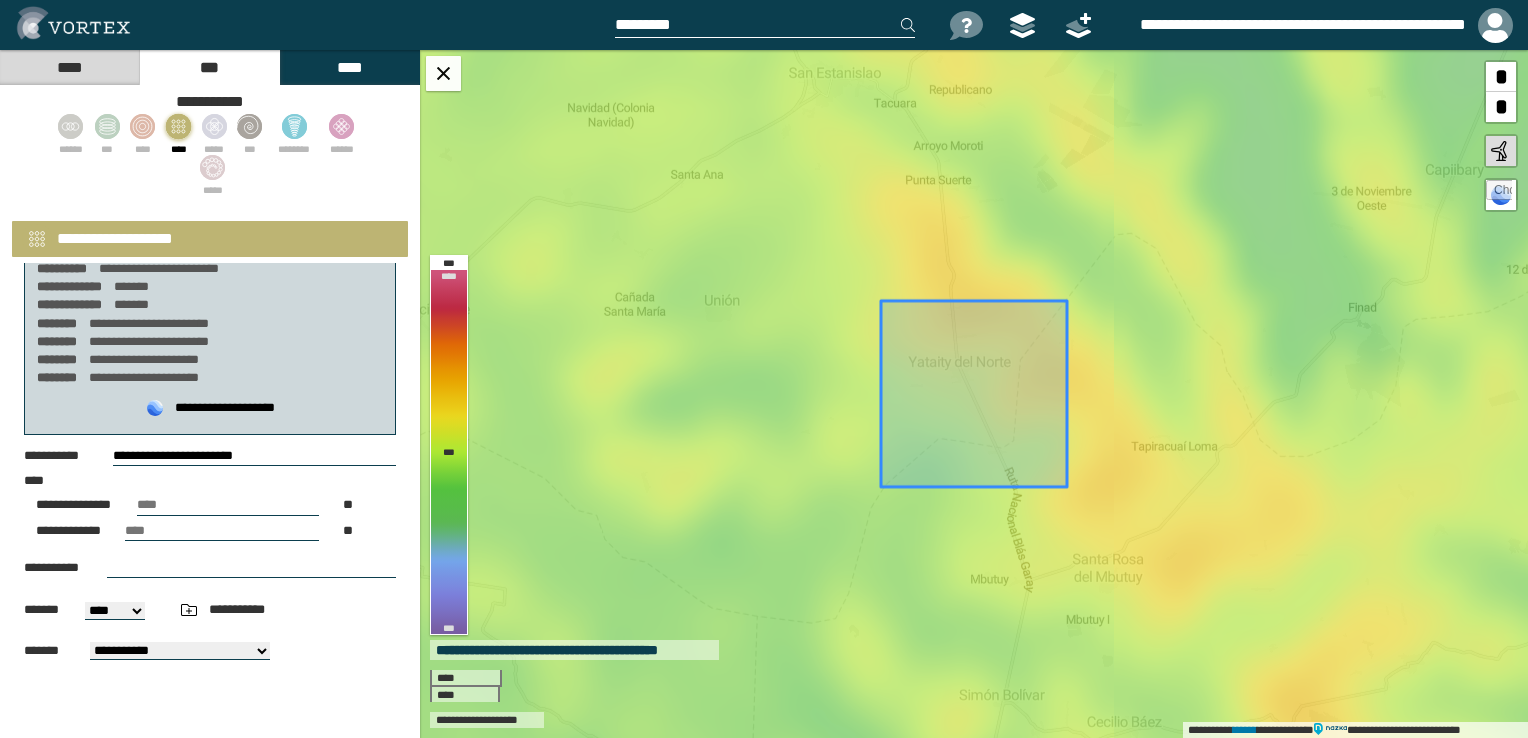 scroll, scrollTop: 0, scrollLeft: 0, axis: both 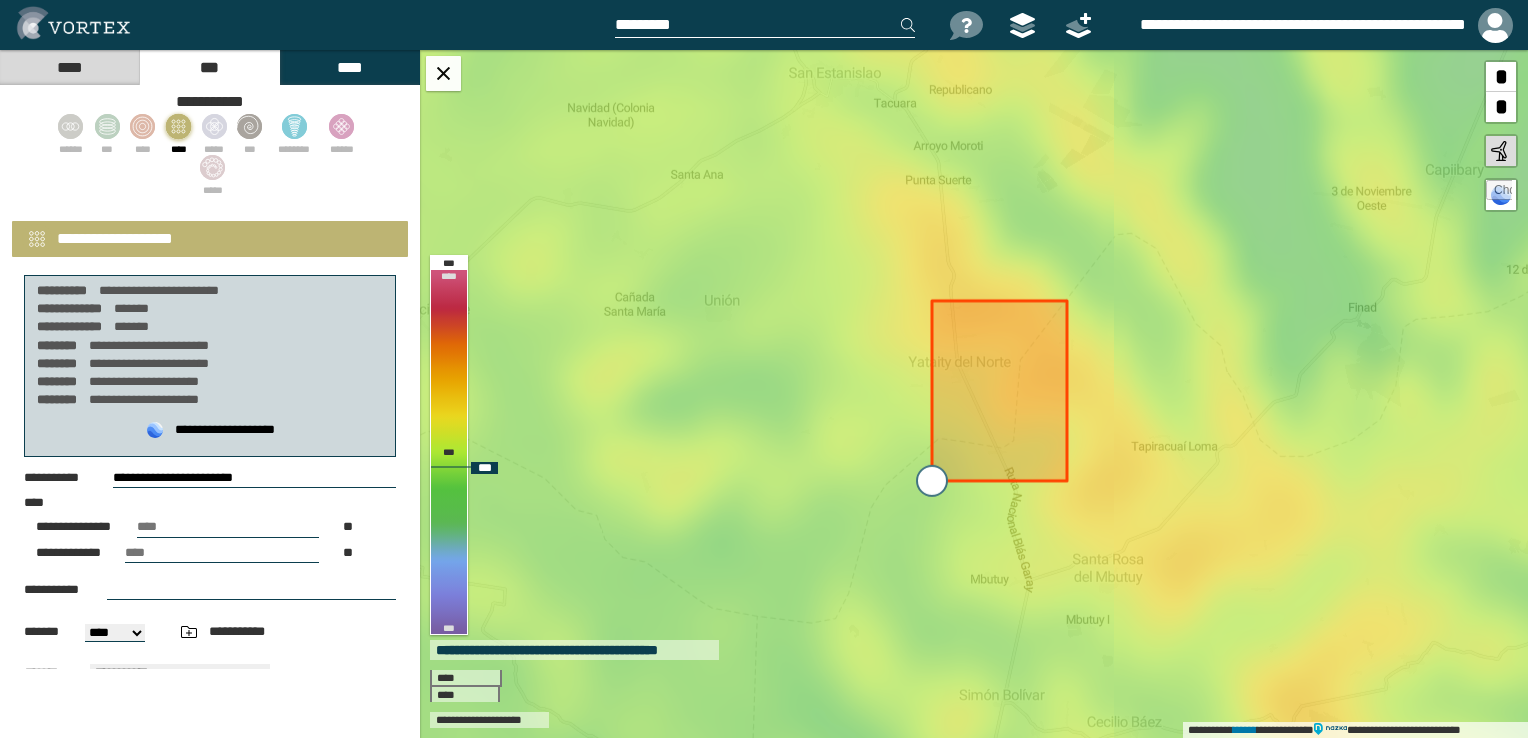 drag, startPoint x: 880, startPoint y: 482, endPoint x: 931, endPoint y: 476, distance: 51.351727 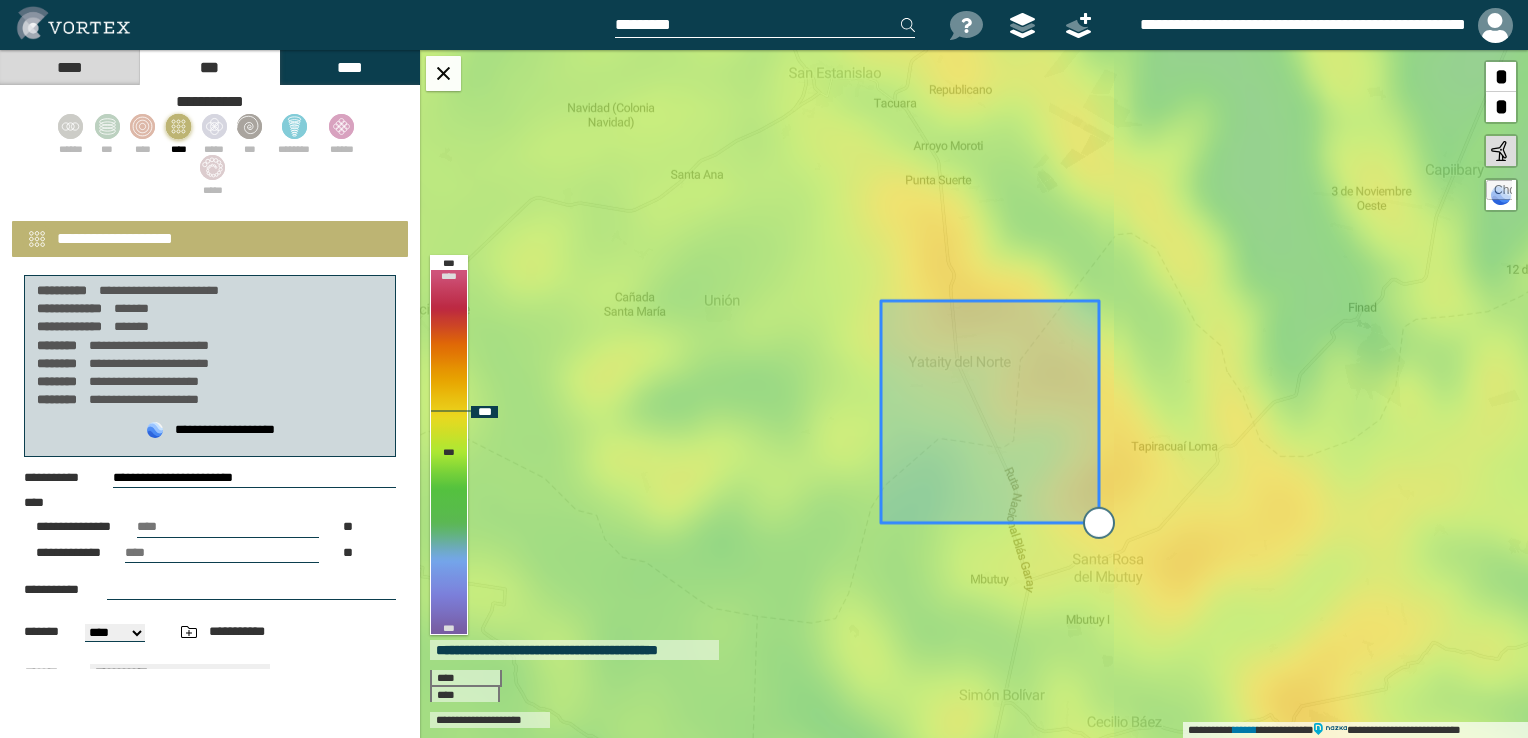 drag, startPoint x: 1072, startPoint y: 495, endPoint x: 1104, endPoint y: 531, distance: 48.166378 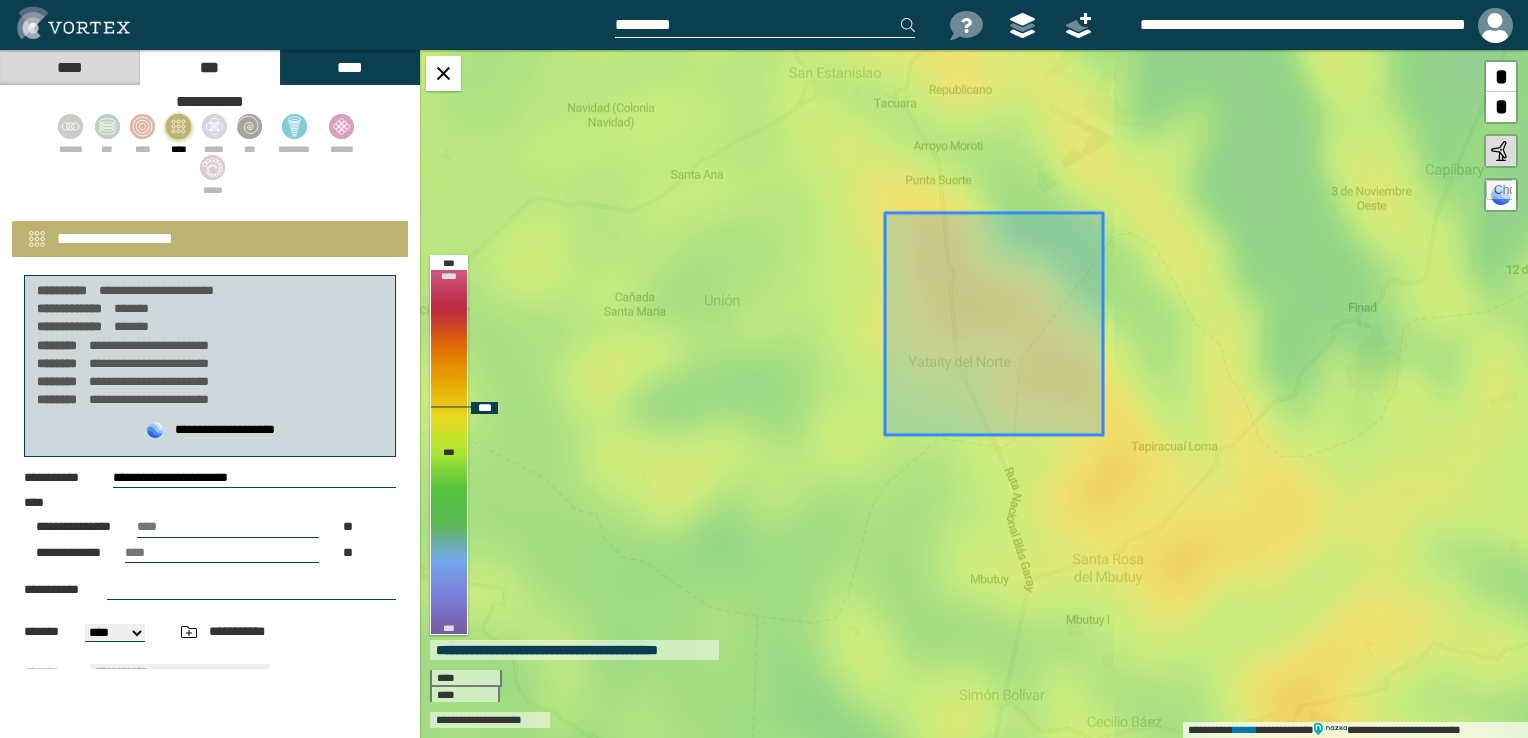 drag, startPoint x: 1012, startPoint y: 414, endPoint x: 1016, endPoint y: 326, distance: 88.09086 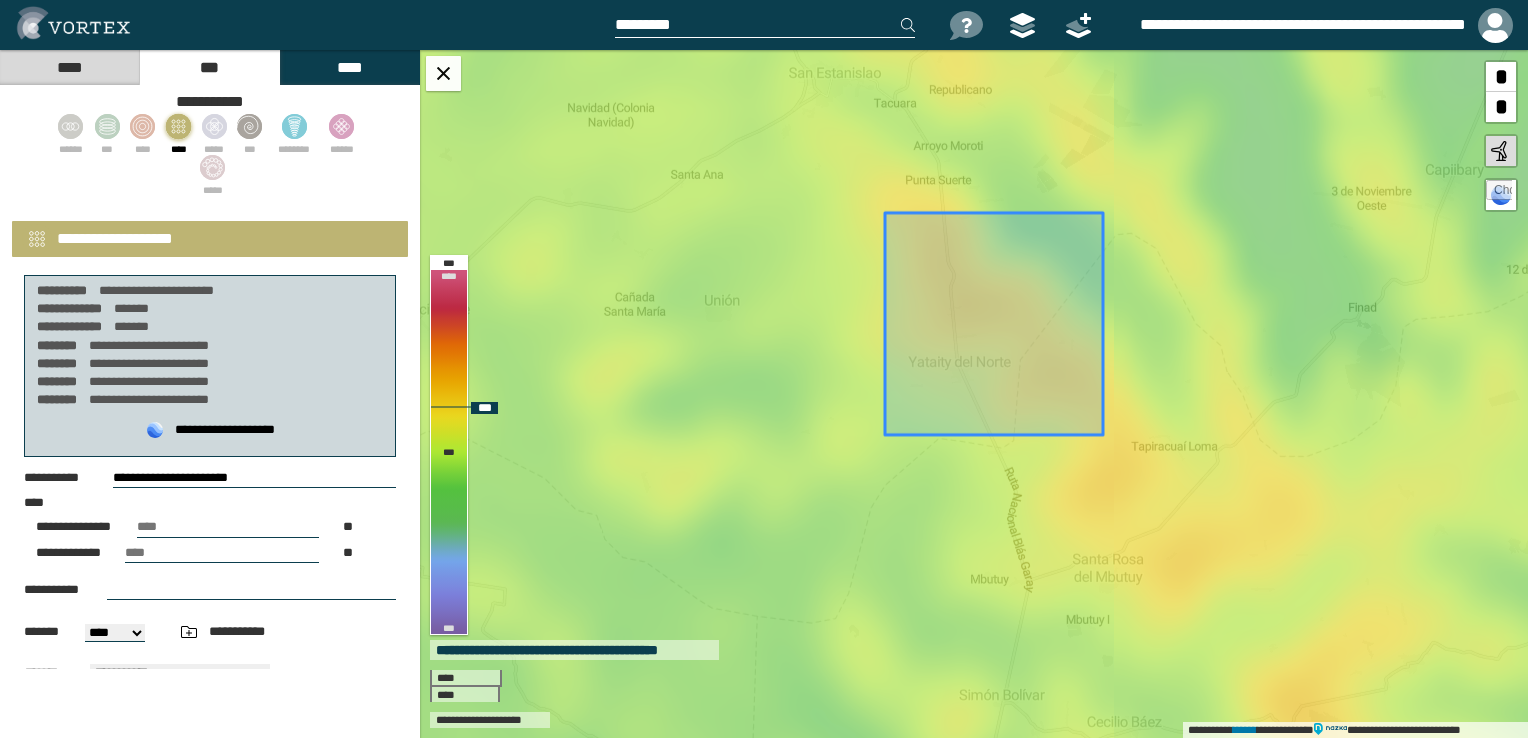 click 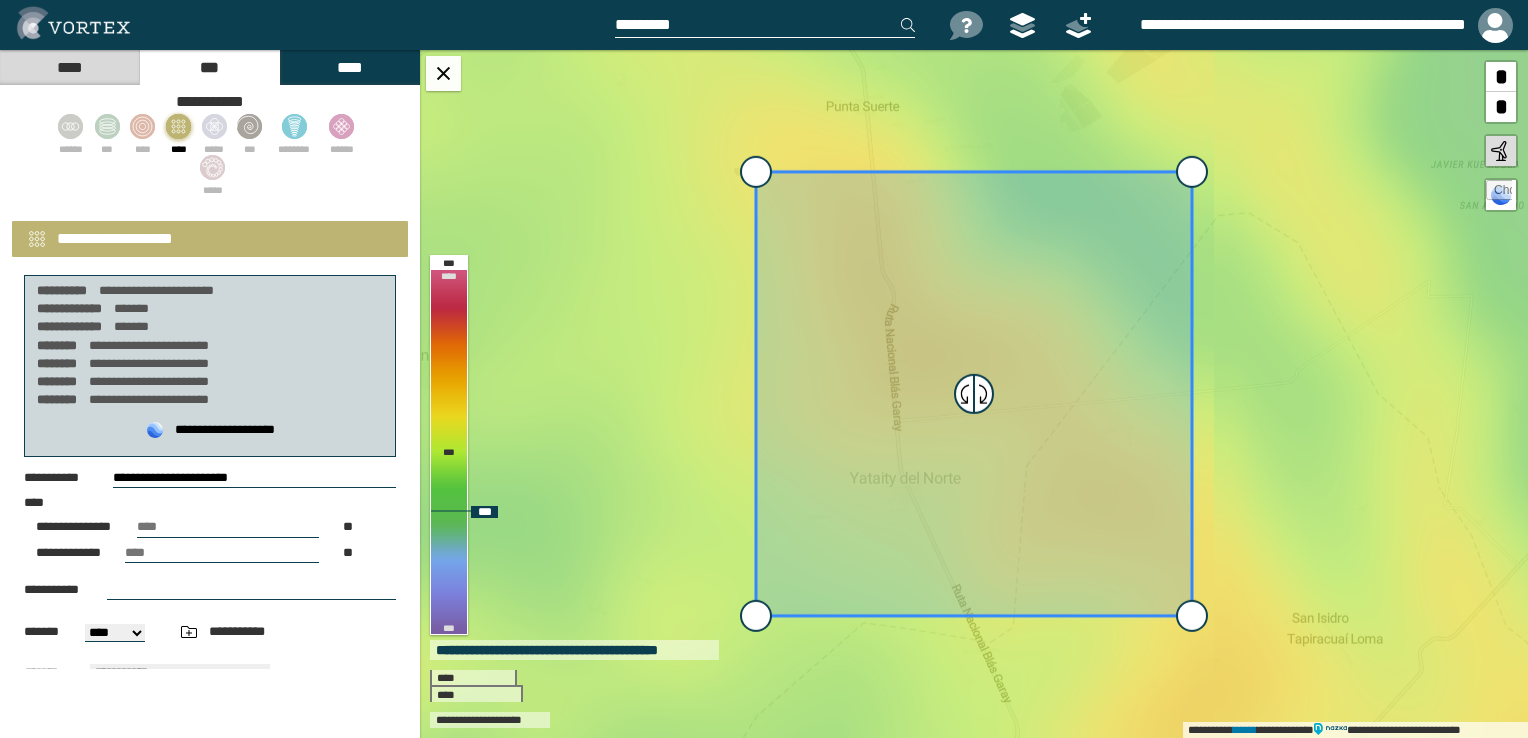 click on "*" at bounding box center (1501, 107) 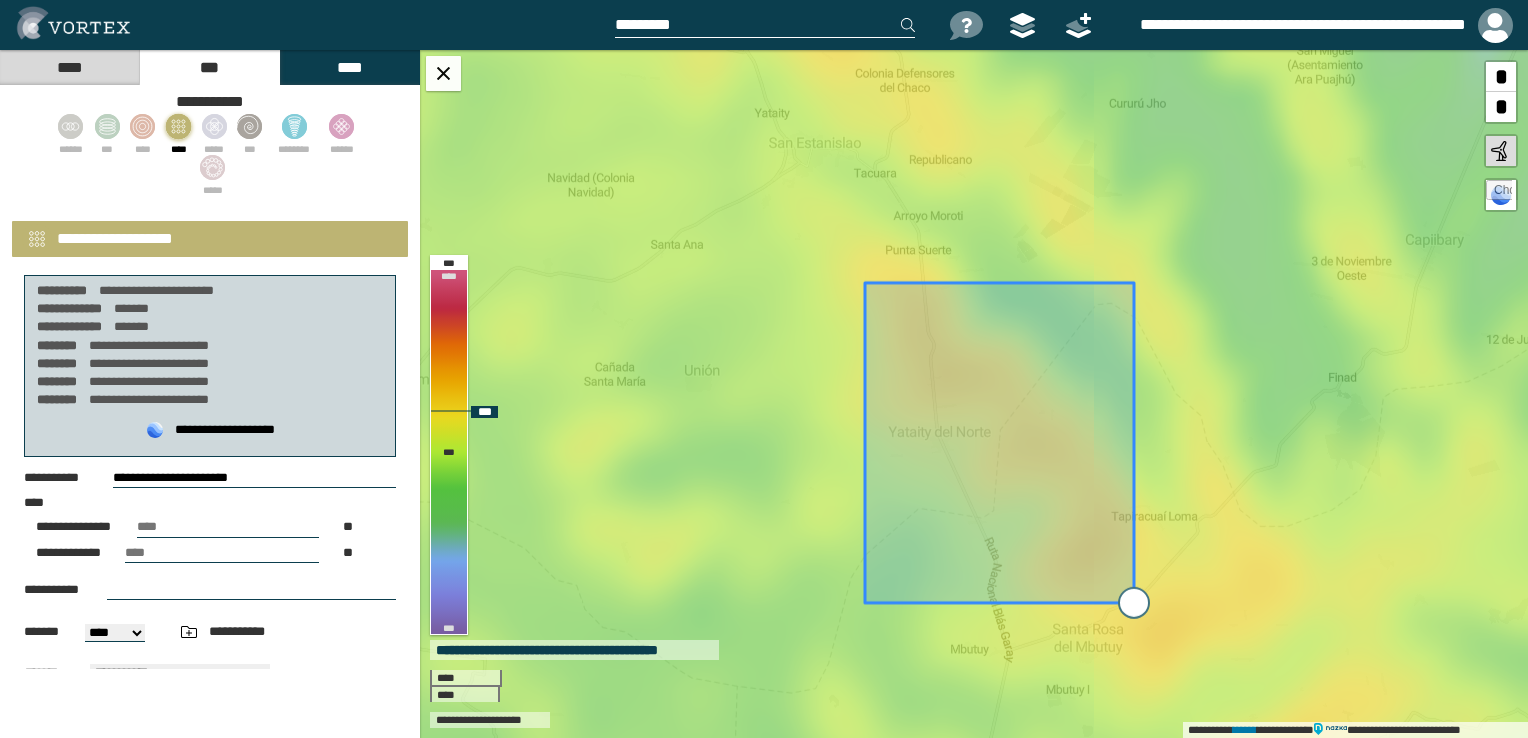 drag, startPoint x: 1087, startPoint y: 505, endPoint x: 1138, endPoint y: 603, distance: 110.47624 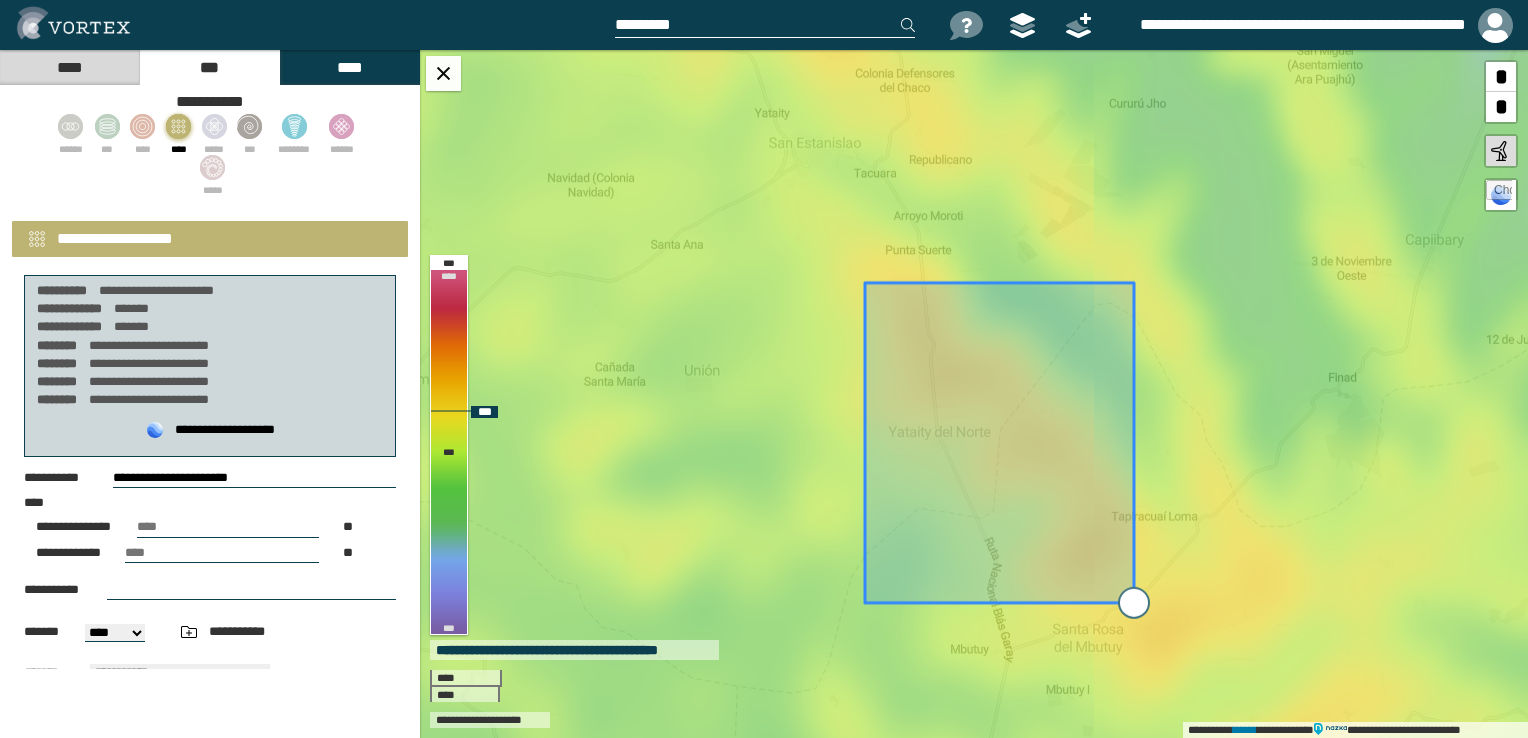 type on "**********" 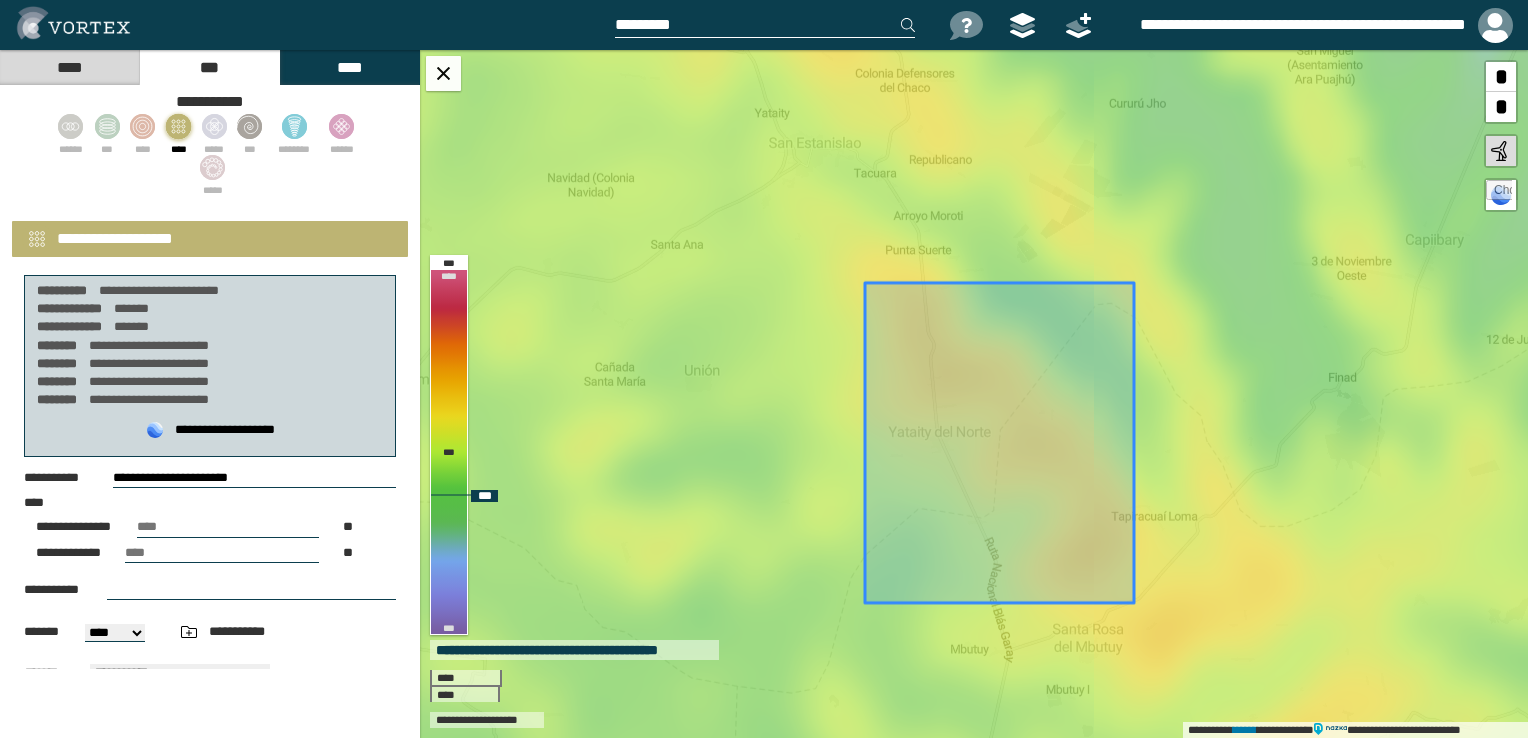 click on "*" at bounding box center [1501, 107] 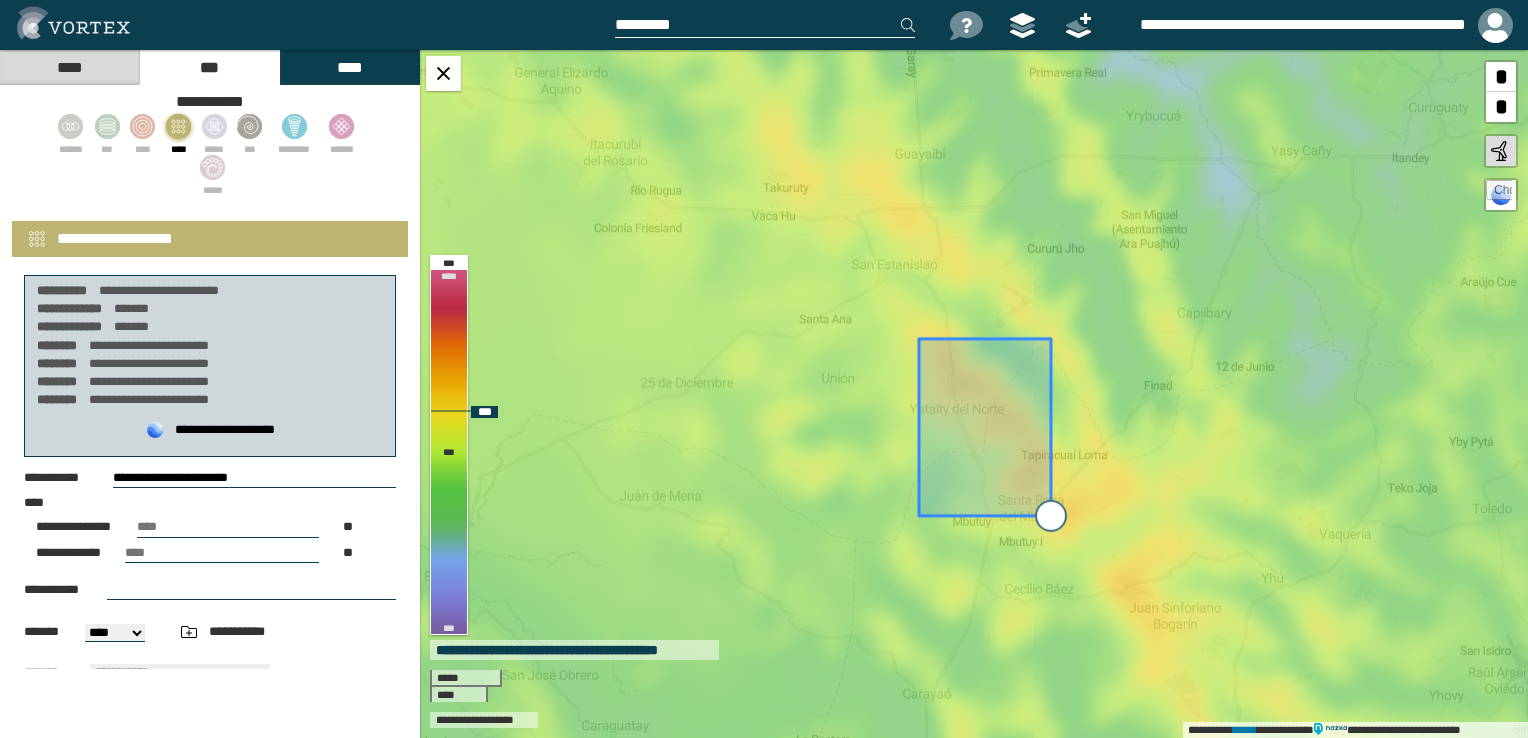 drag, startPoint x: 1047, startPoint y: 492, endPoint x: 1044, endPoint y: 510, distance: 18.248287 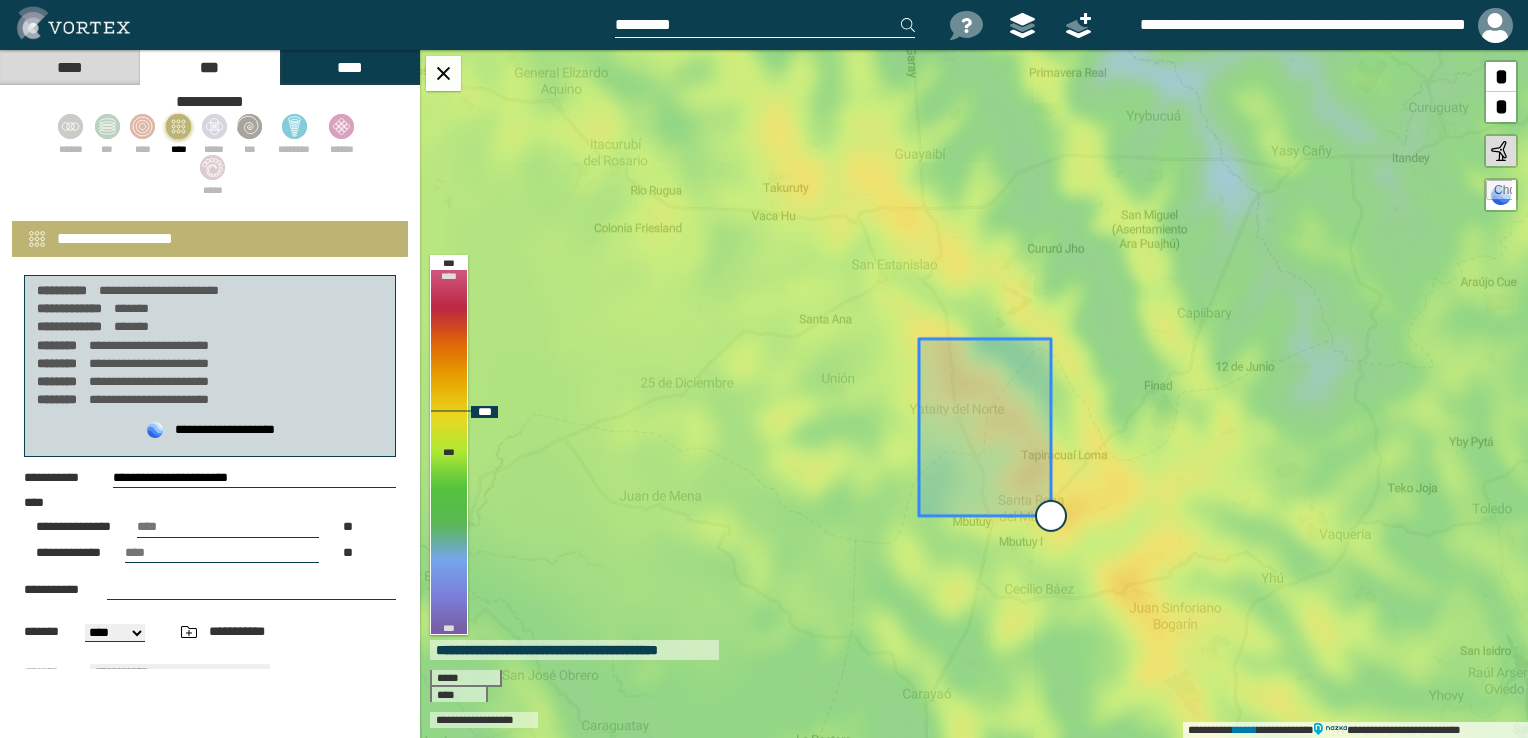 type on "**********" 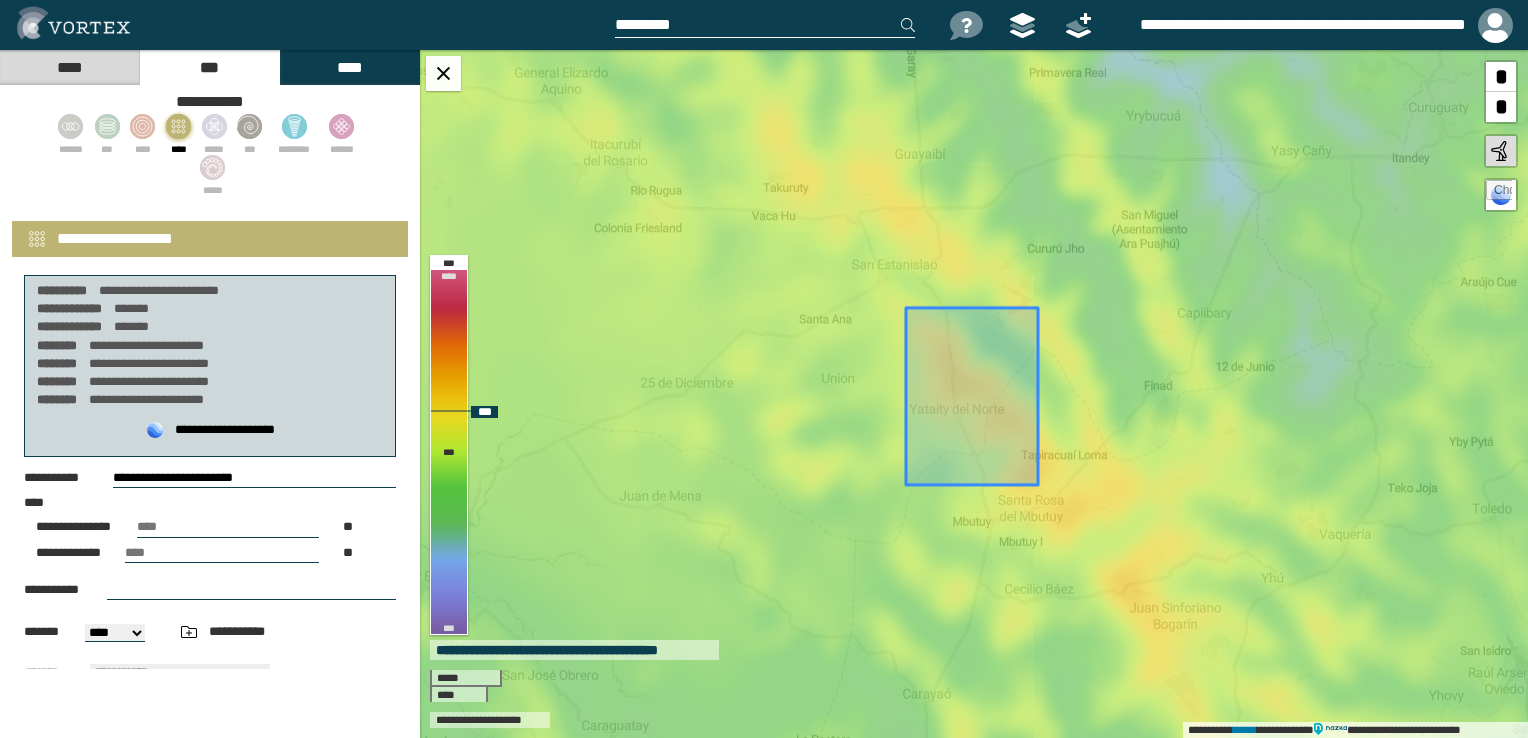 drag, startPoint x: 1025, startPoint y: 469, endPoint x: 1012, endPoint y: 438, distance: 33.61547 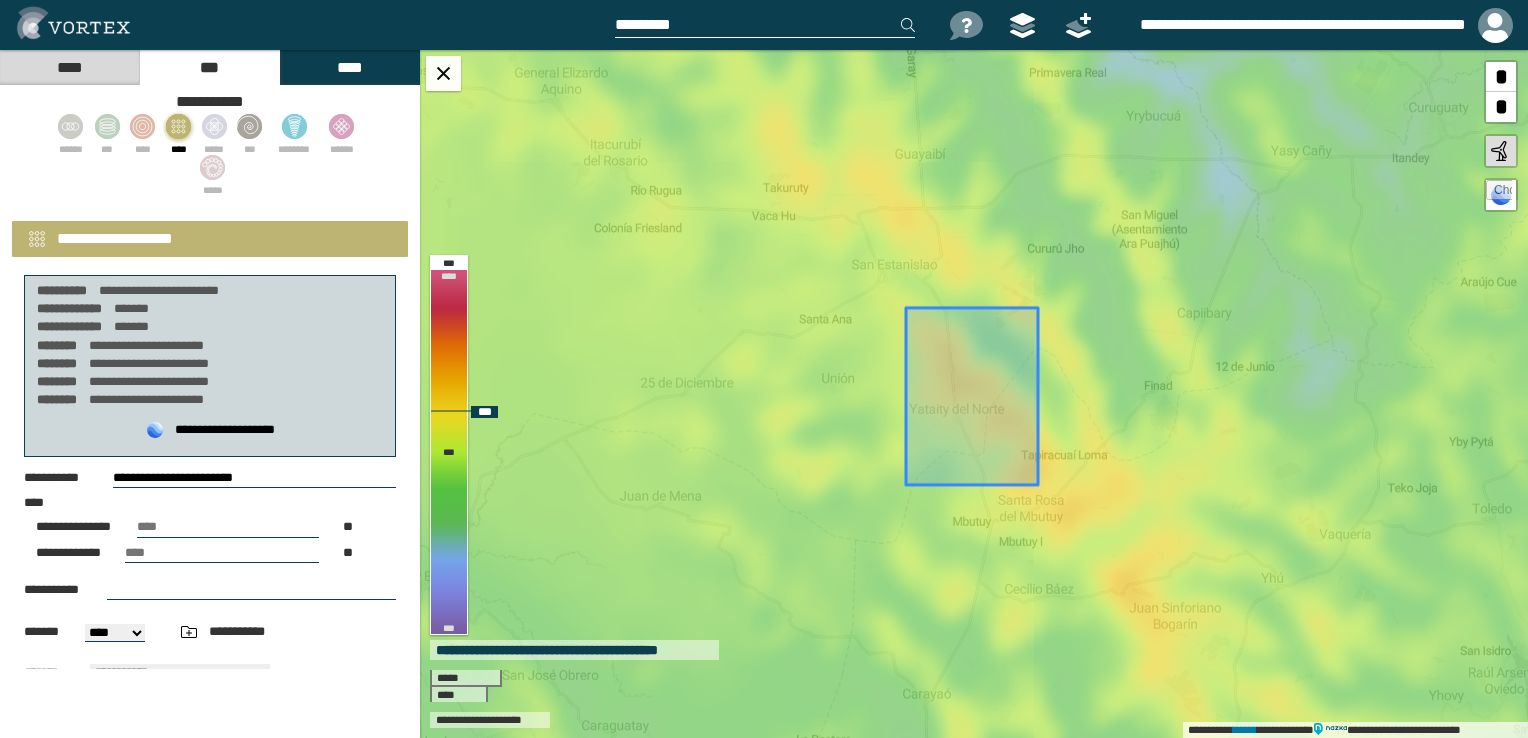 click 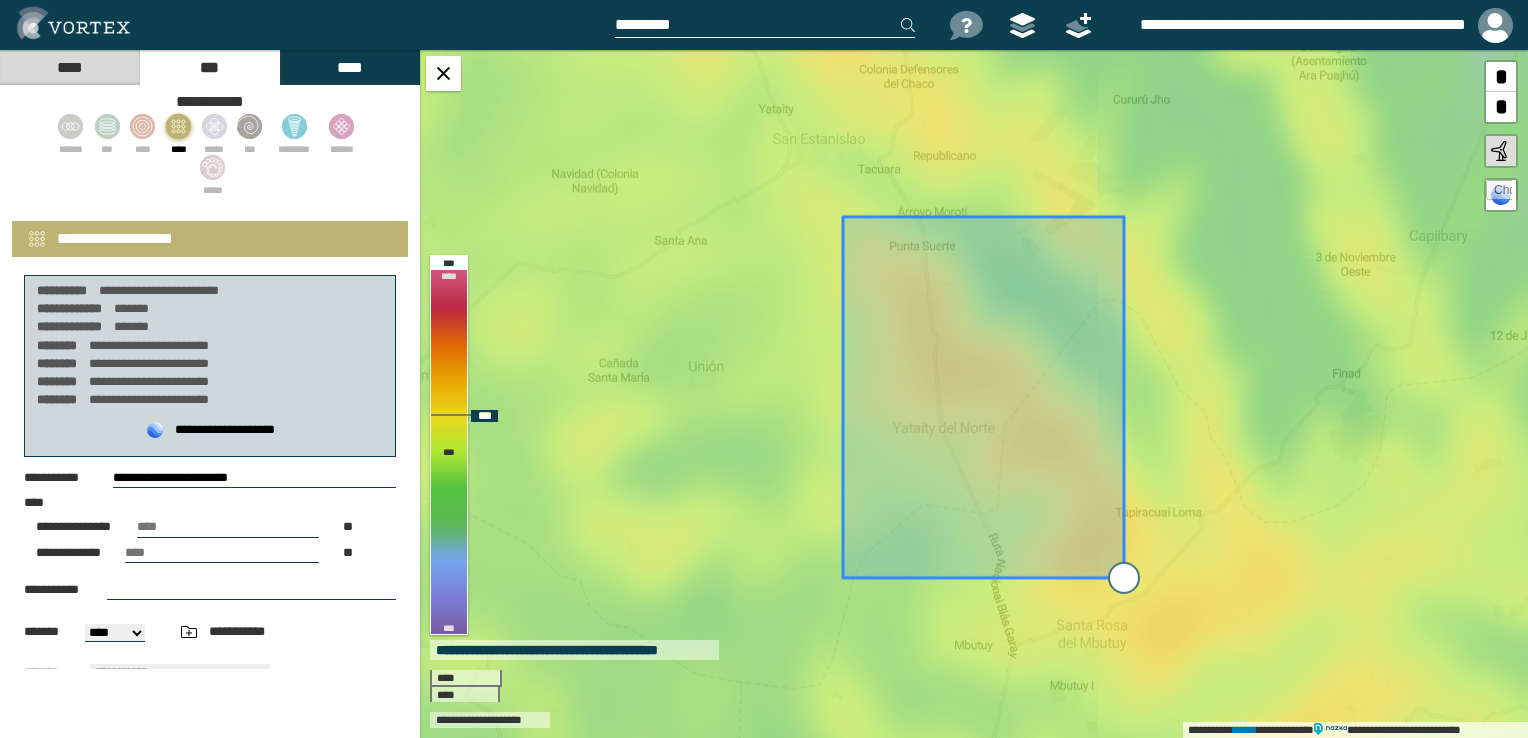 drag, startPoint x: 1114, startPoint y: 572, endPoint x: 1132, endPoint y: 578, distance: 18.973665 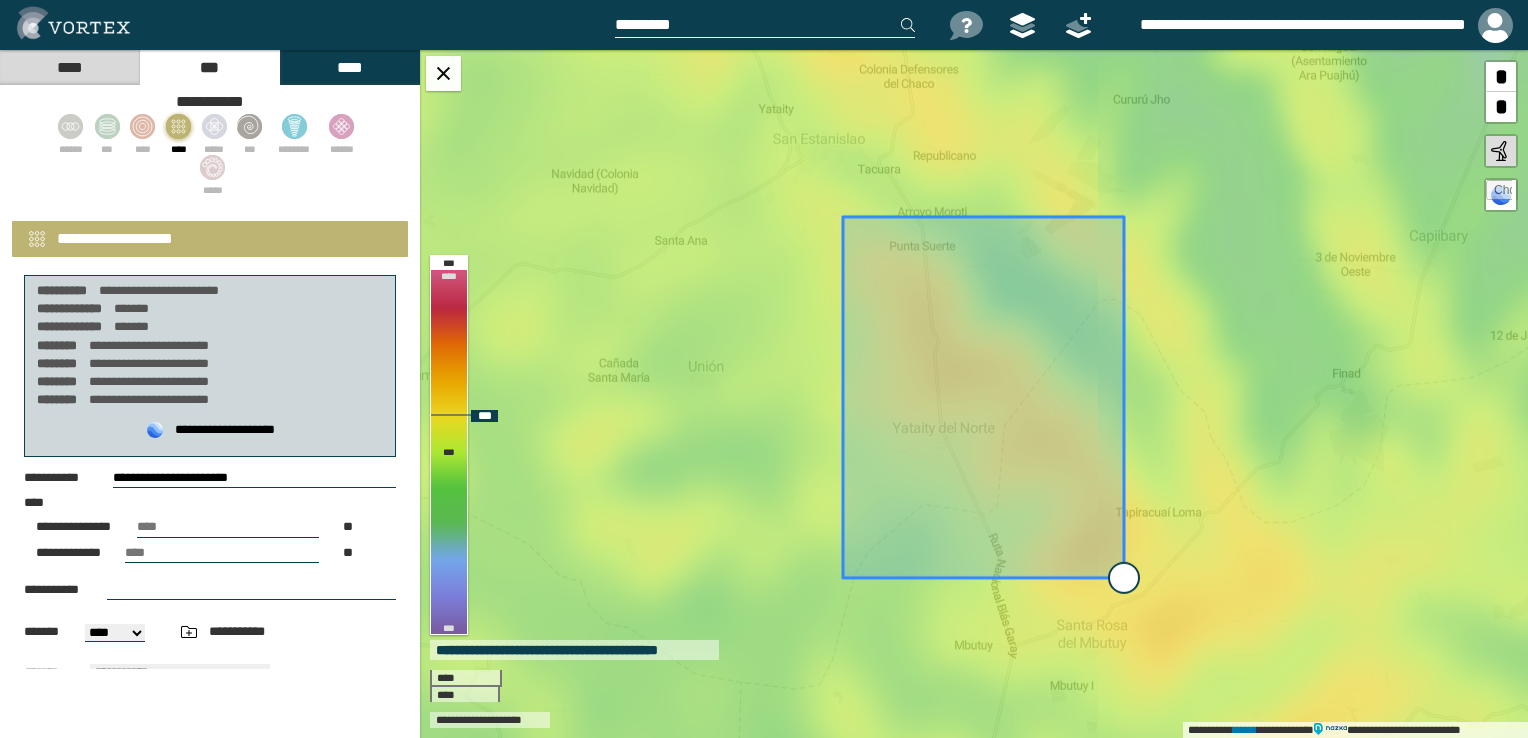 type on "**********" 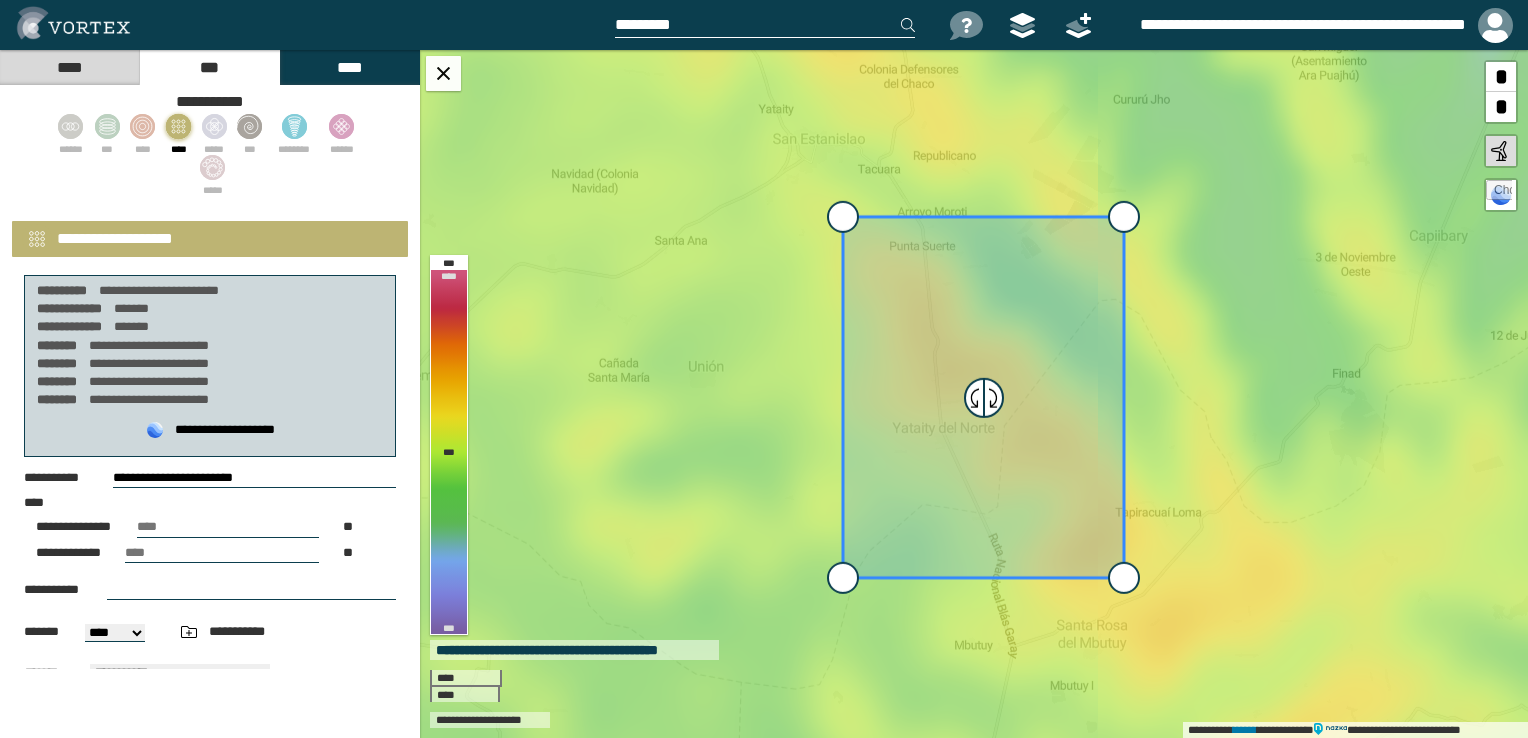 scroll, scrollTop: 277, scrollLeft: 0, axis: vertical 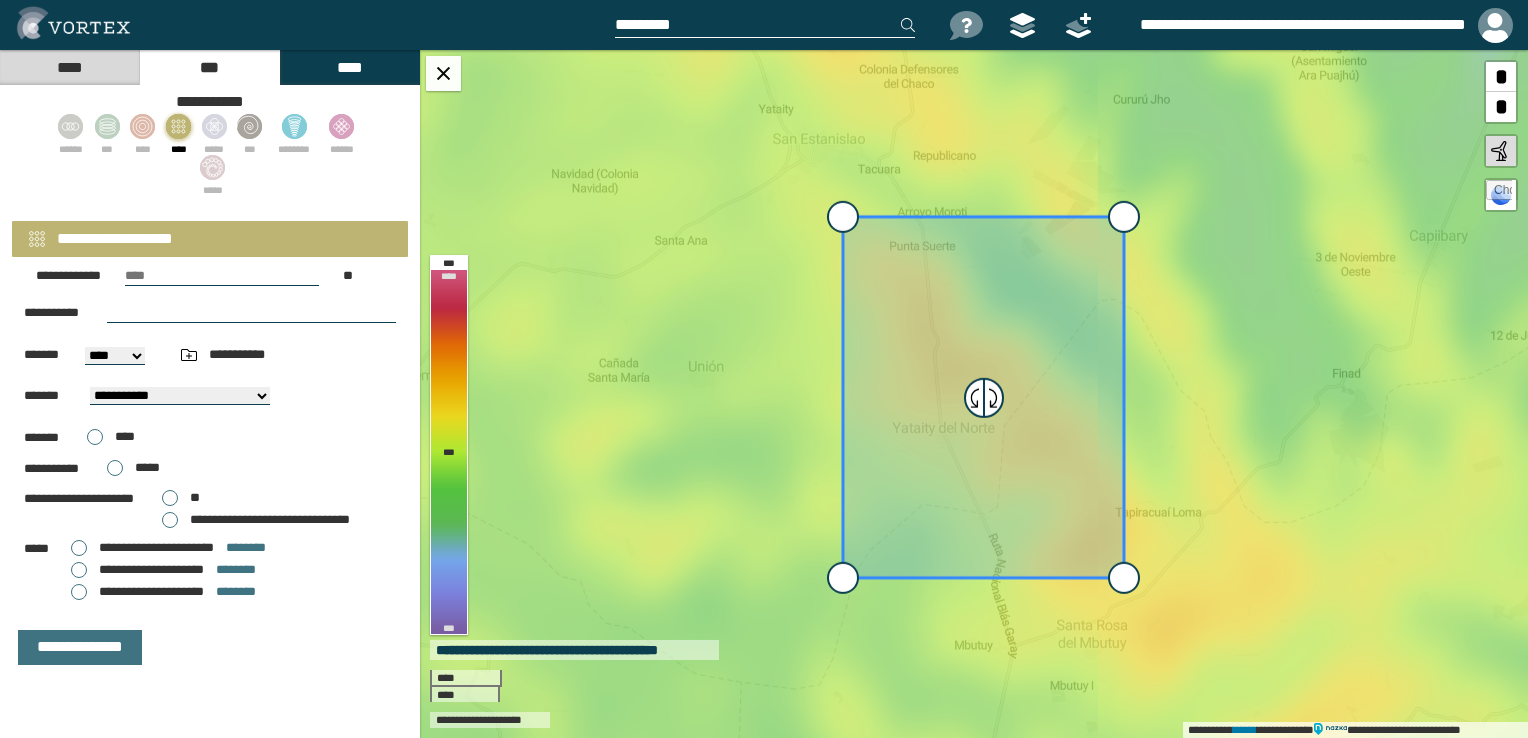 click on "**********" at bounding box center (163, 570) 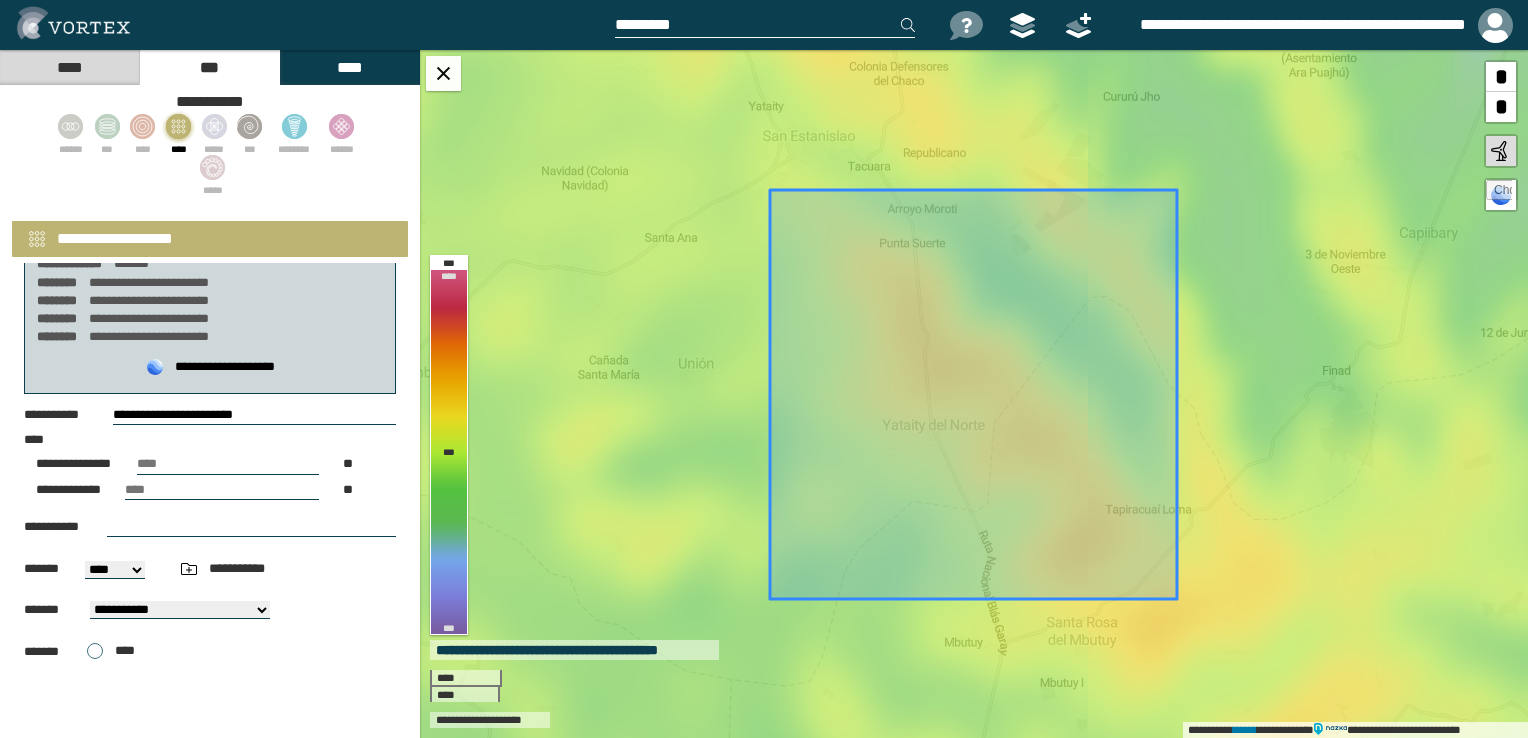 scroll, scrollTop: 0, scrollLeft: 0, axis: both 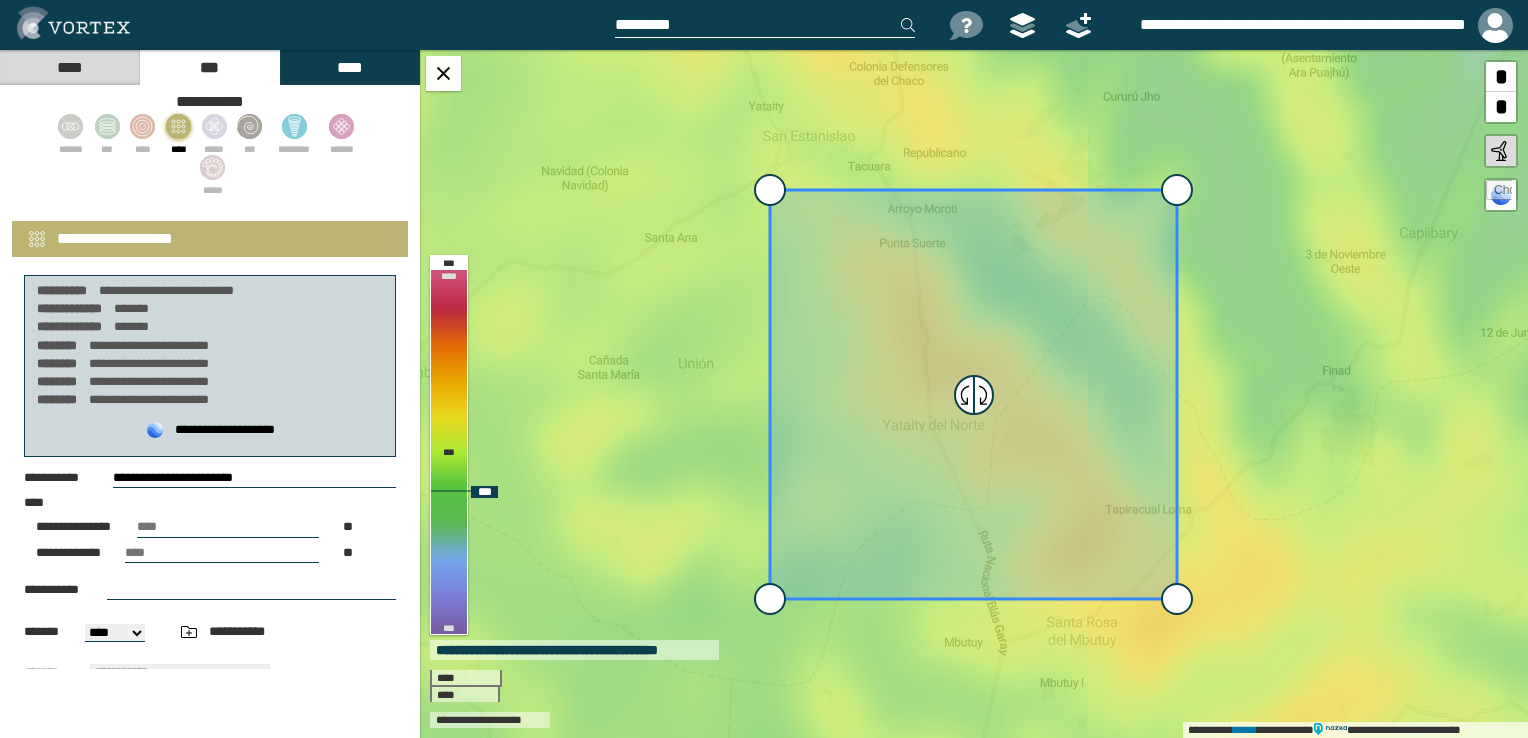 click on "*" at bounding box center [1501, 107] 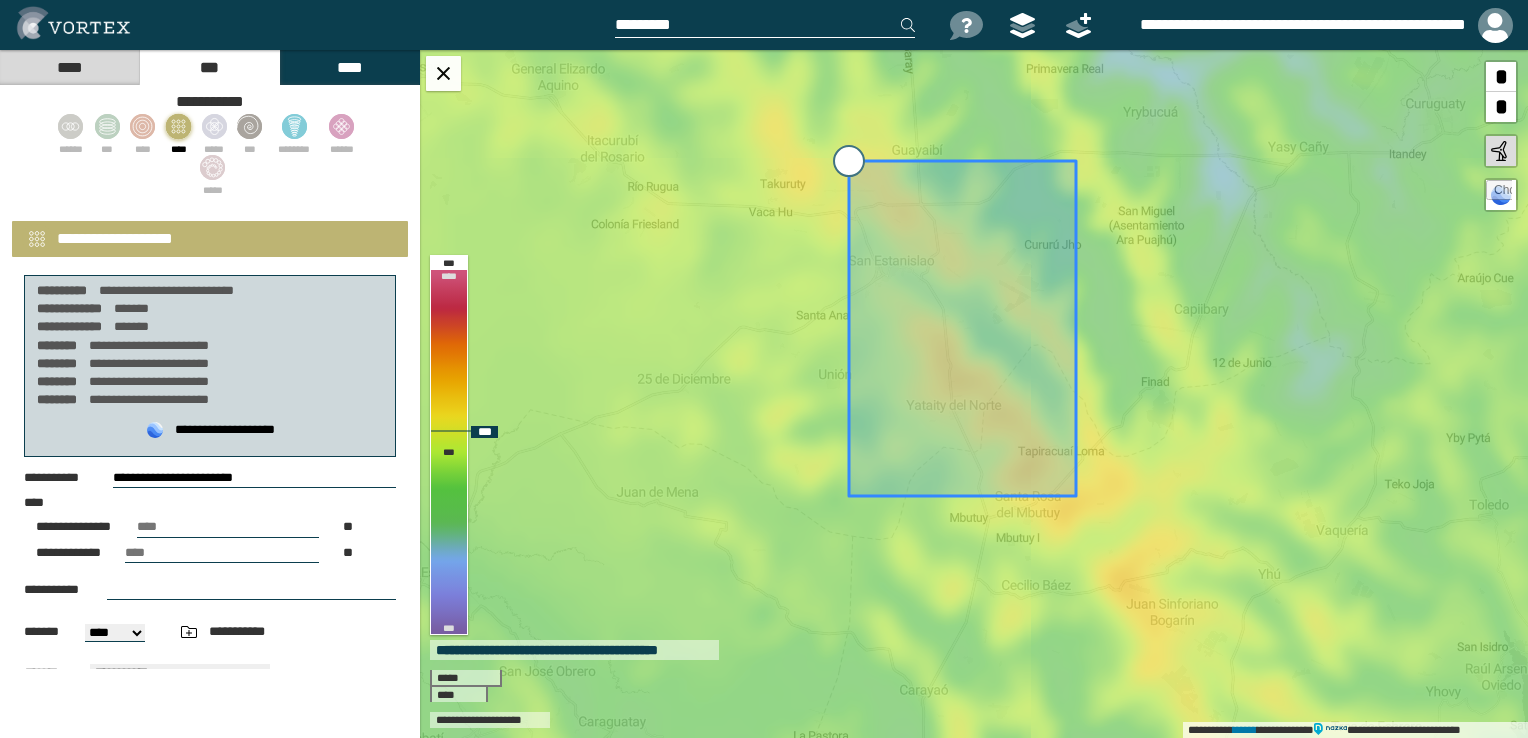 drag, startPoint x: 867, startPoint y: 287, endPoint x: 844, endPoint y: 156, distance: 133.00375 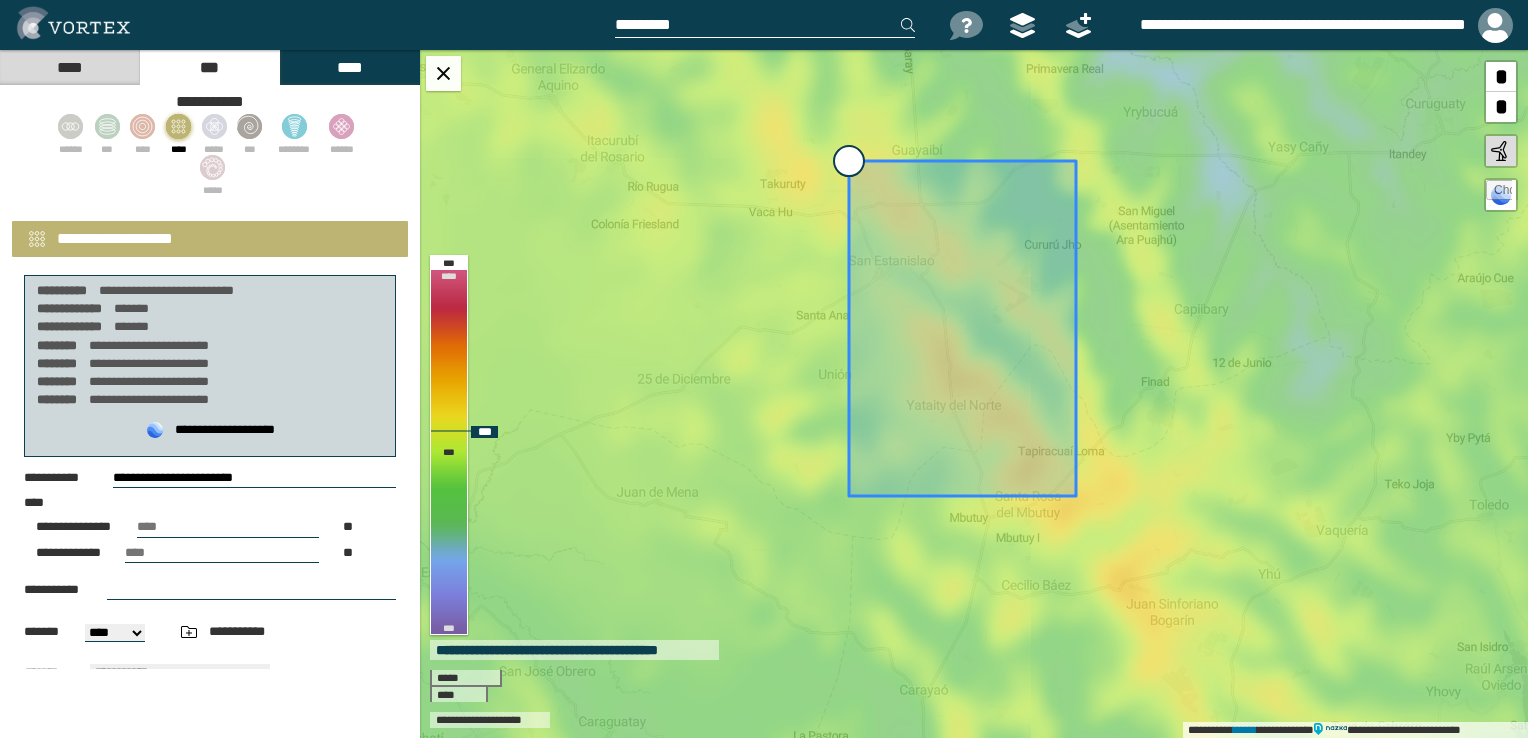 type on "**********" 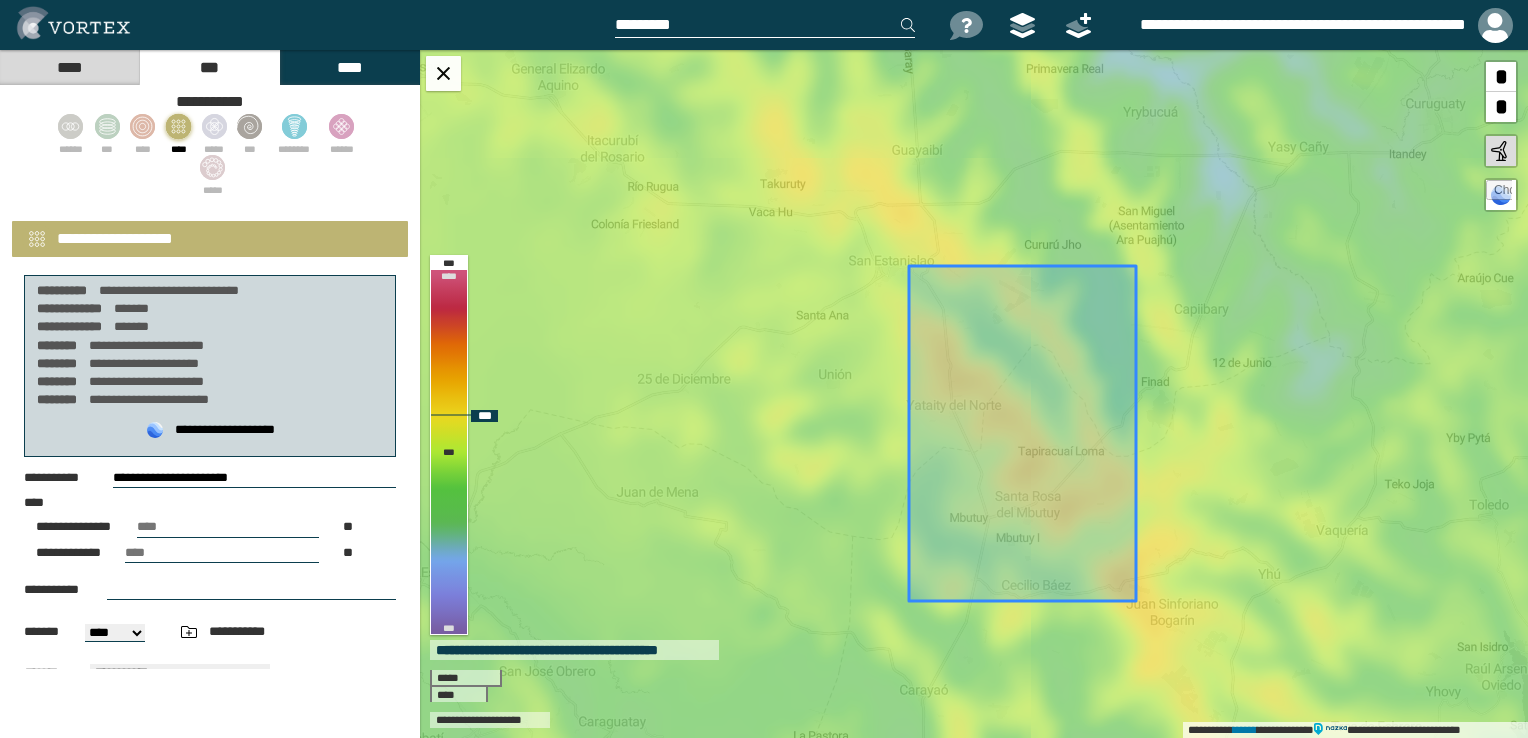 drag, startPoint x: 1029, startPoint y: 408, endPoint x: 1089, endPoint y: 513, distance: 120.93387 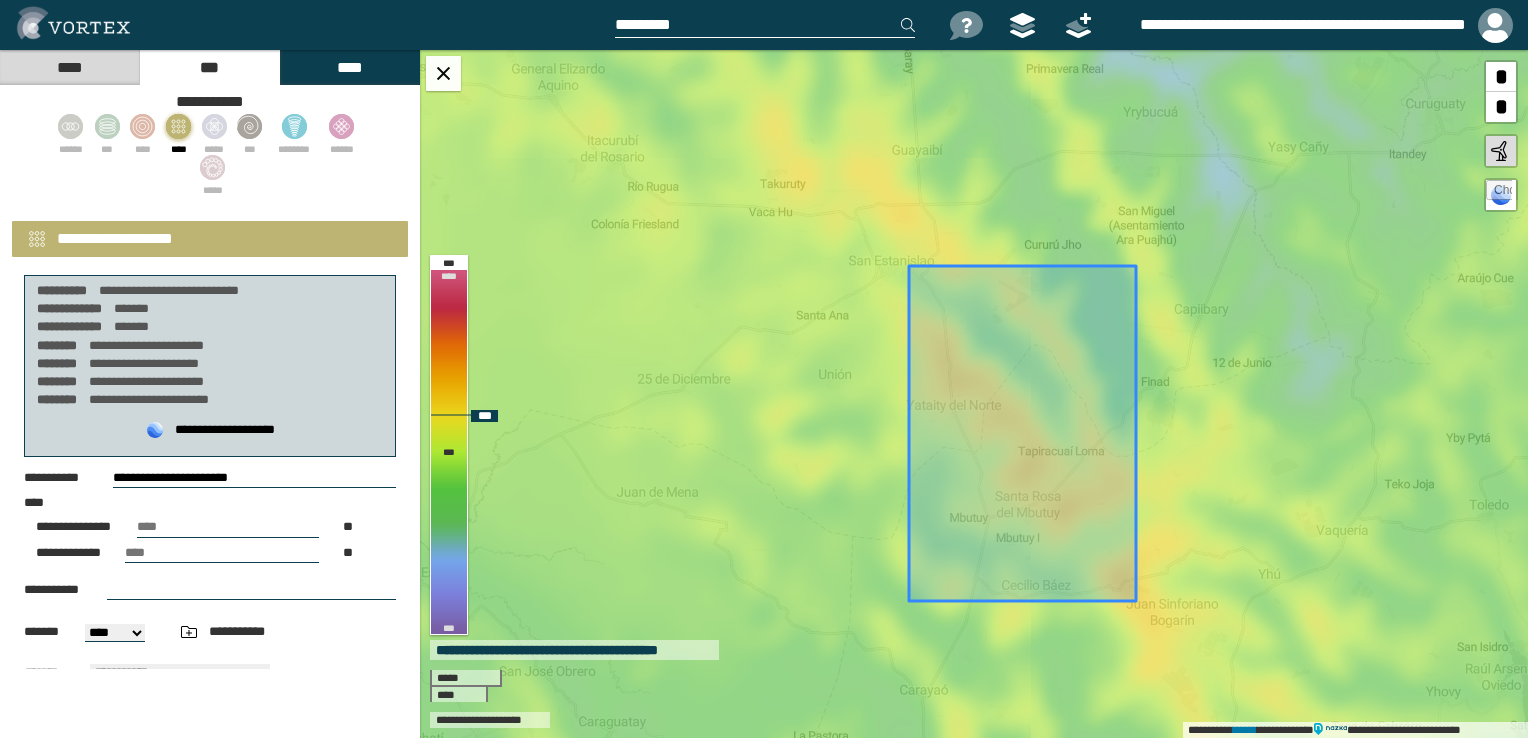 click 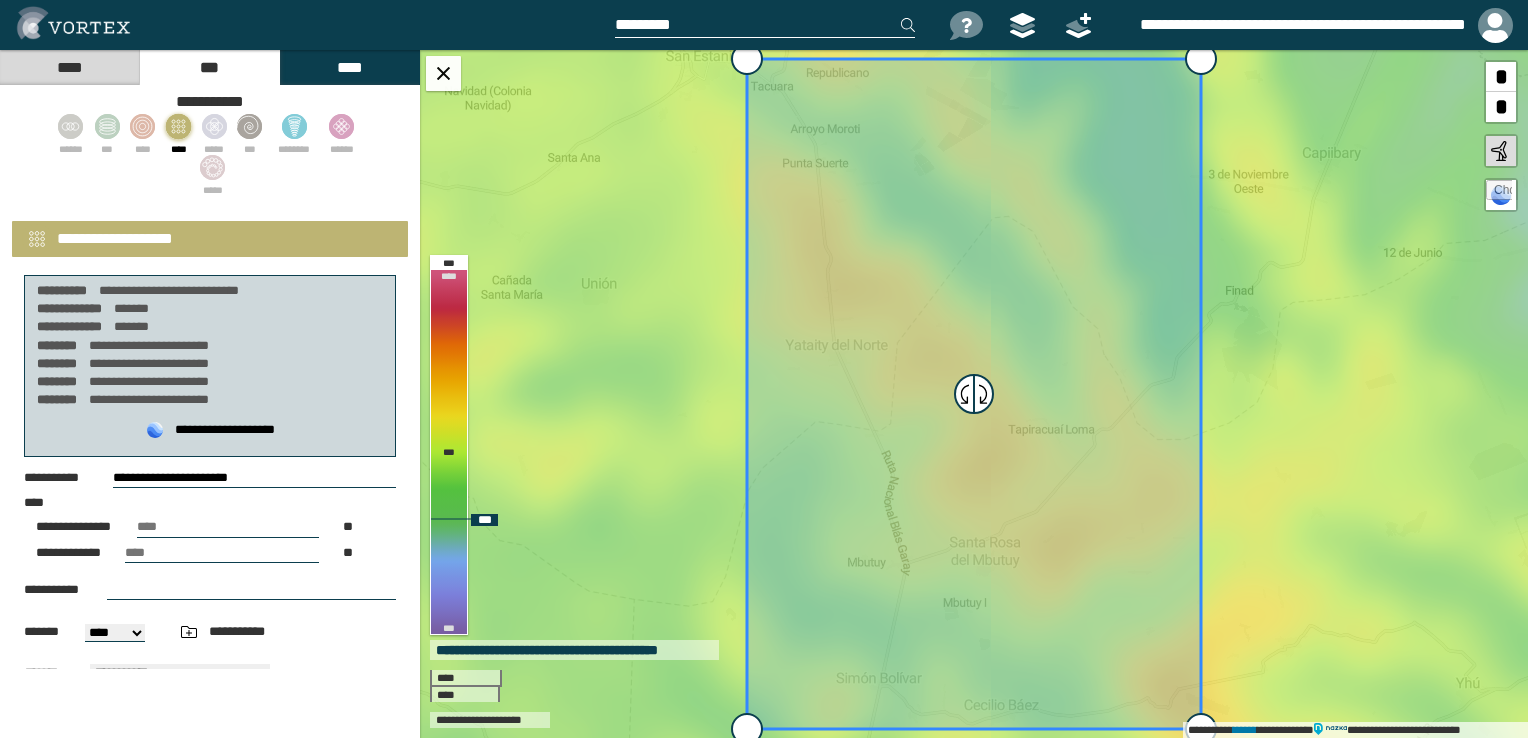 click on "*" at bounding box center [1501, 107] 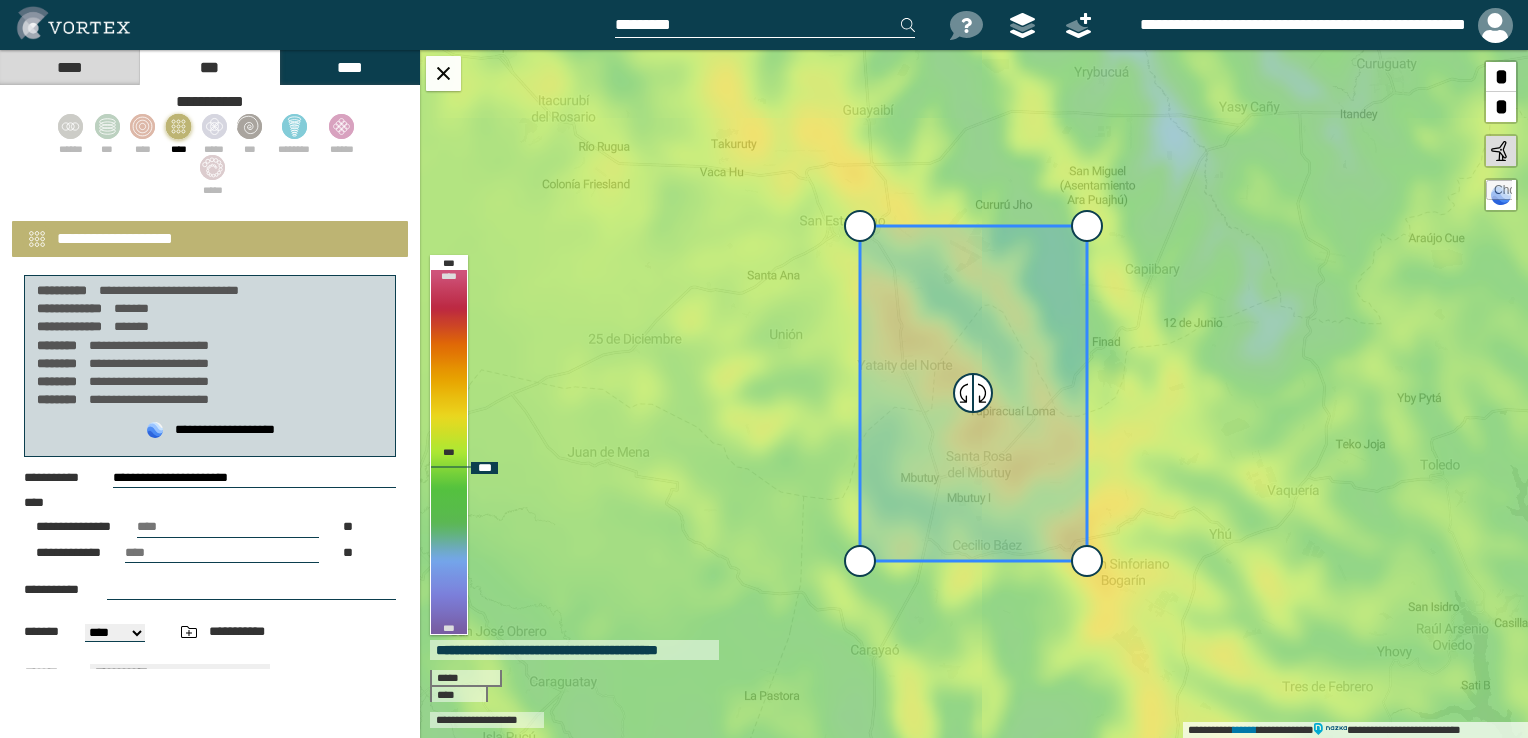 click on "*" at bounding box center [1501, 107] 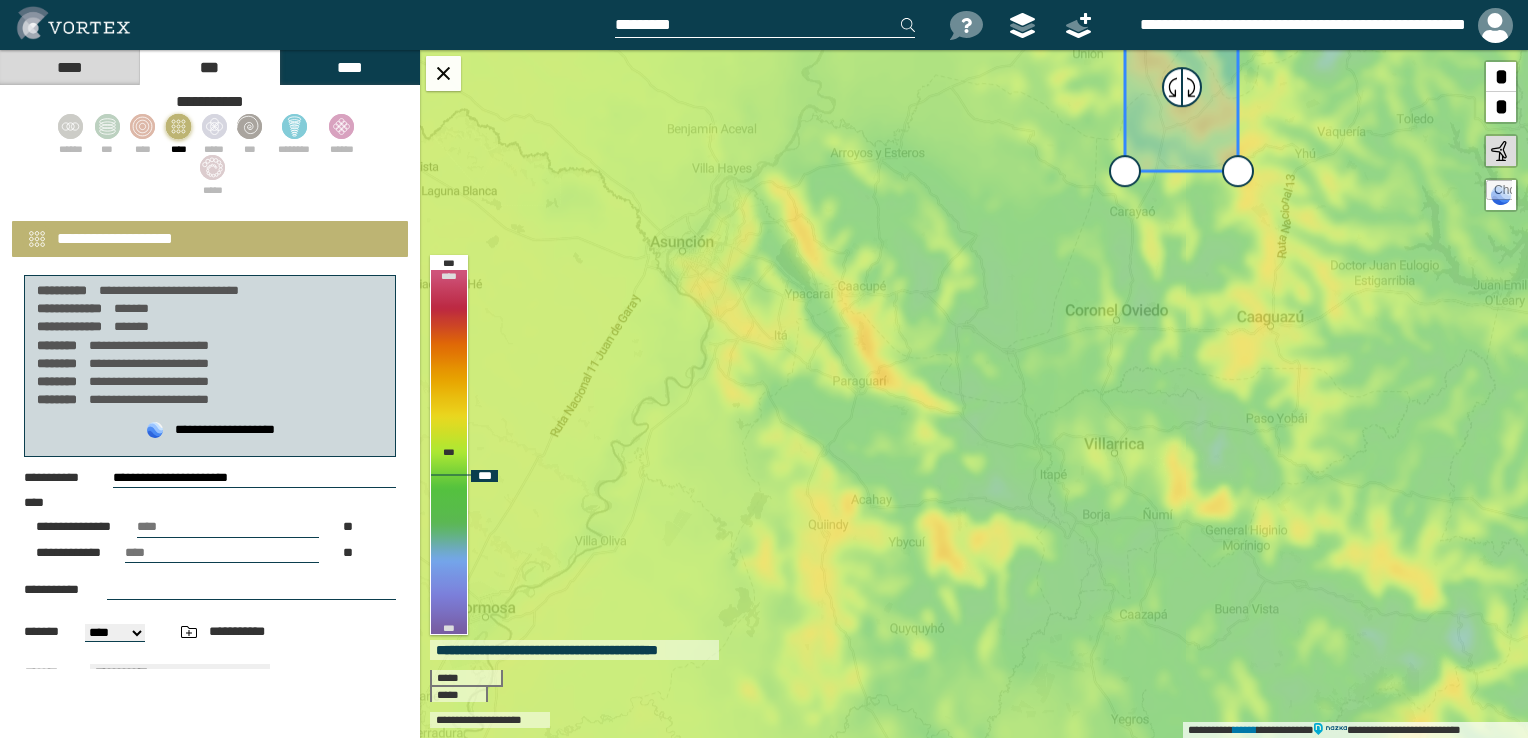 drag, startPoint x: 852, startPoint y: 497, endPoint x: 1060, endPoint y: 190, distance: 370.82745 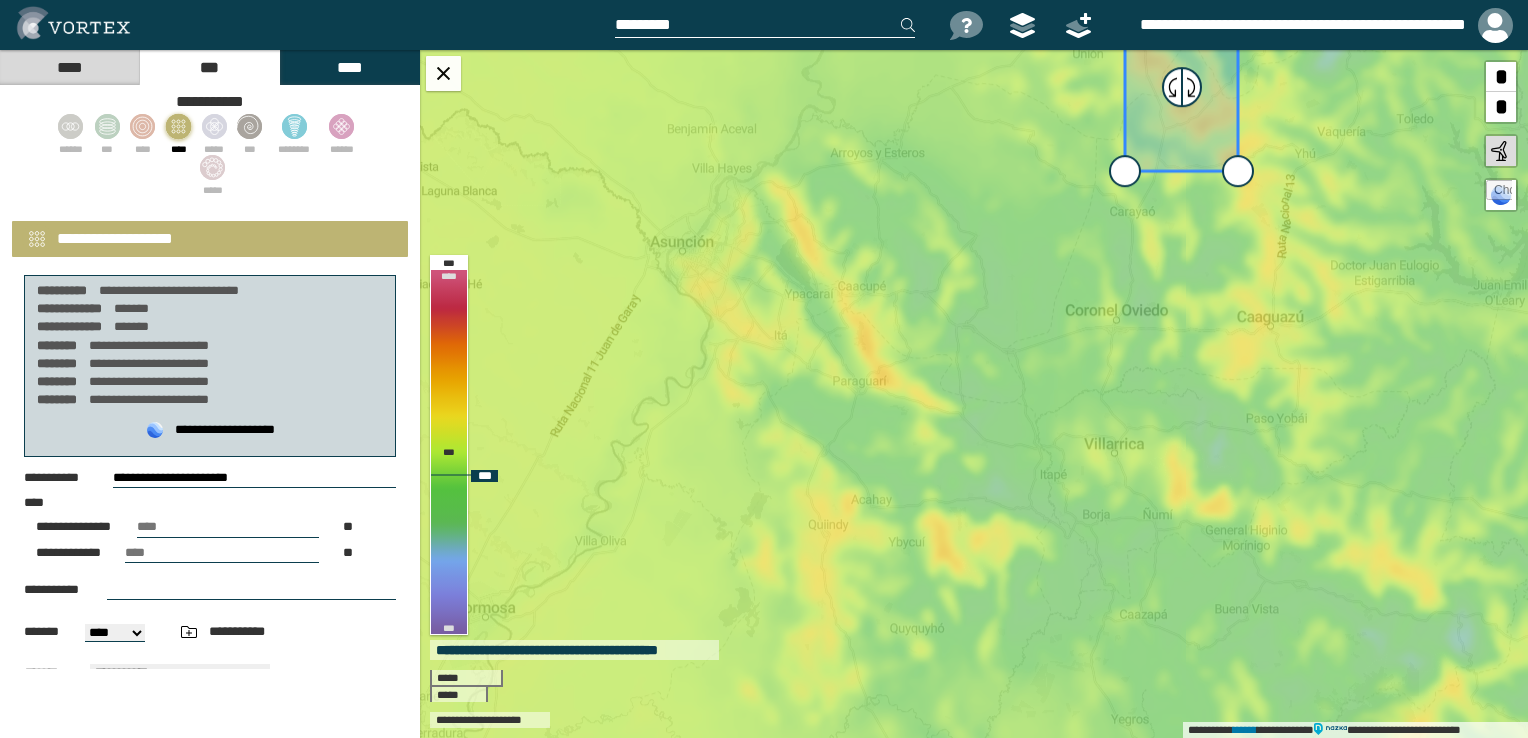 click on "**********" at bounding box center (974, 394) 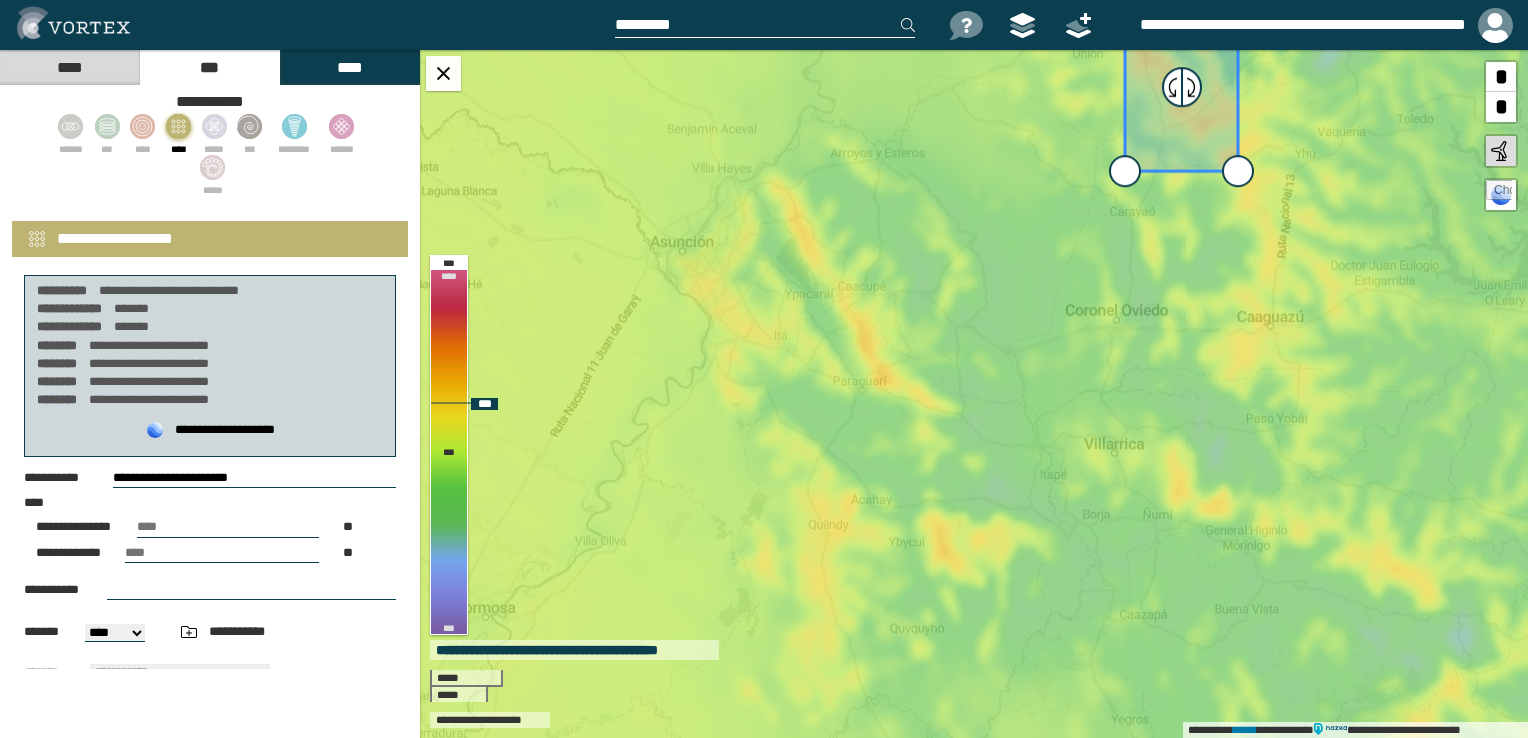 click on "**********" at bounding box center (974, 394) 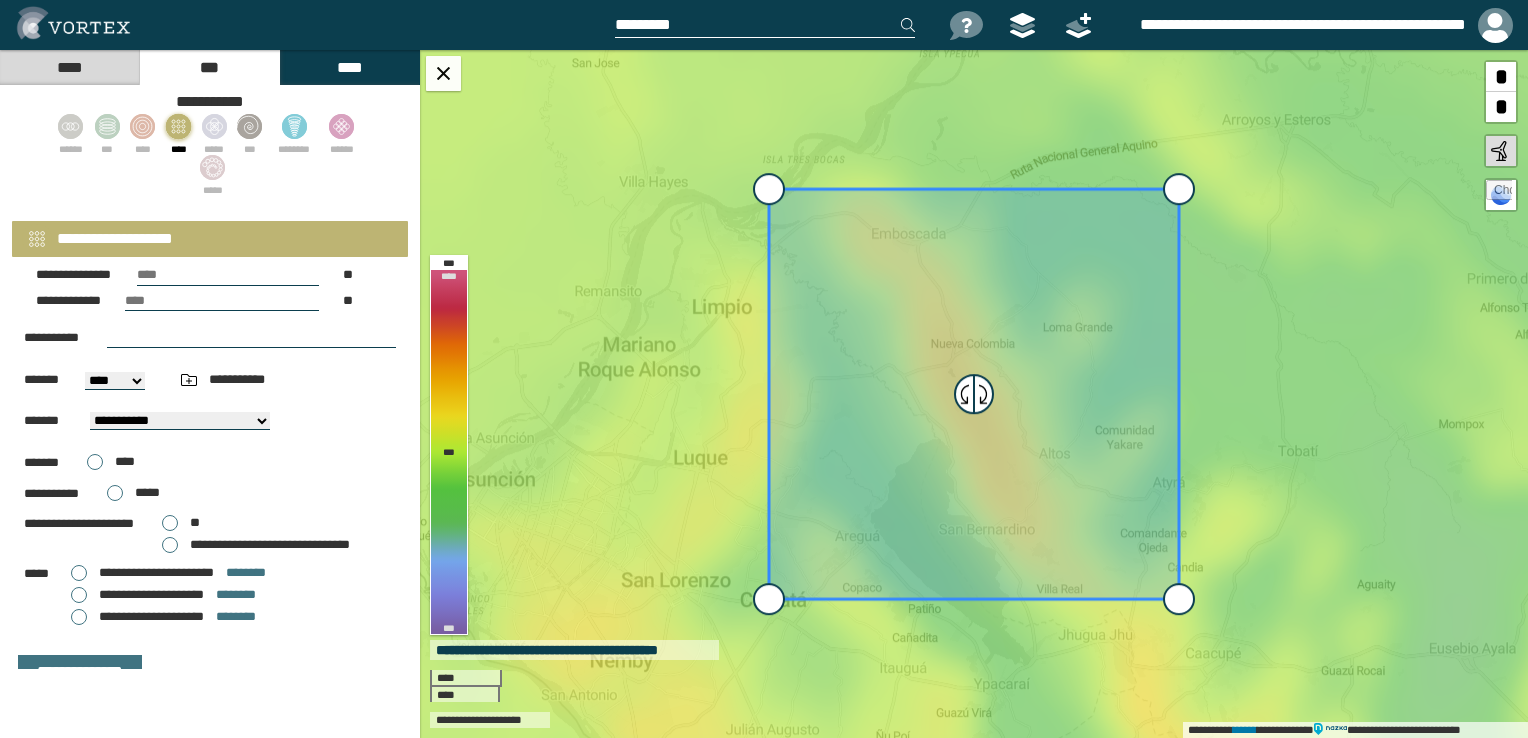 scroll, scrollTop: 277, scrollLeft: 0, axis: vertical 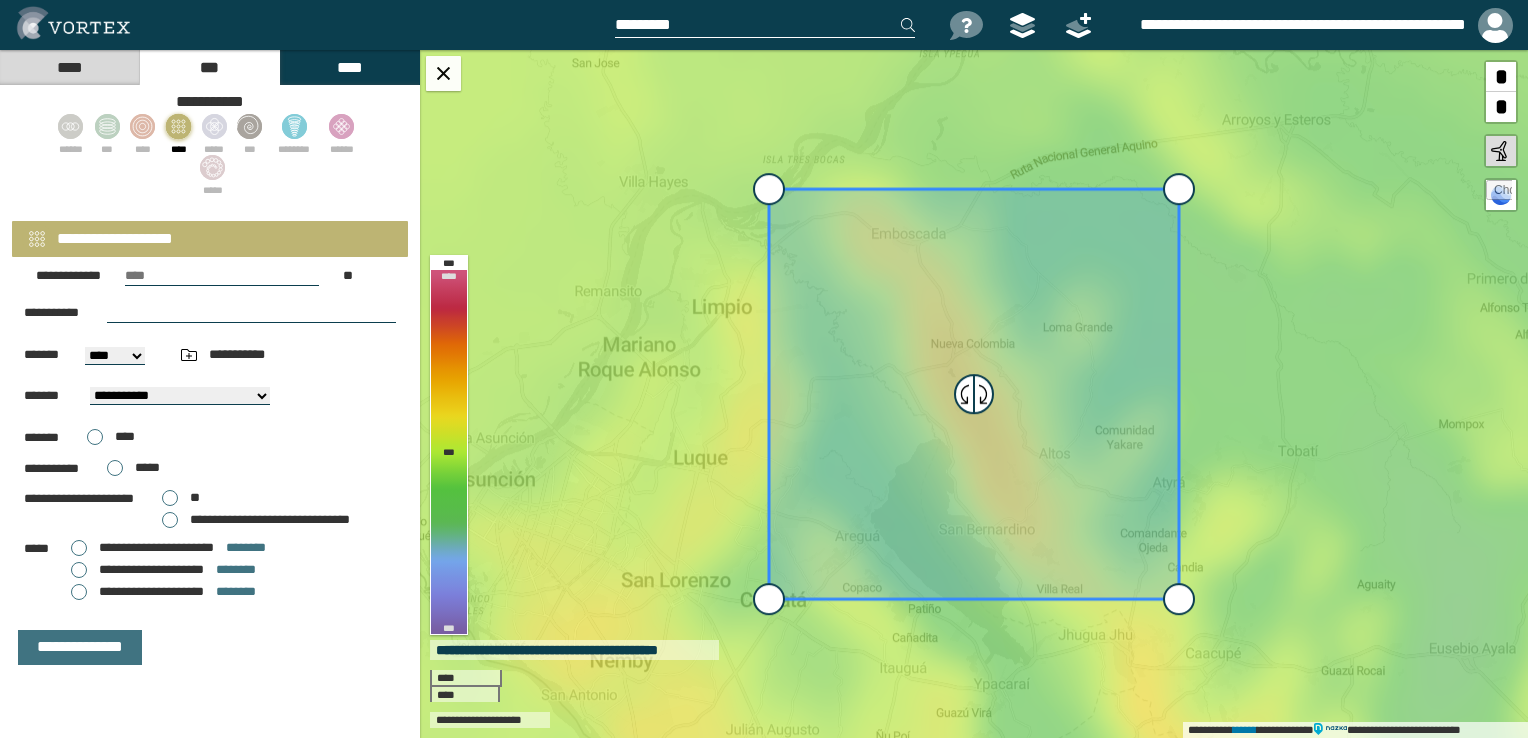 click on "**********" at bounding box center [156, 547] 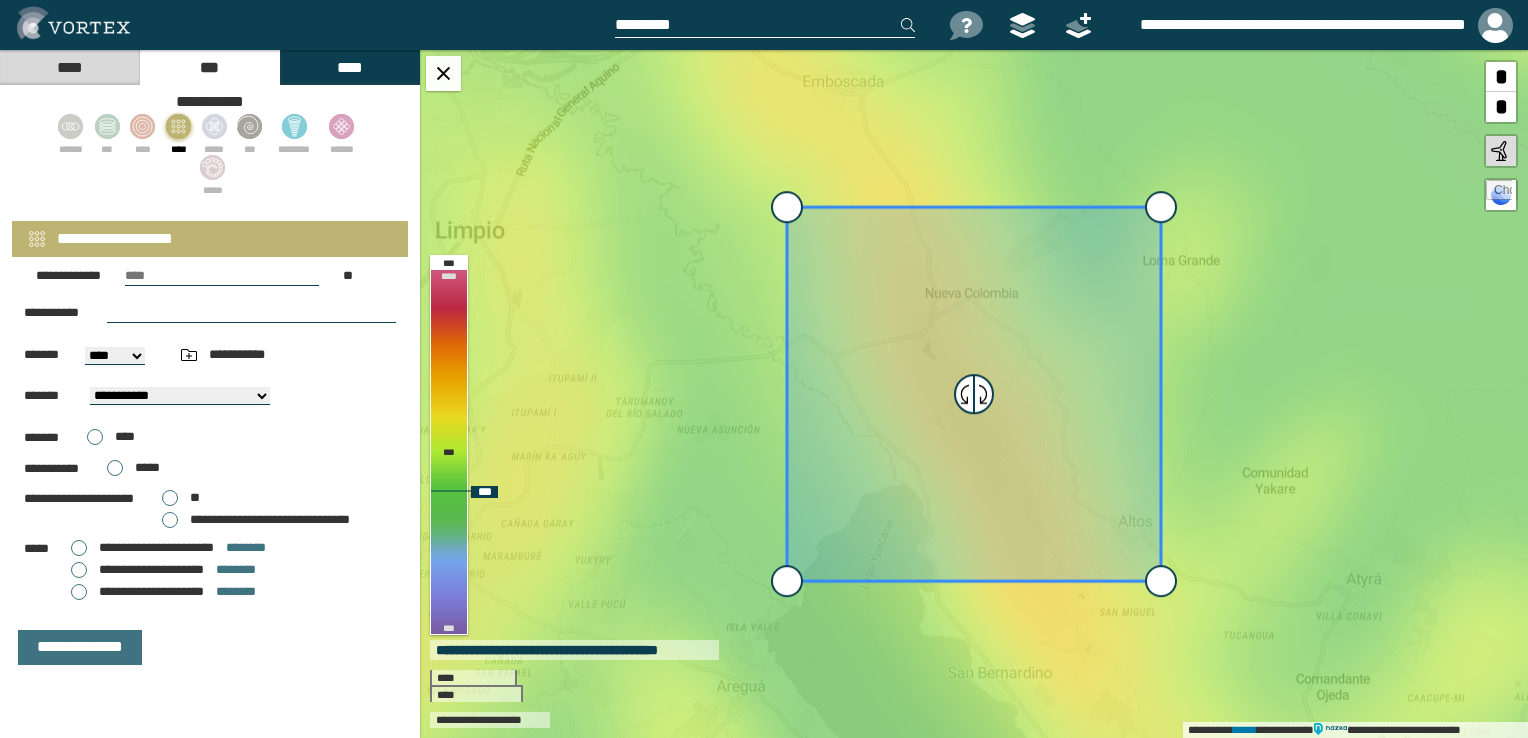 click on "*" at bounding box center [1501, 107] 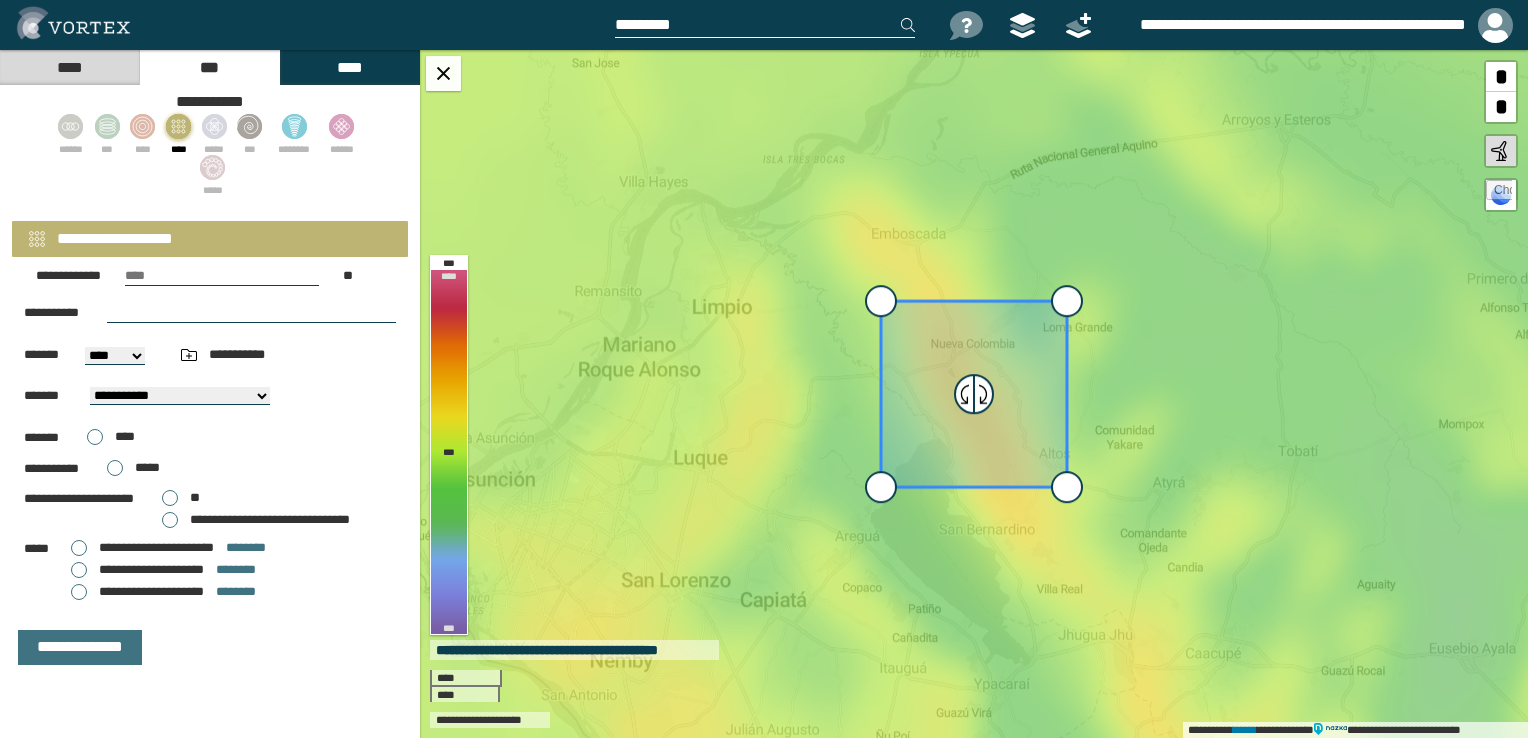 scroll, scrollTop: 0, scrollLeft: 0, axis: both 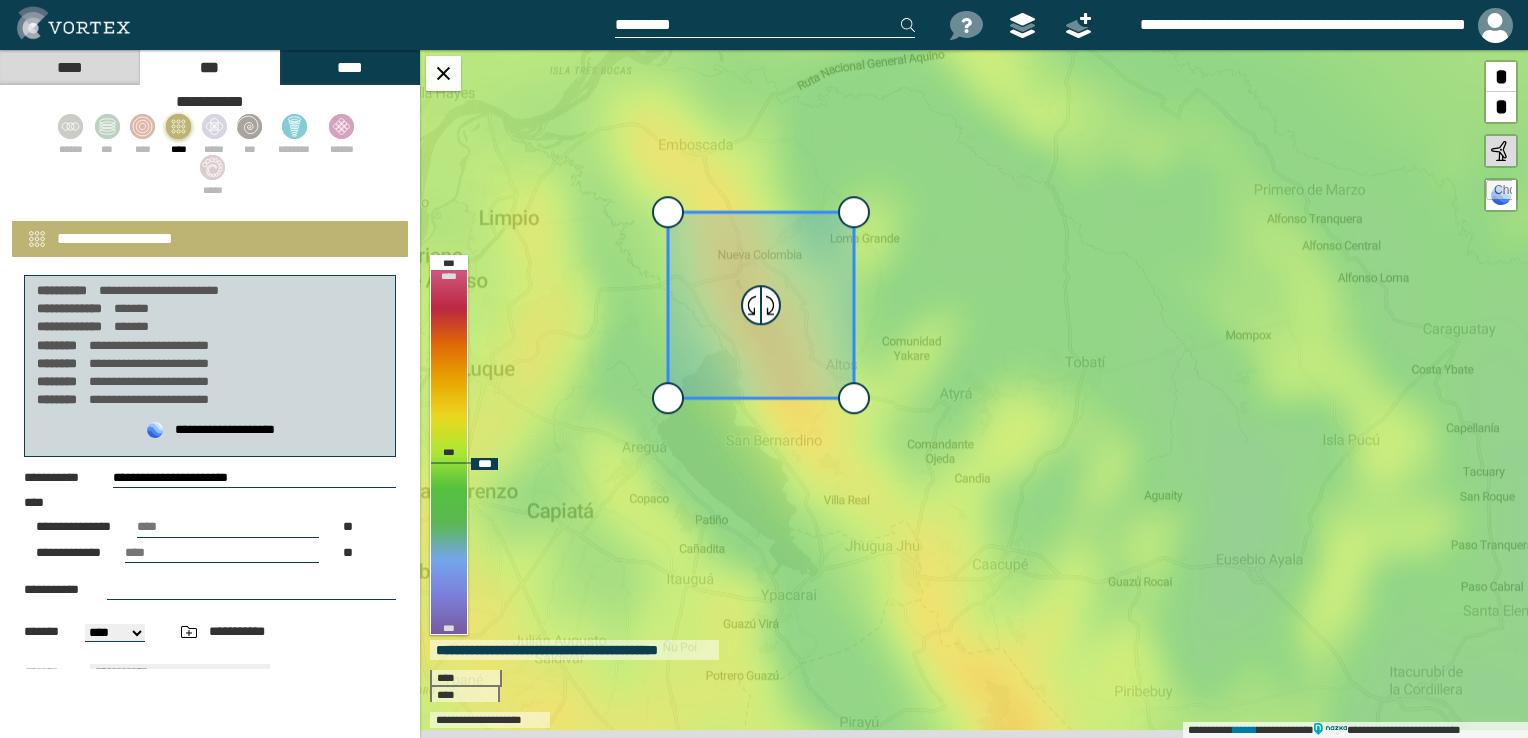 drag, startPoint x: 741, startPoint y: 243, endPoint x: 528, endPoint y: 150, distance: 232.41772 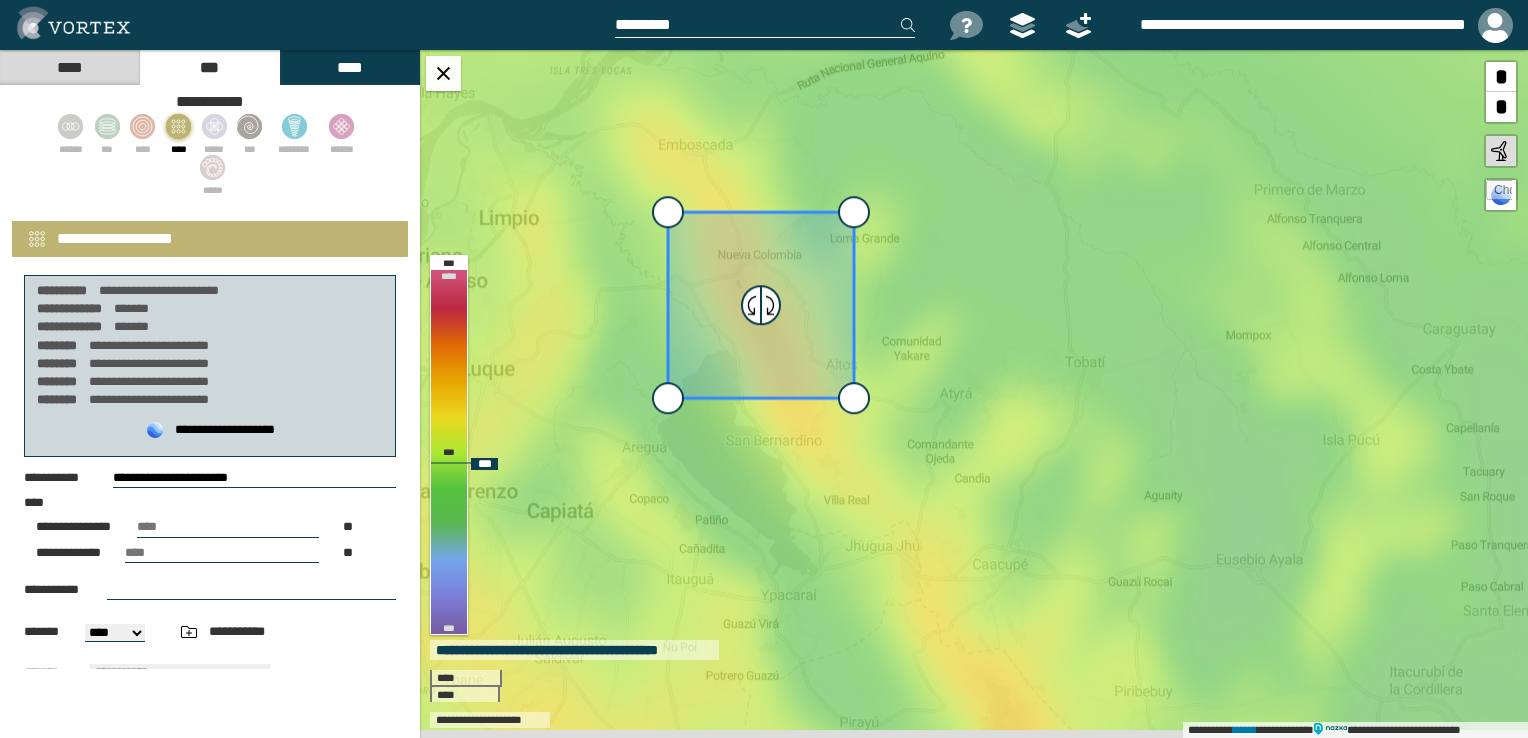 click on "**********" at bounding box center [974, 394] 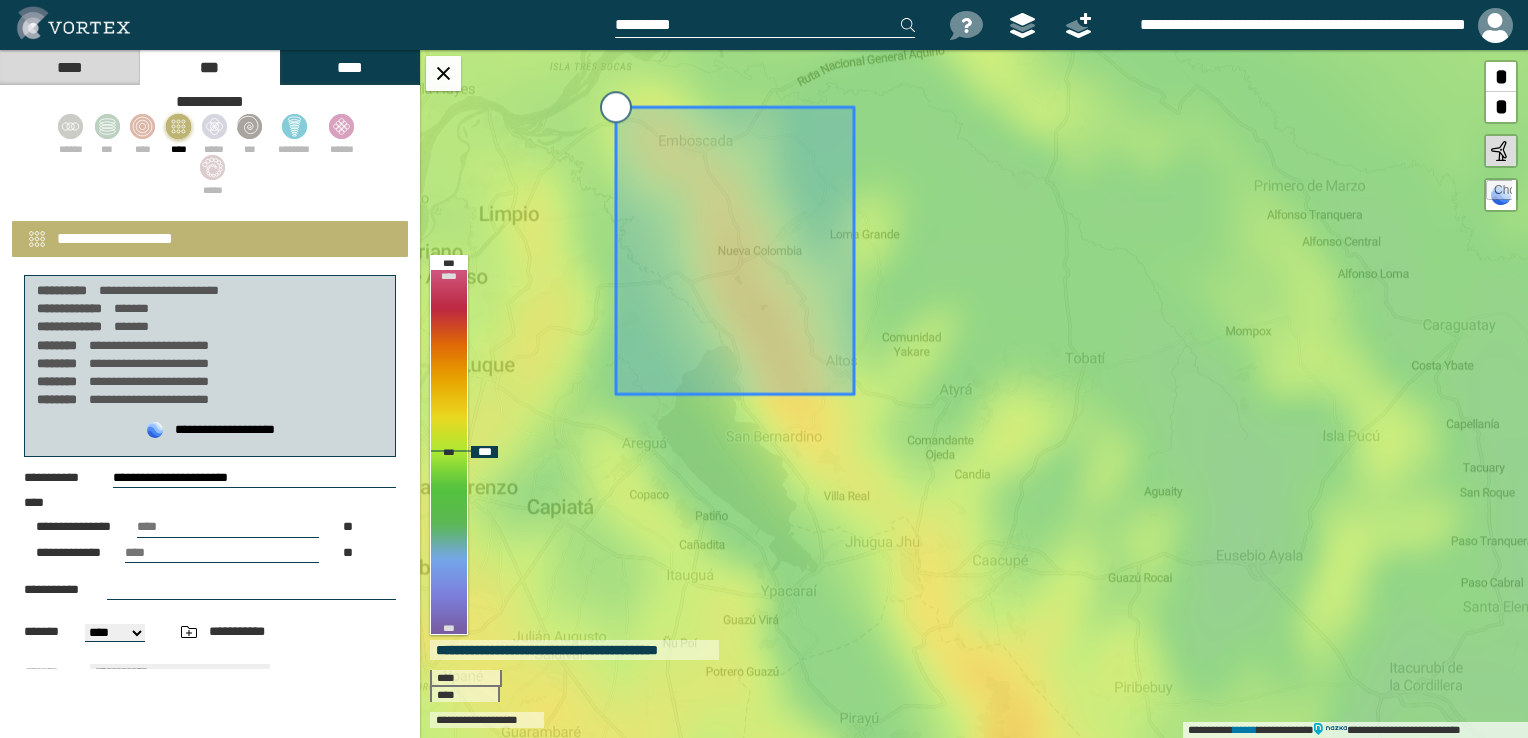 drag, startPoint x: 668, startPoint y: 213, endPoint x: 616, endPoint y: 112, distance: 113.600174 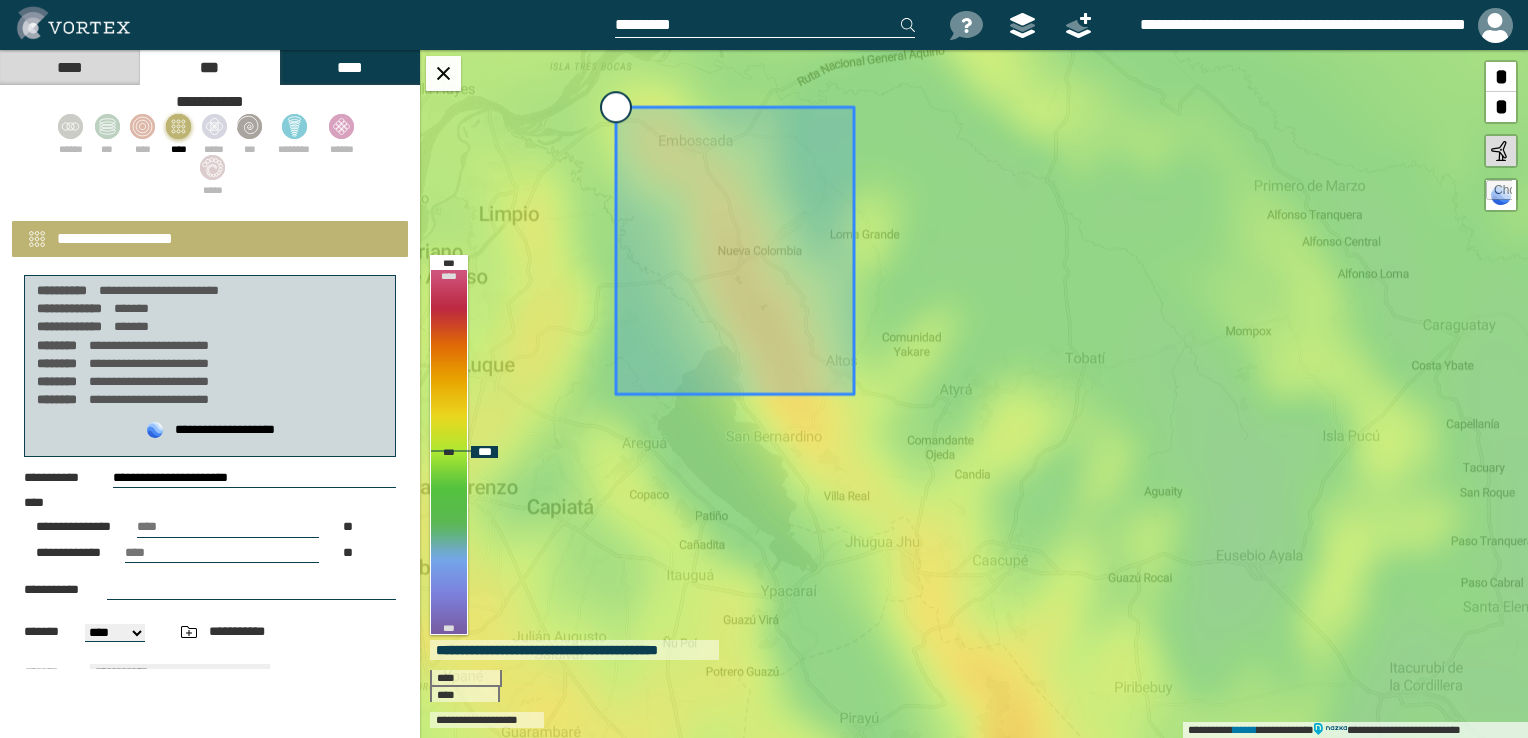 type on "**********" 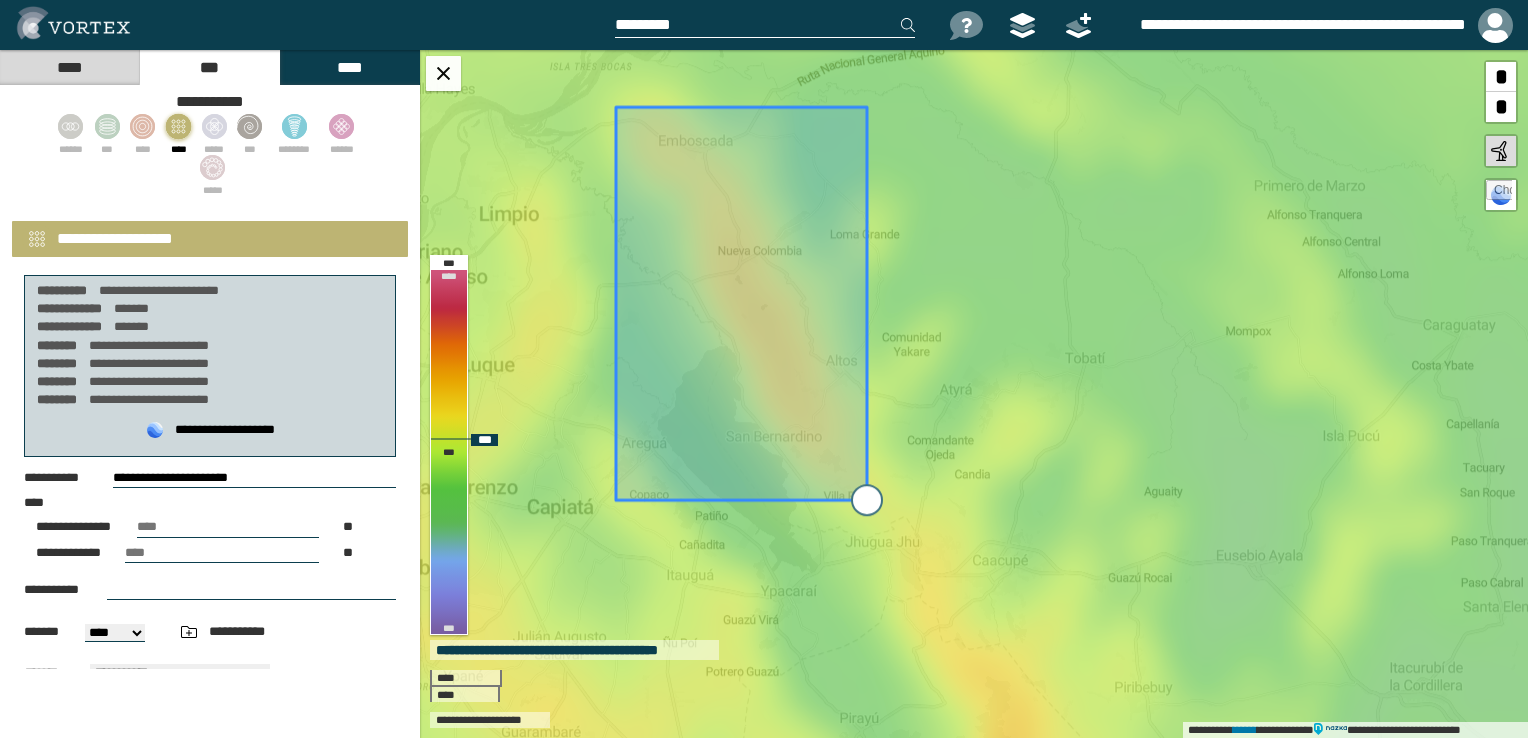 drag, startPoint x: 852, startPoint y: 403, endPoint x: 865, endPoint y: 509, distance: 106.7942 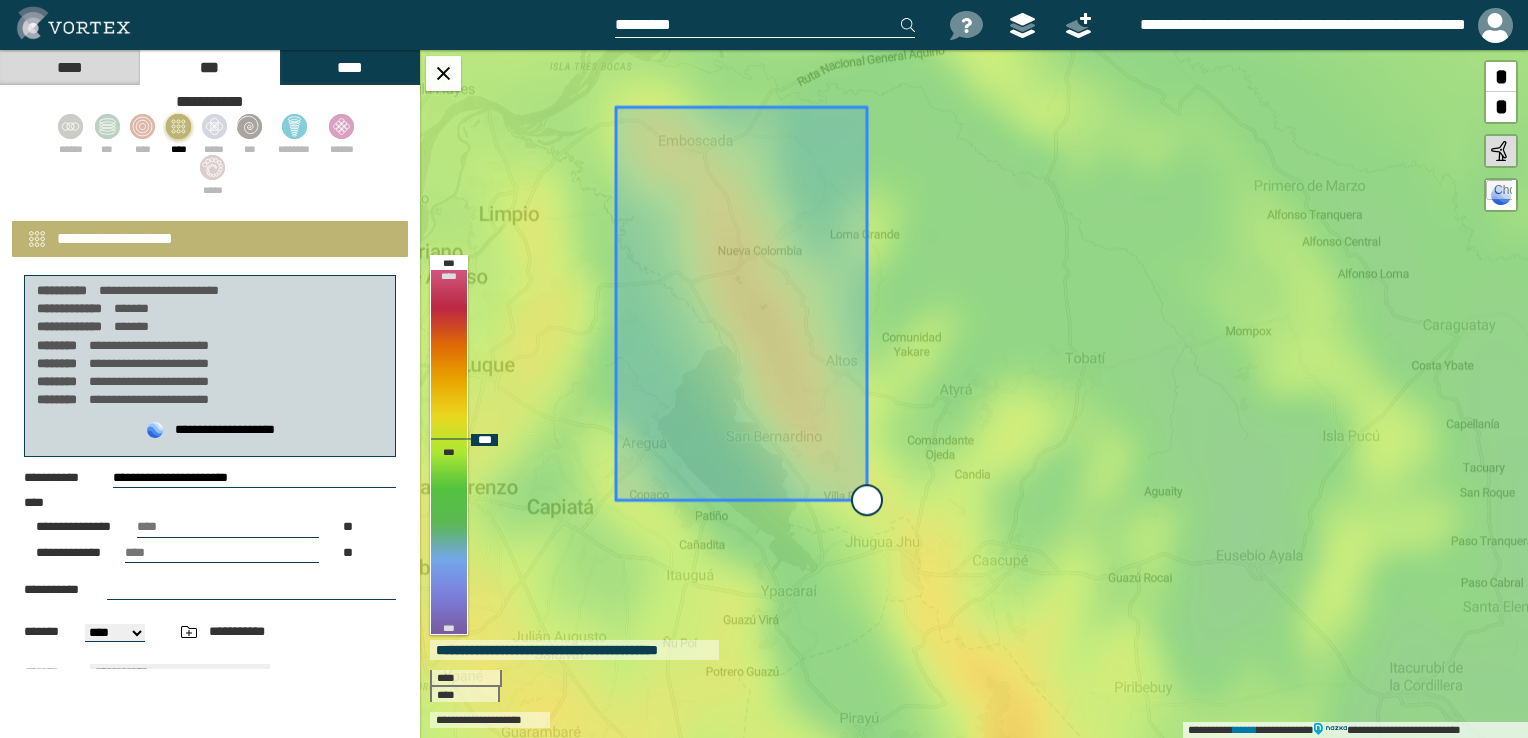 type on "**********" 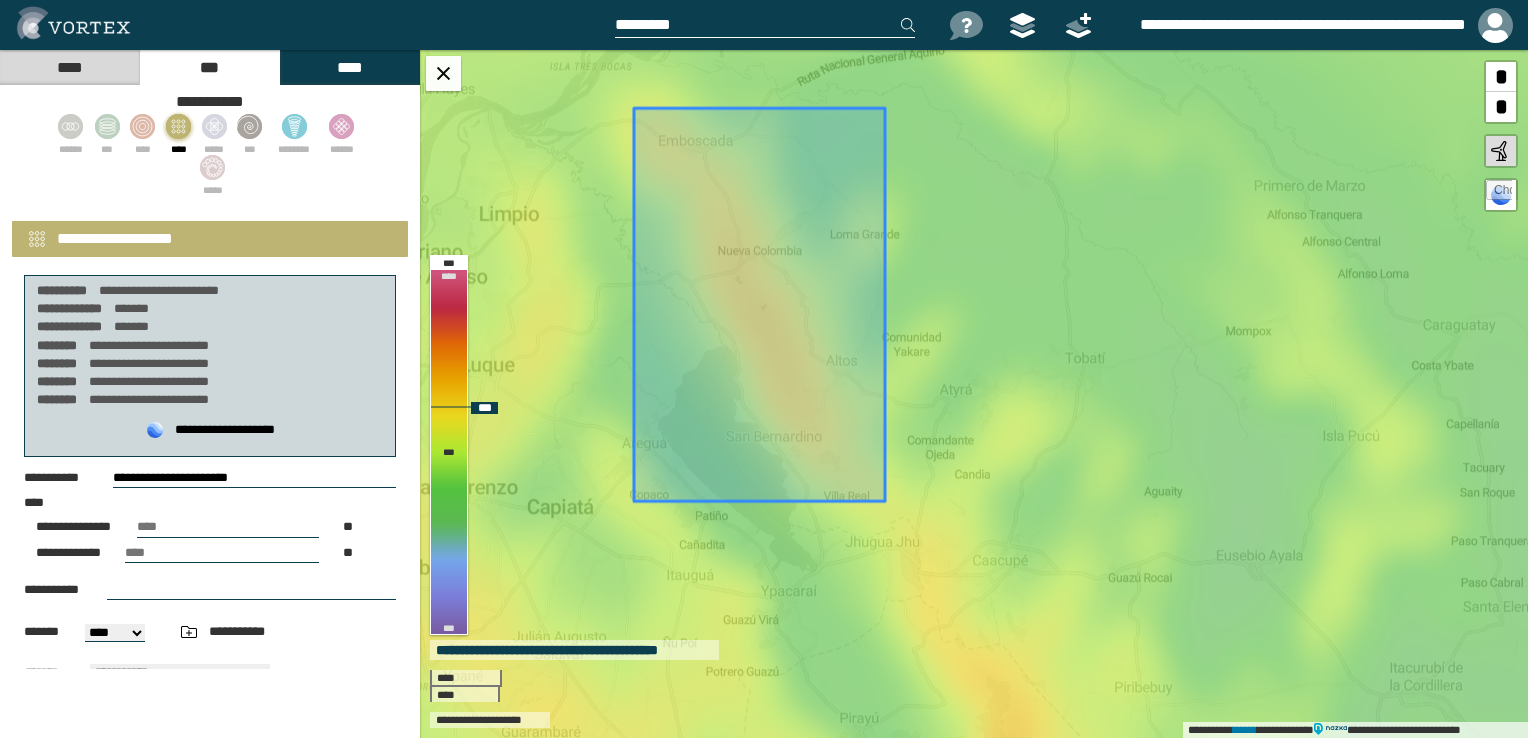 drag, startPoint x: 794, startPoint y: 403, endPoint x: 812, endPoint y: 404, distance: 18.027756 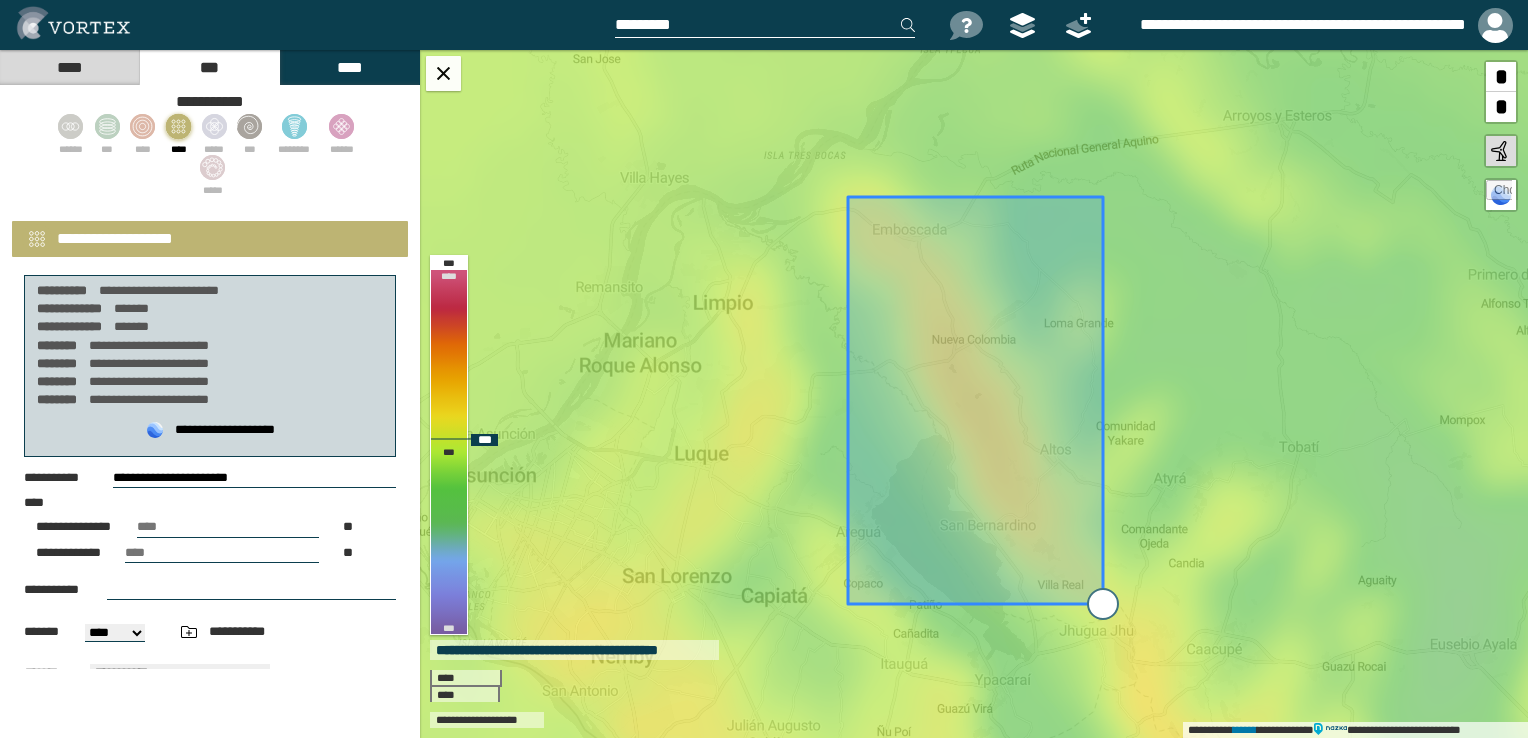 drag, startPoint x: 1092, startPoint y: 588, endPoint x: 1096, endPoint y: 603, distance: 15.524175 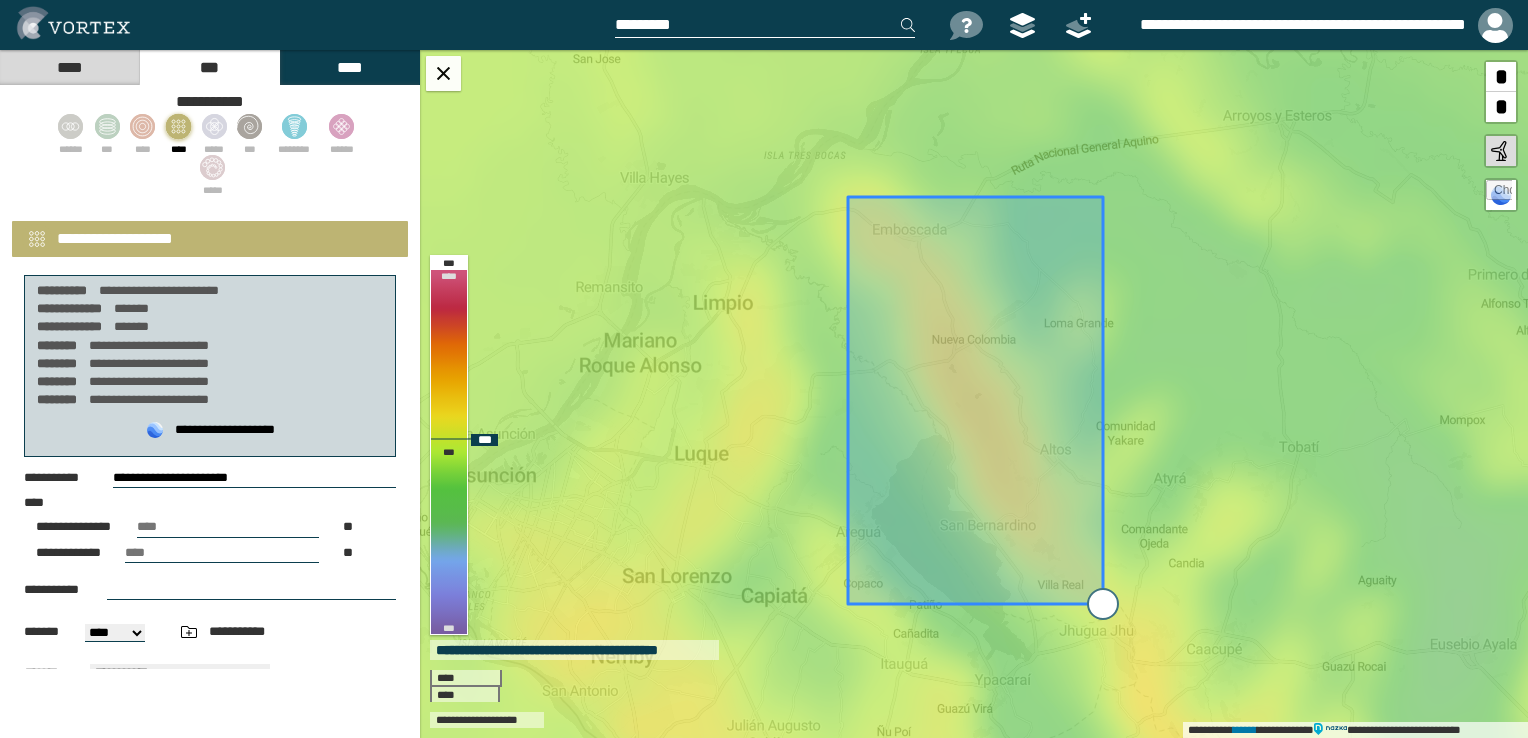 type on "**********" 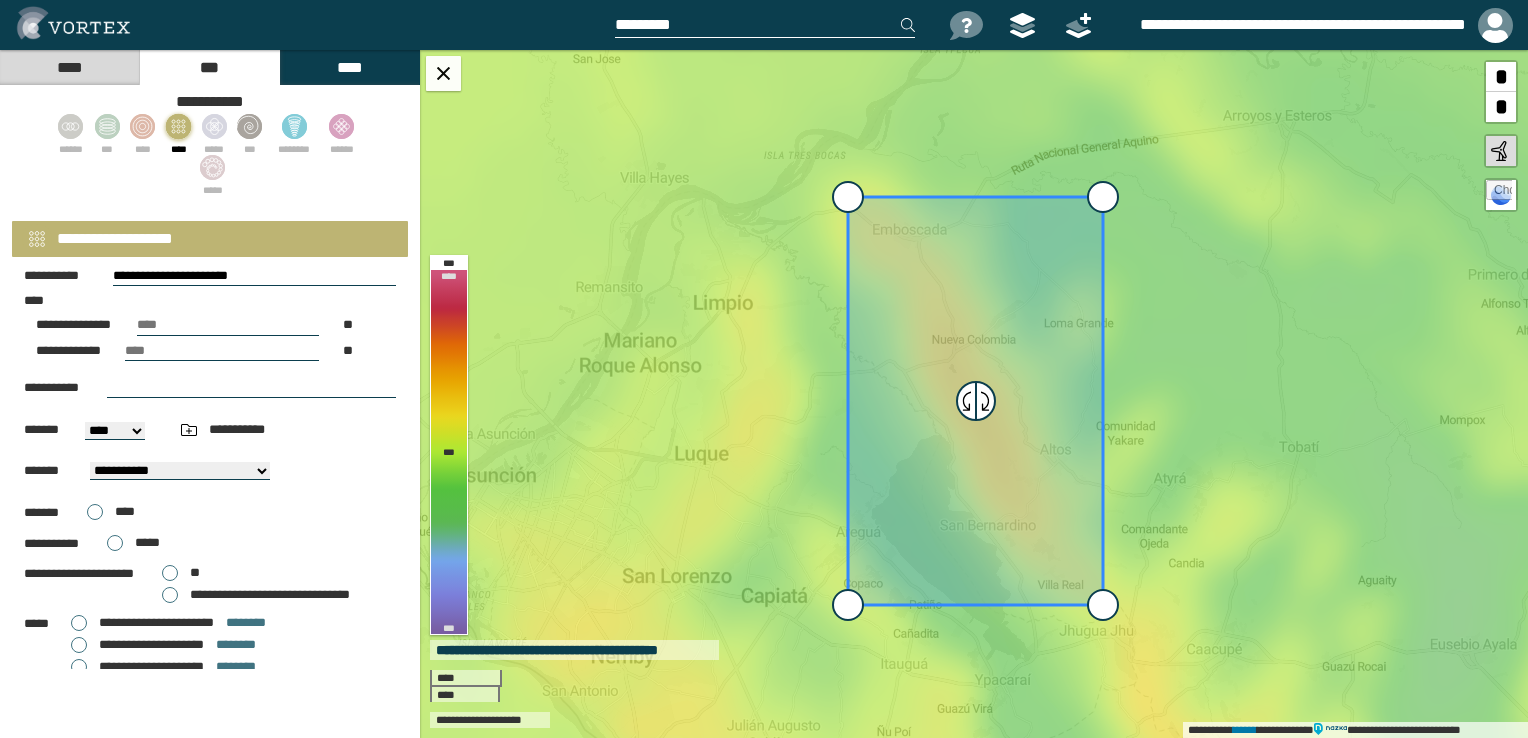 scroll, scrollTop: 277, scrollLeft: 0, axis: vertical 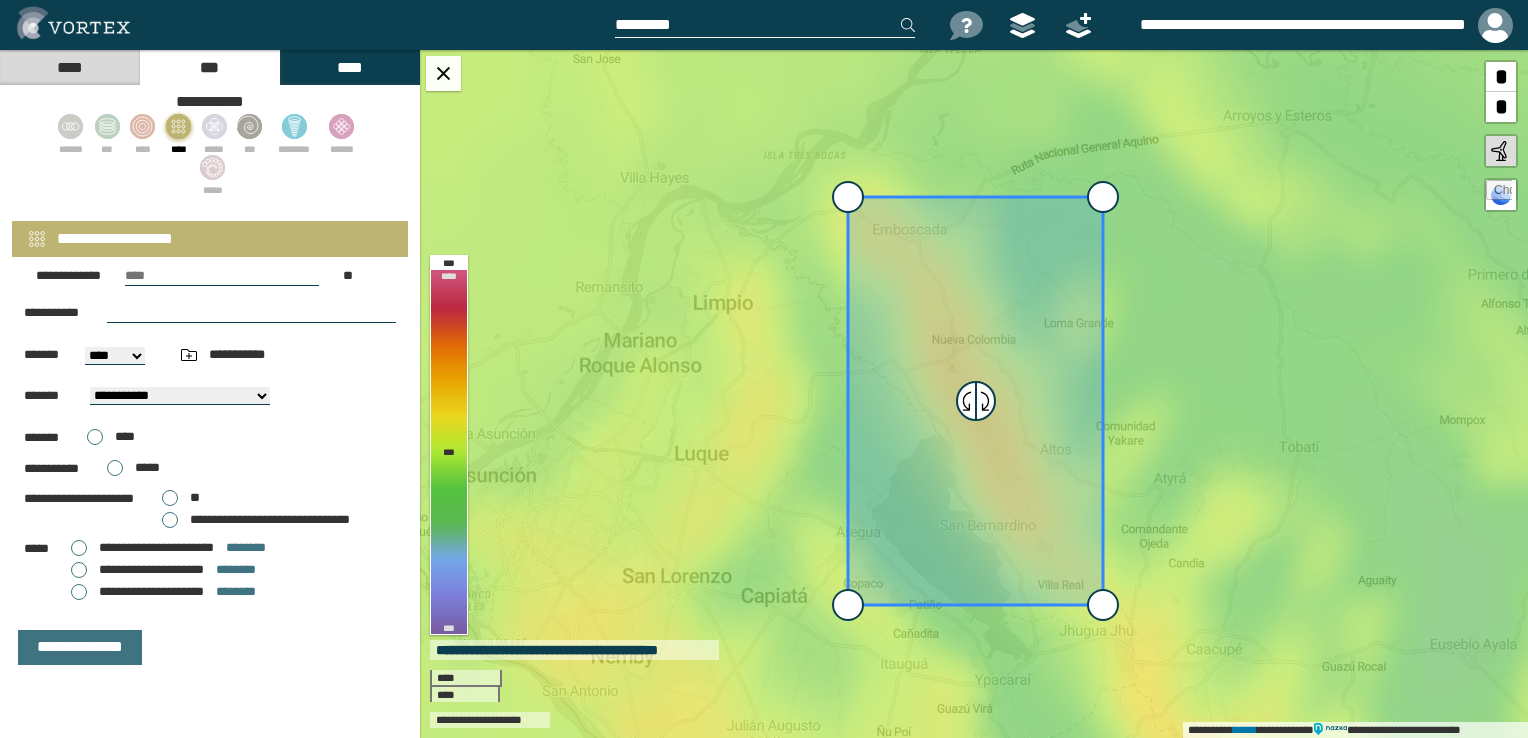 click on "**********" at bounding box center [163, 570] 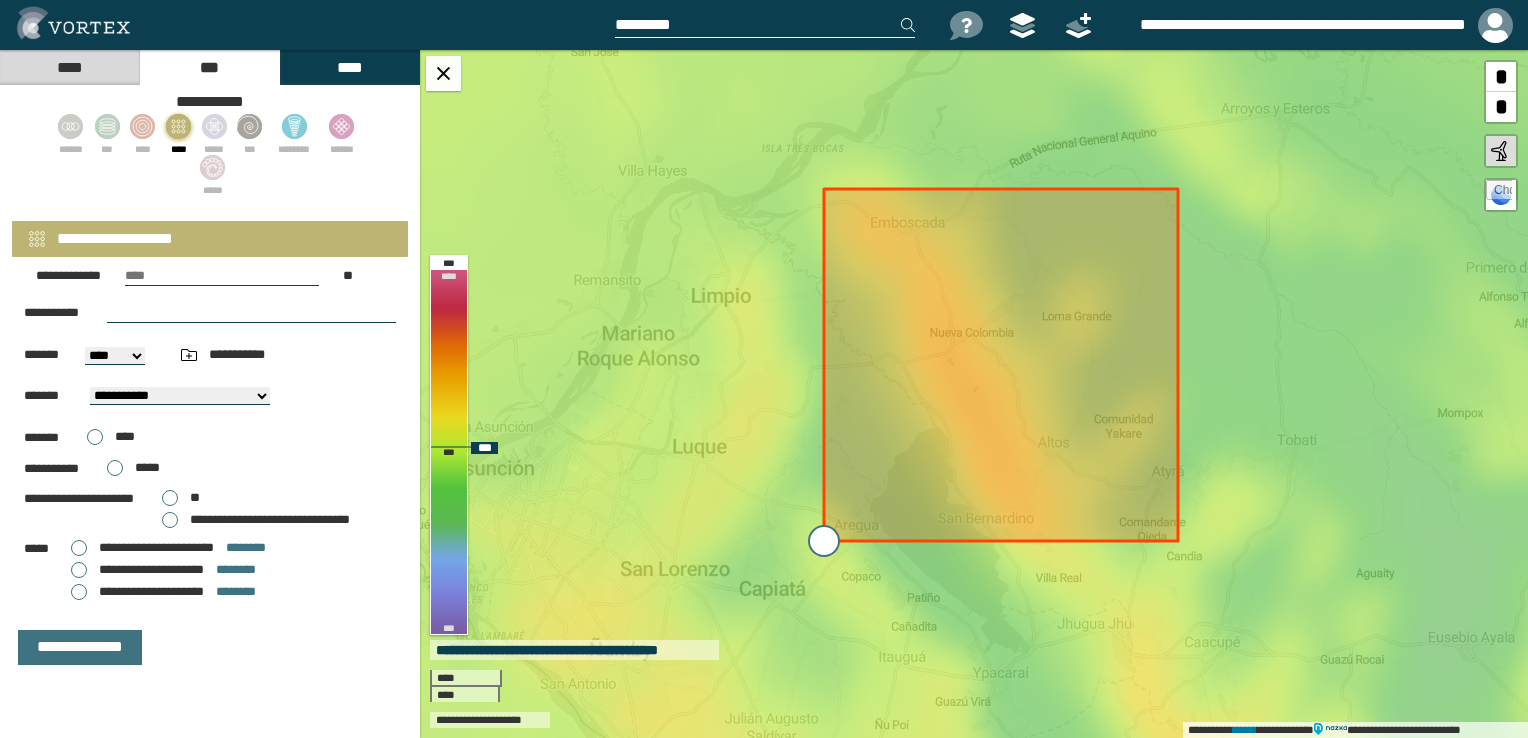 drag, startPoint x: 767, startPoint y: 602, endPoint x: 822, endPoint y: 544, distance: 79.93122 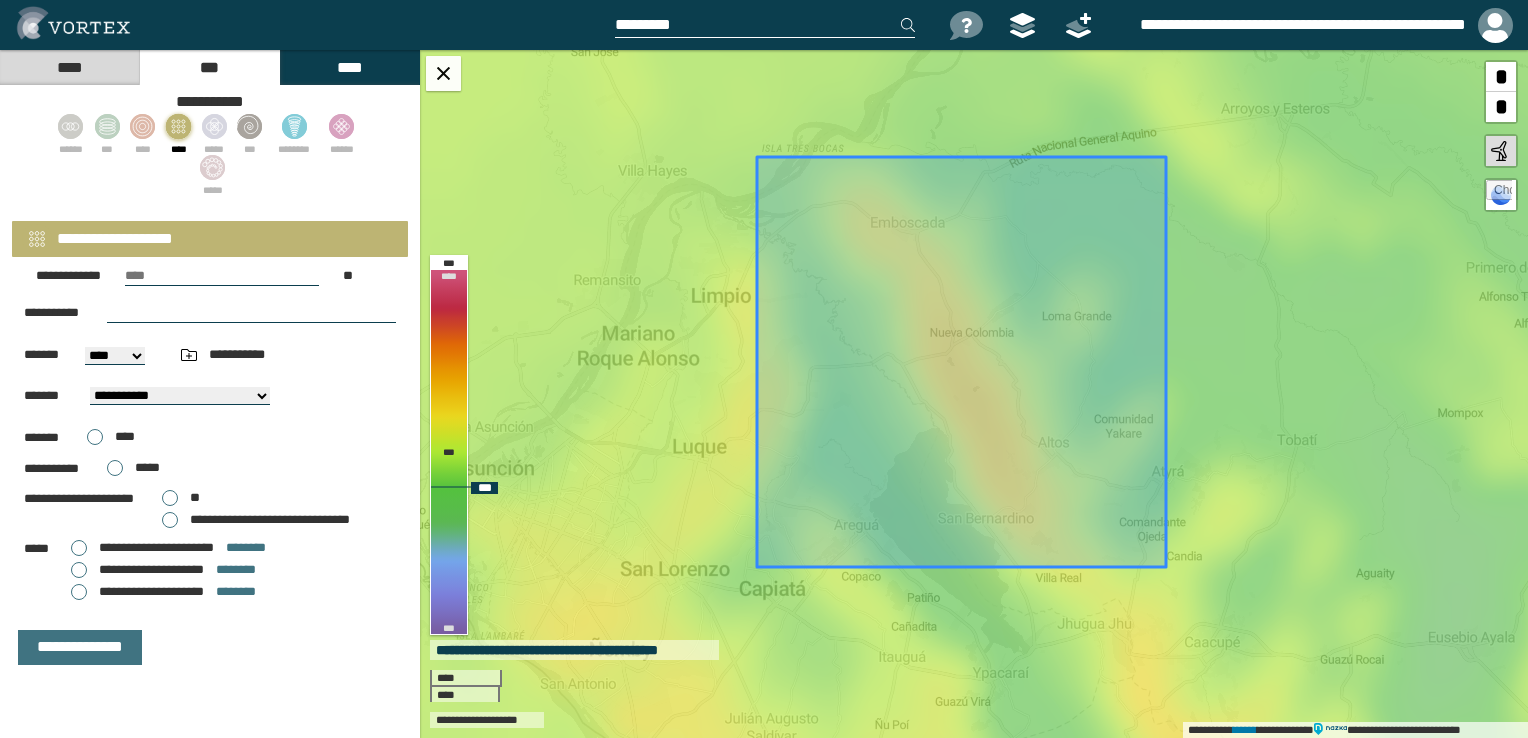 drag, startPoint x: 1076, startPoint y: 282, endPoint x: 1064, endPoint y: 246, distance: 37.94733 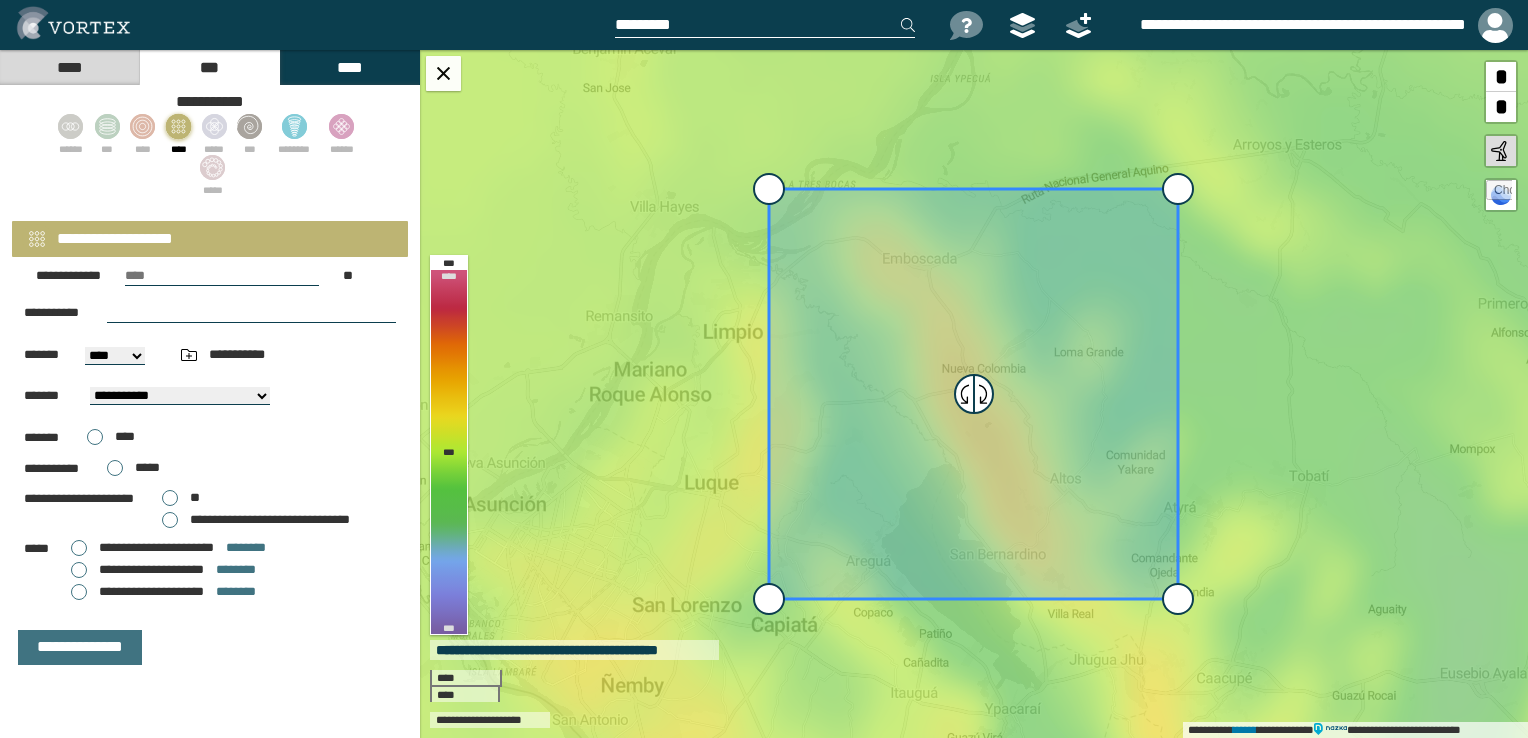 scroll, scrollTop: 0, scrollLeft: 0, axis: both 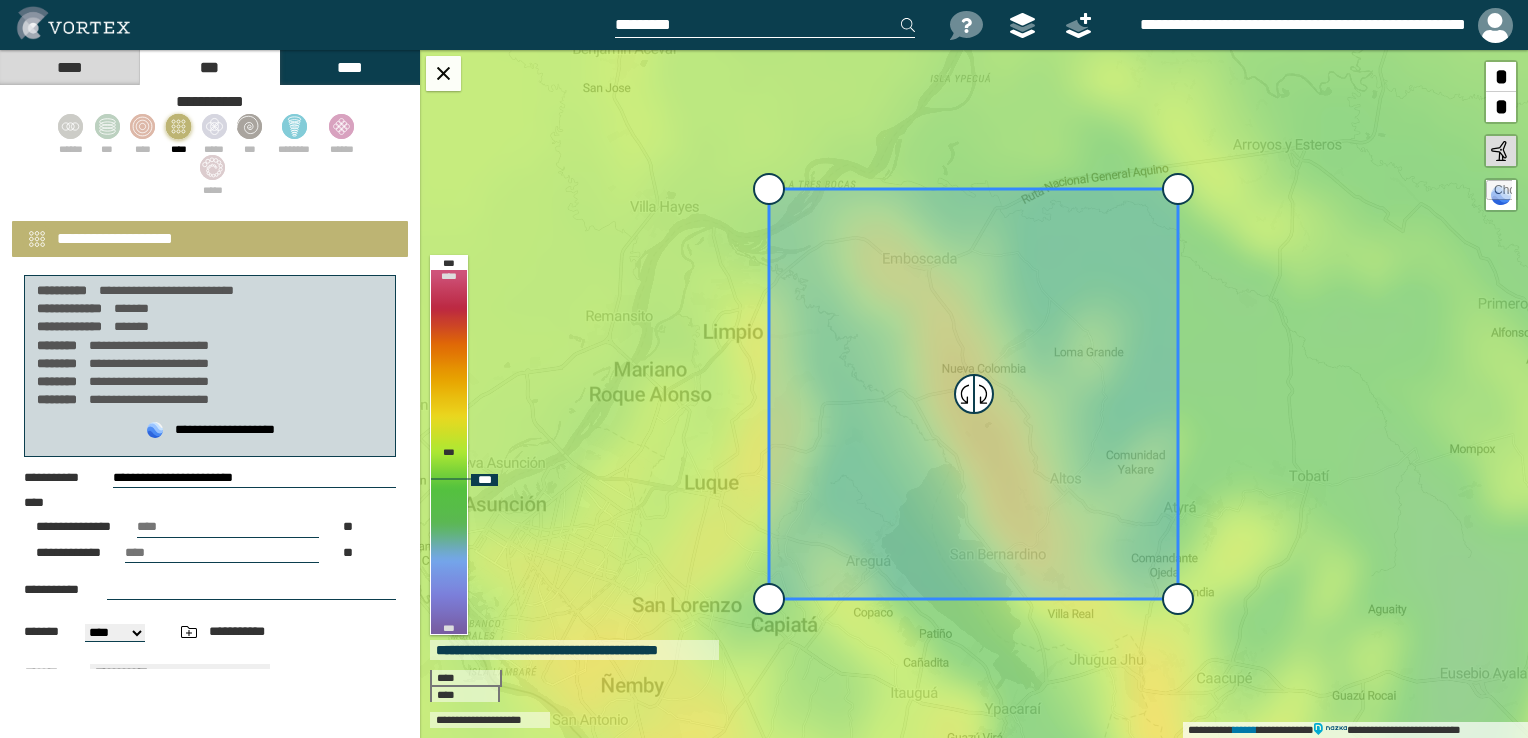 click on "*" at bounding box center [1501, 107] 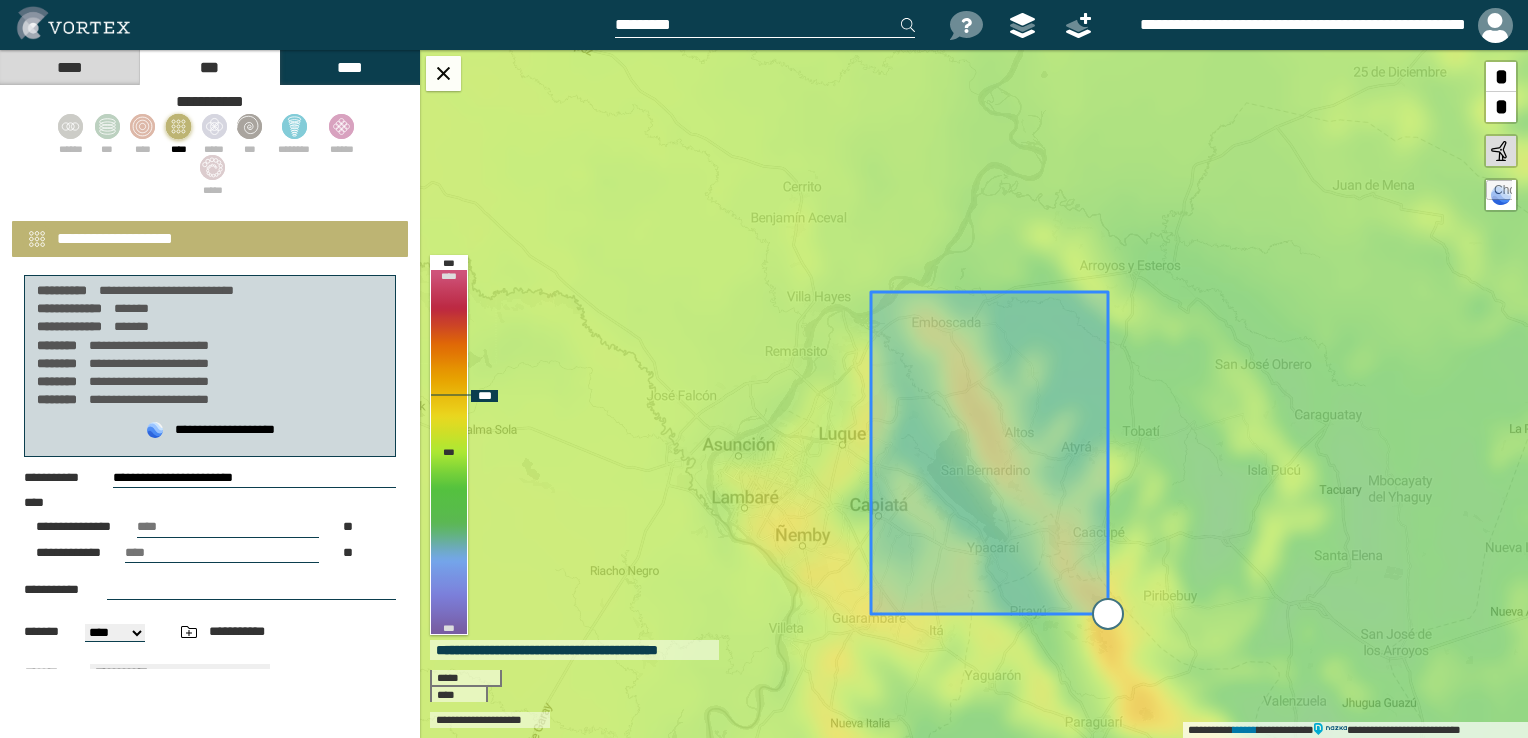 drag, startPoint x: 1076, startPoint y: 503, endPoint x: 1108, endPoint y: 621, distance: 122.26202 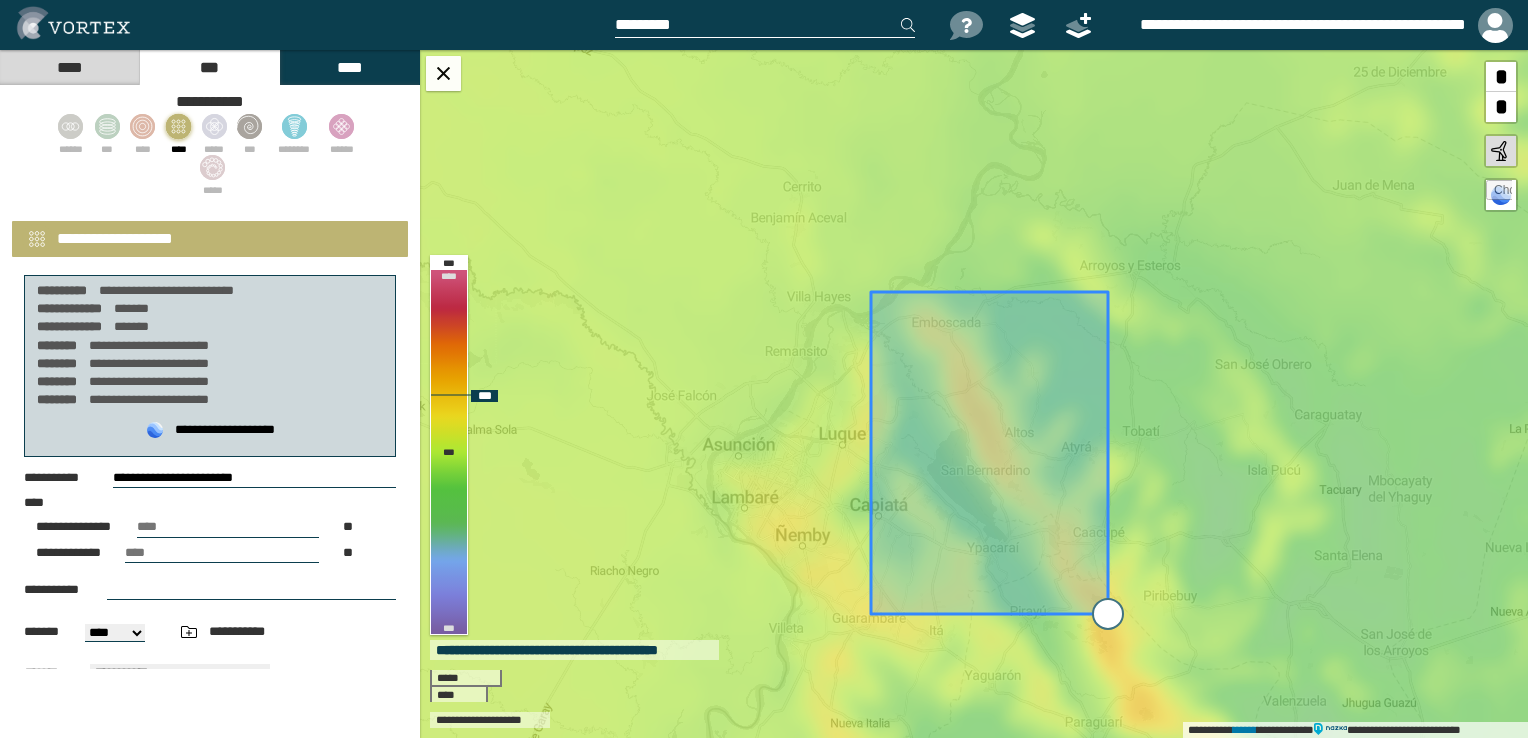 type on "**********" 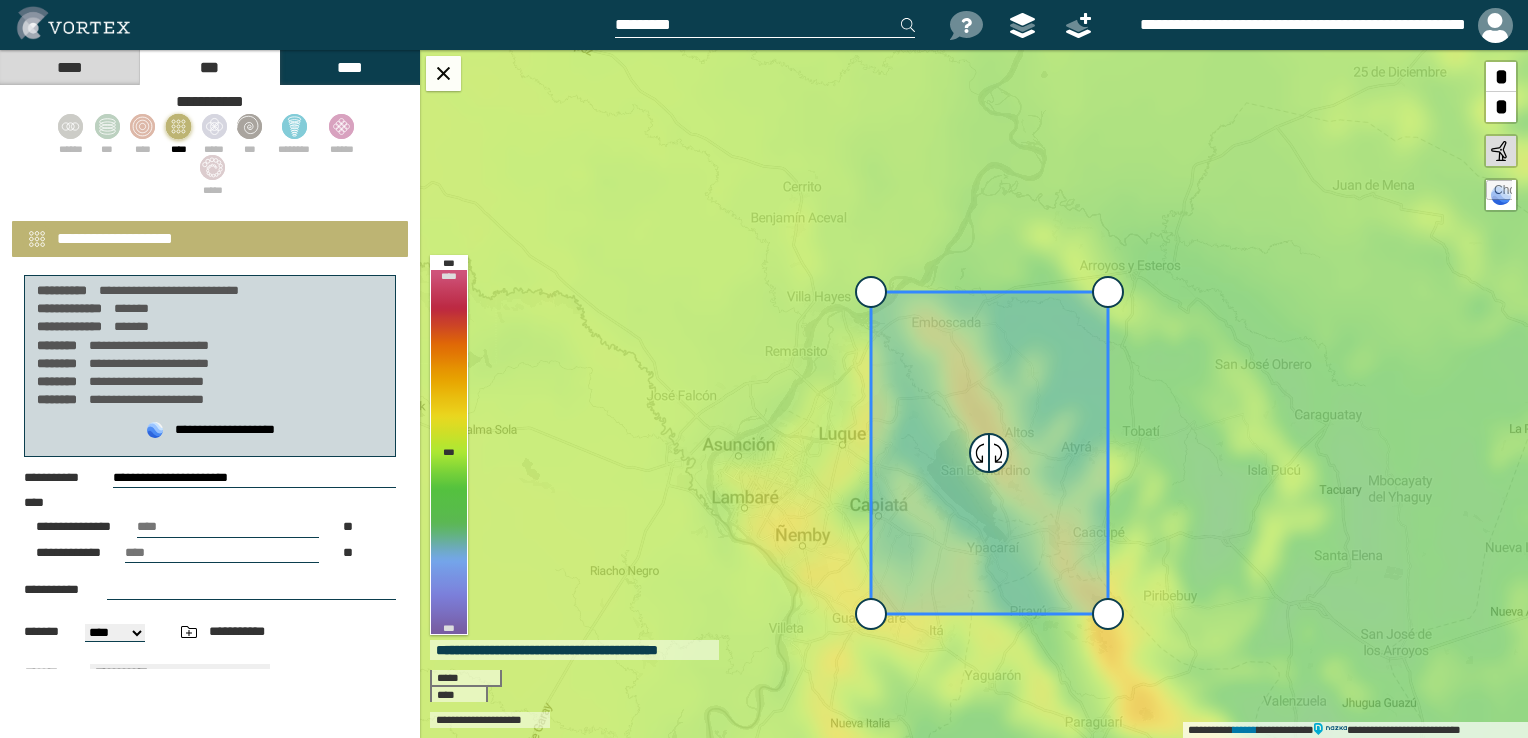 scroll, scrollTop: 277, scrollLeft: 0, axis: vertical 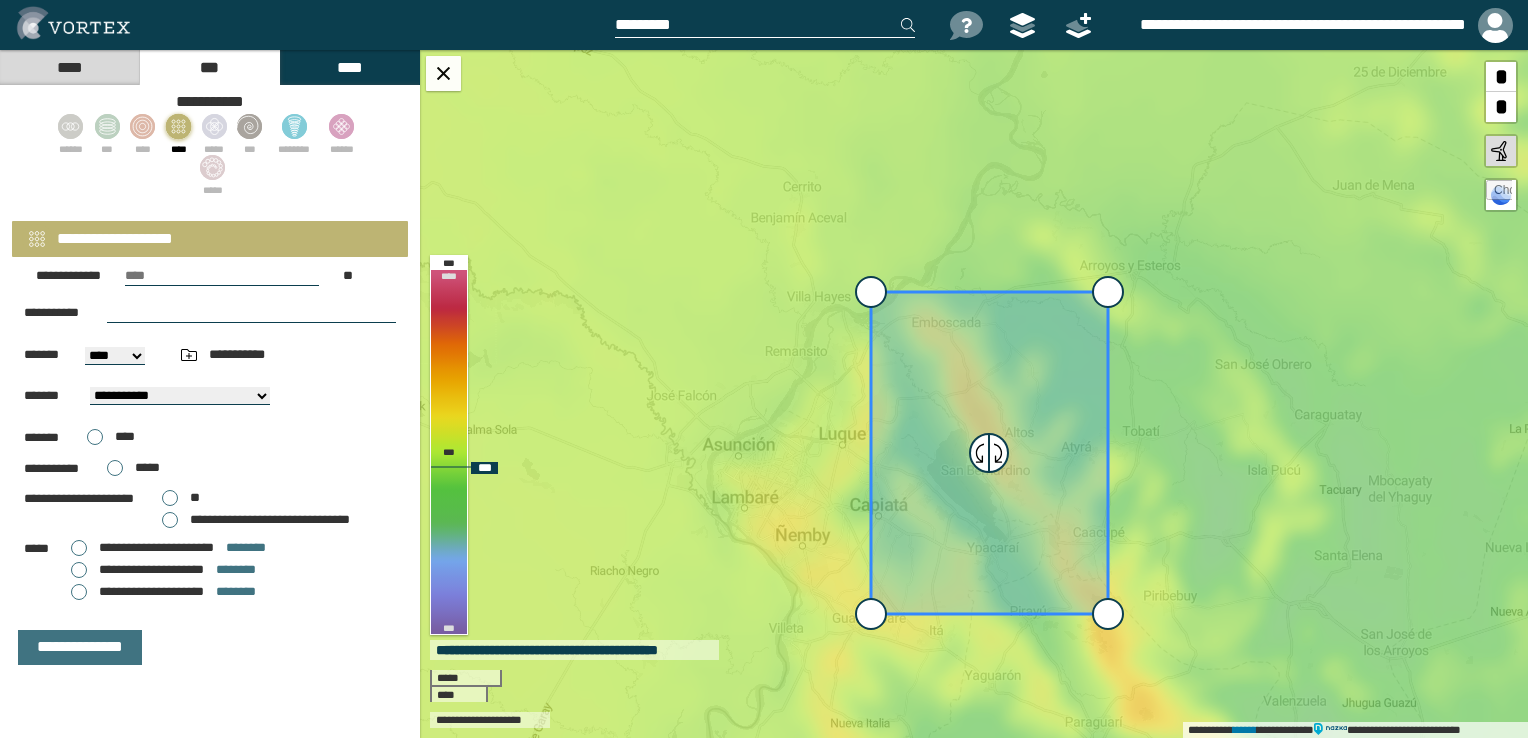 click on "**********" at bounding box center [974, 394] 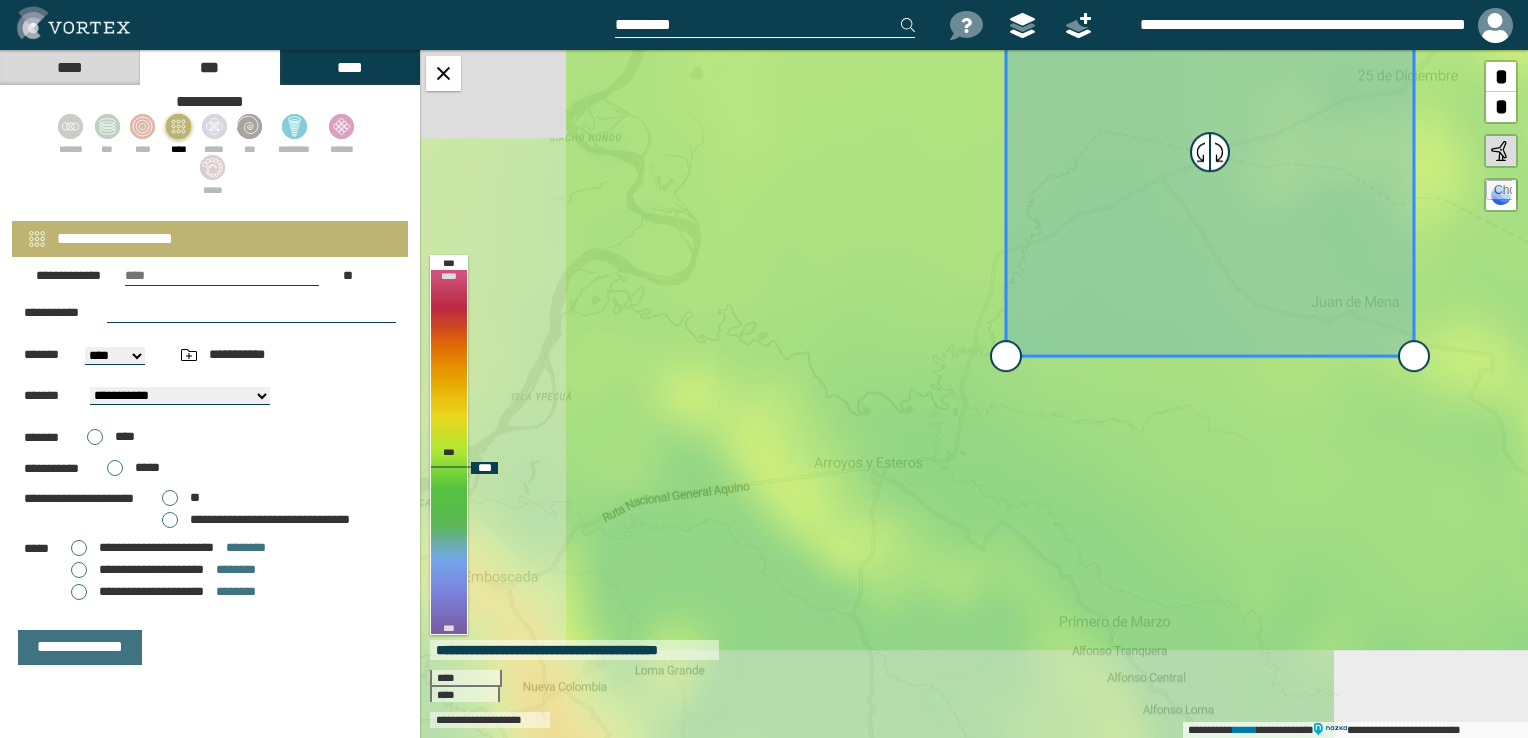 drag, startPoint x: 614, startPoint y: 413, endPoint x: 850, endPoint y: 171, distance: 338.02368 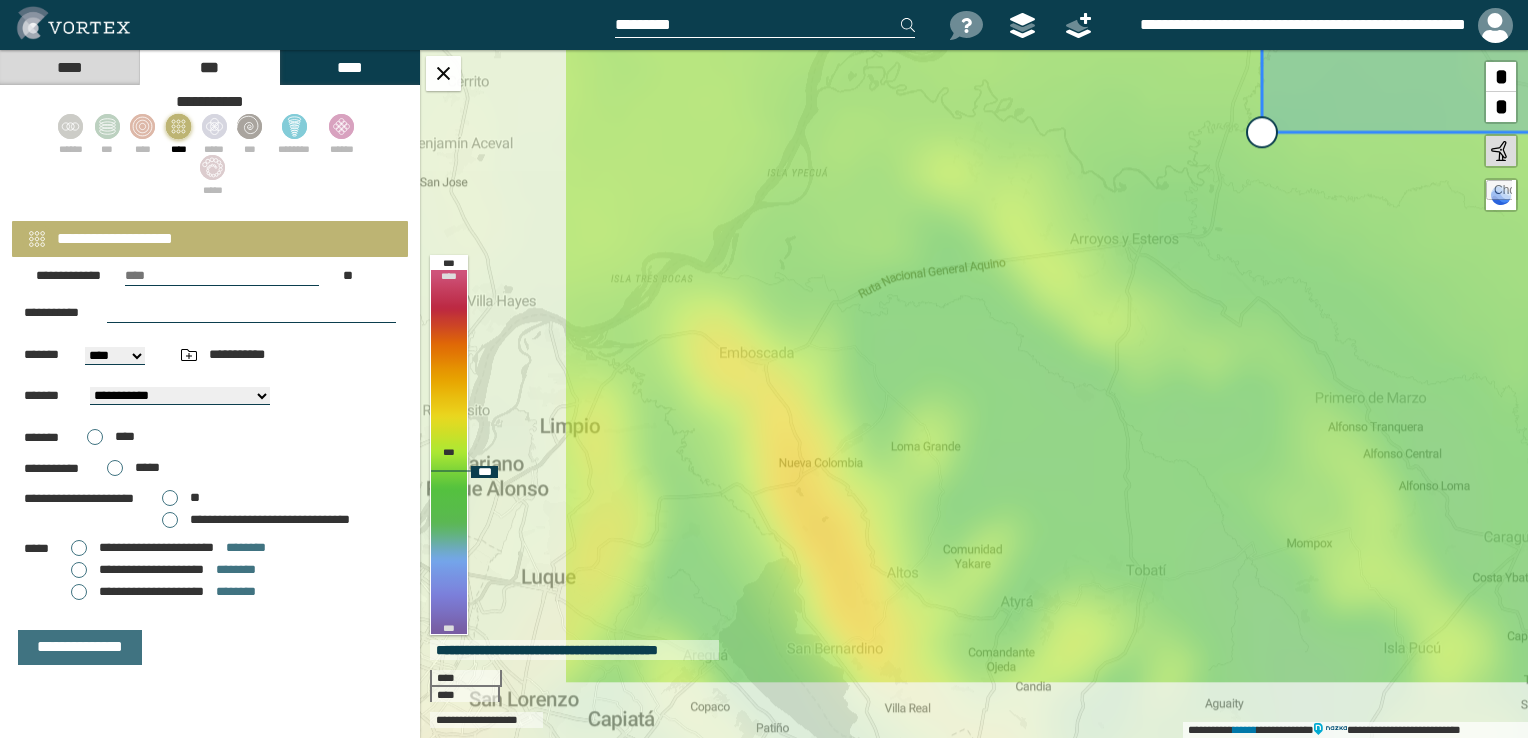 drag, startPoint x: 700, startPoint y: 337, endPoint x: 956, endPoint y: 113, distance: 340.16467 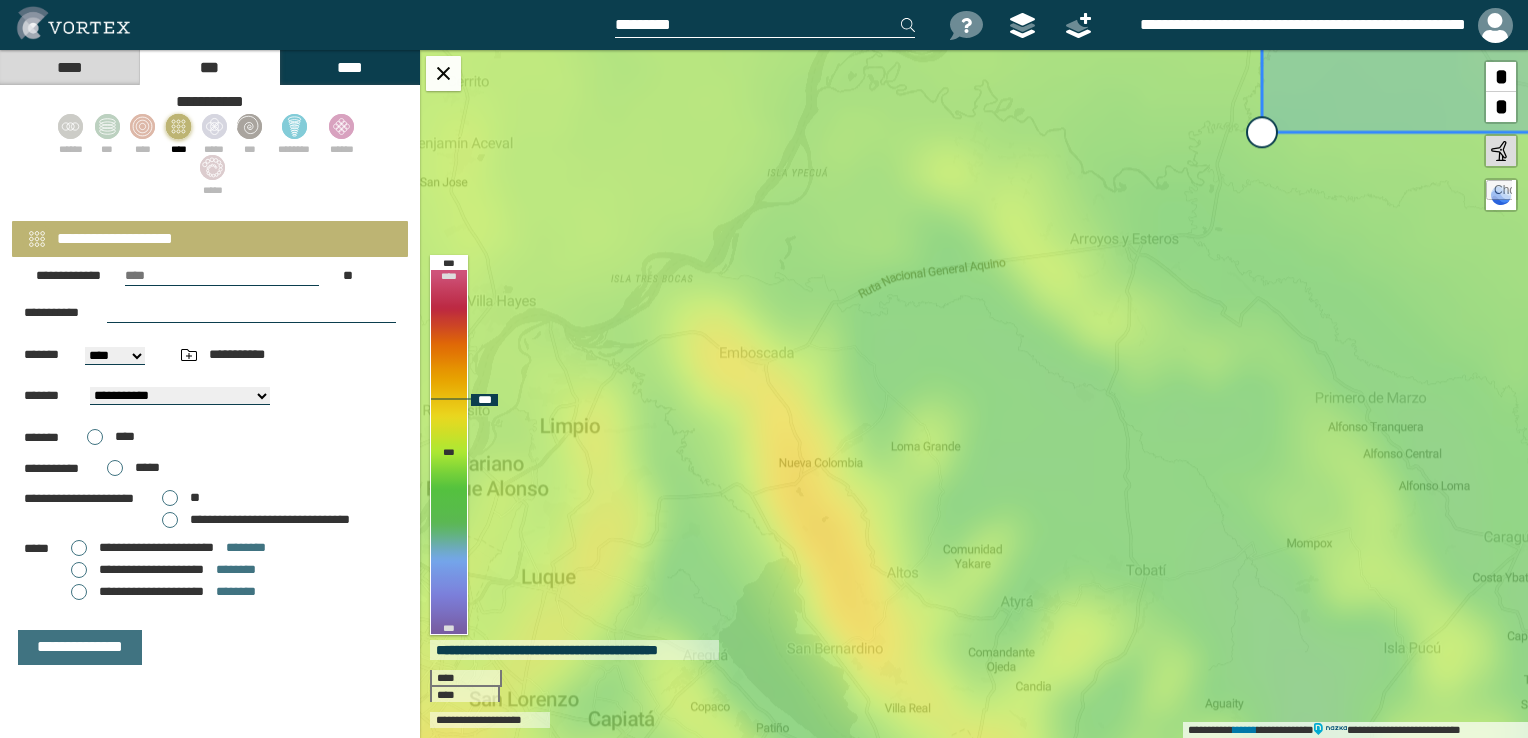 click on "**********" at bounding box center [974, 394] 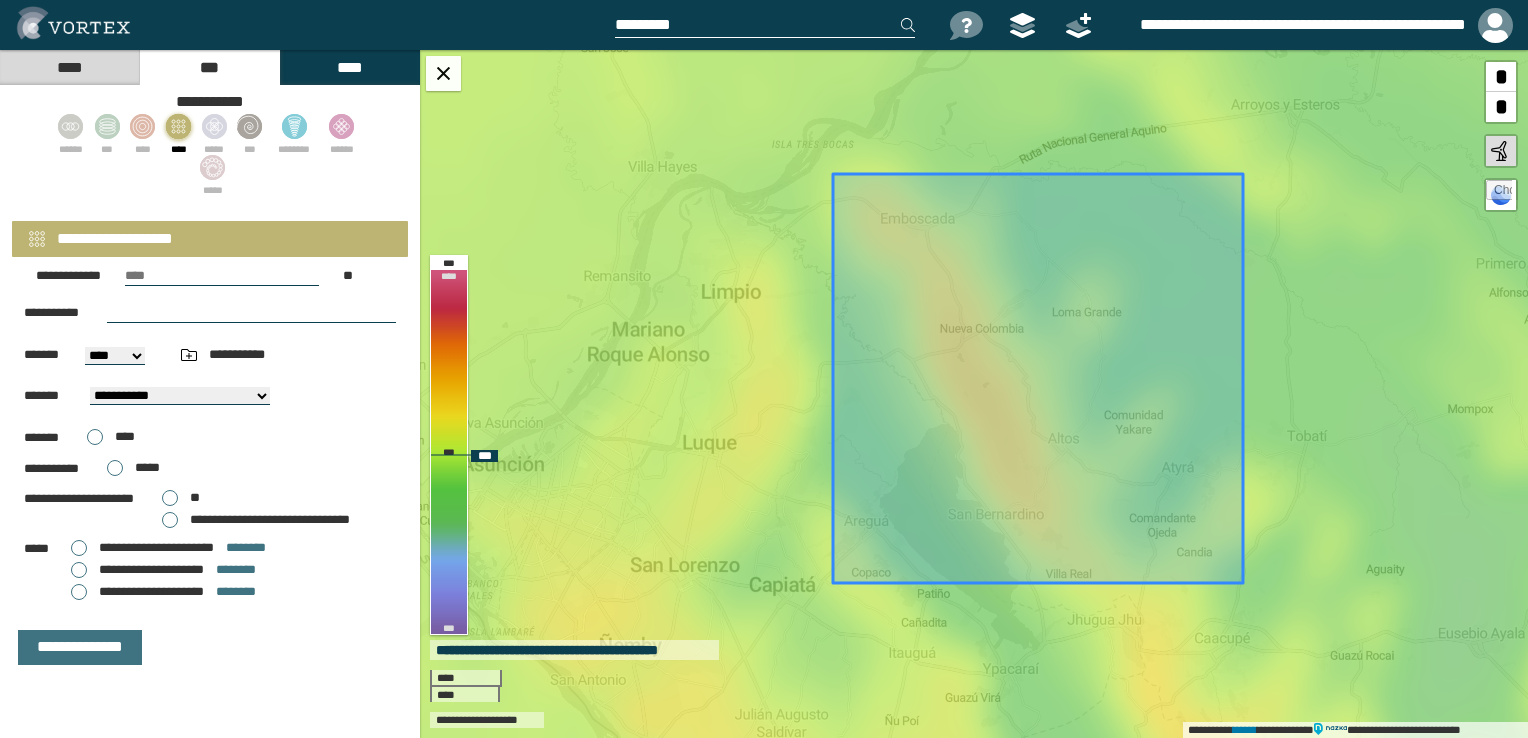 drag, startPoint x: 845, startPoint y: 383, endPoint x: 909, endPoint y: 368, distance: 65.734314 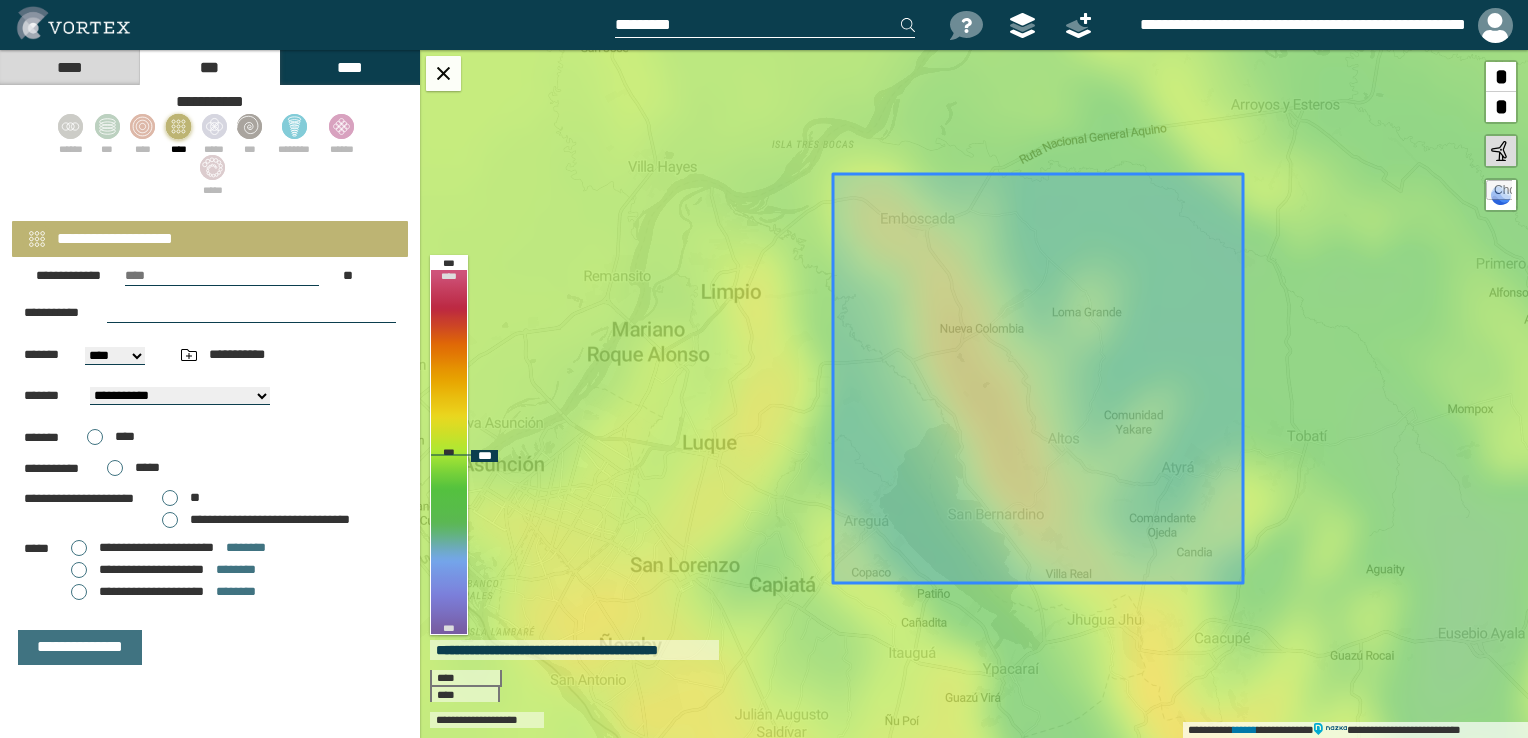 click 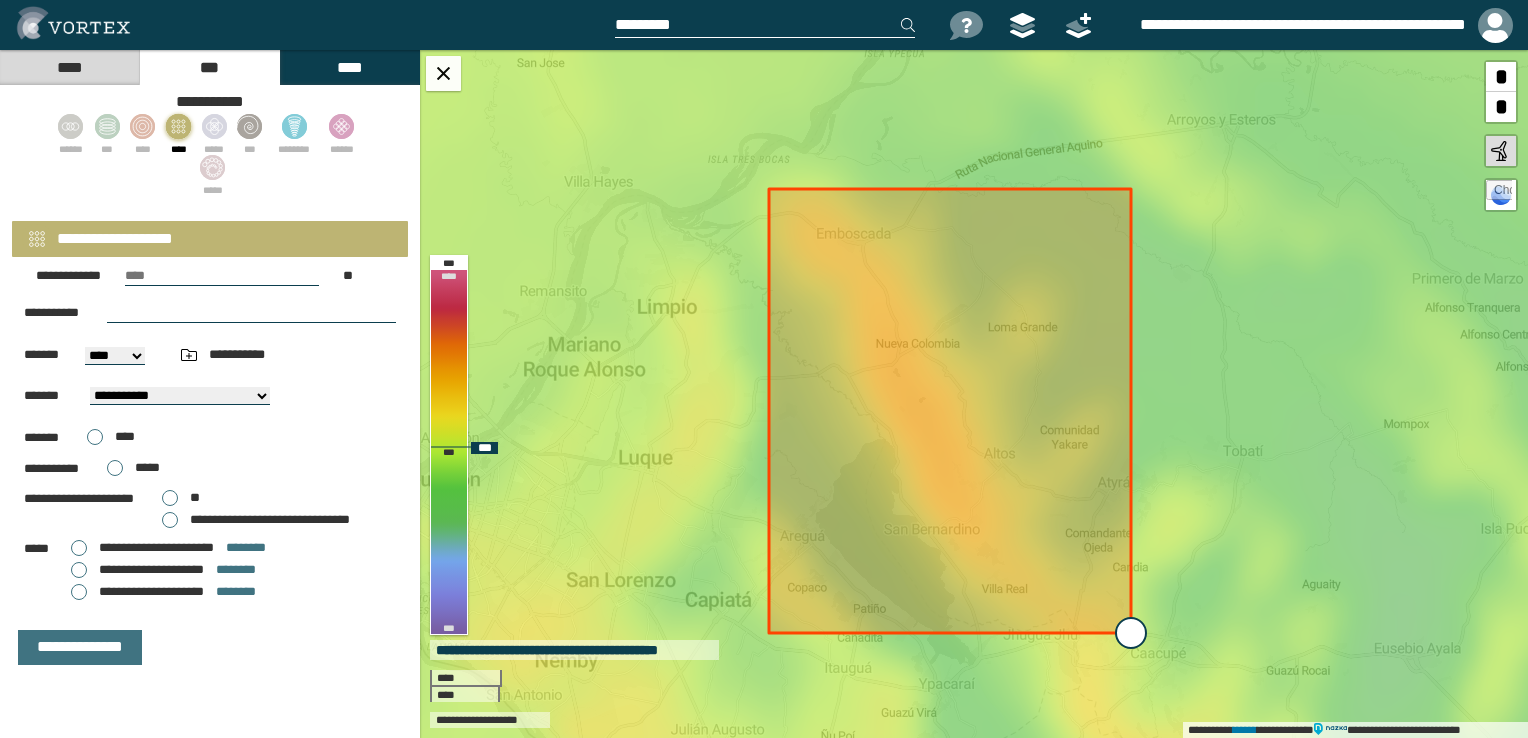 type on "*******" 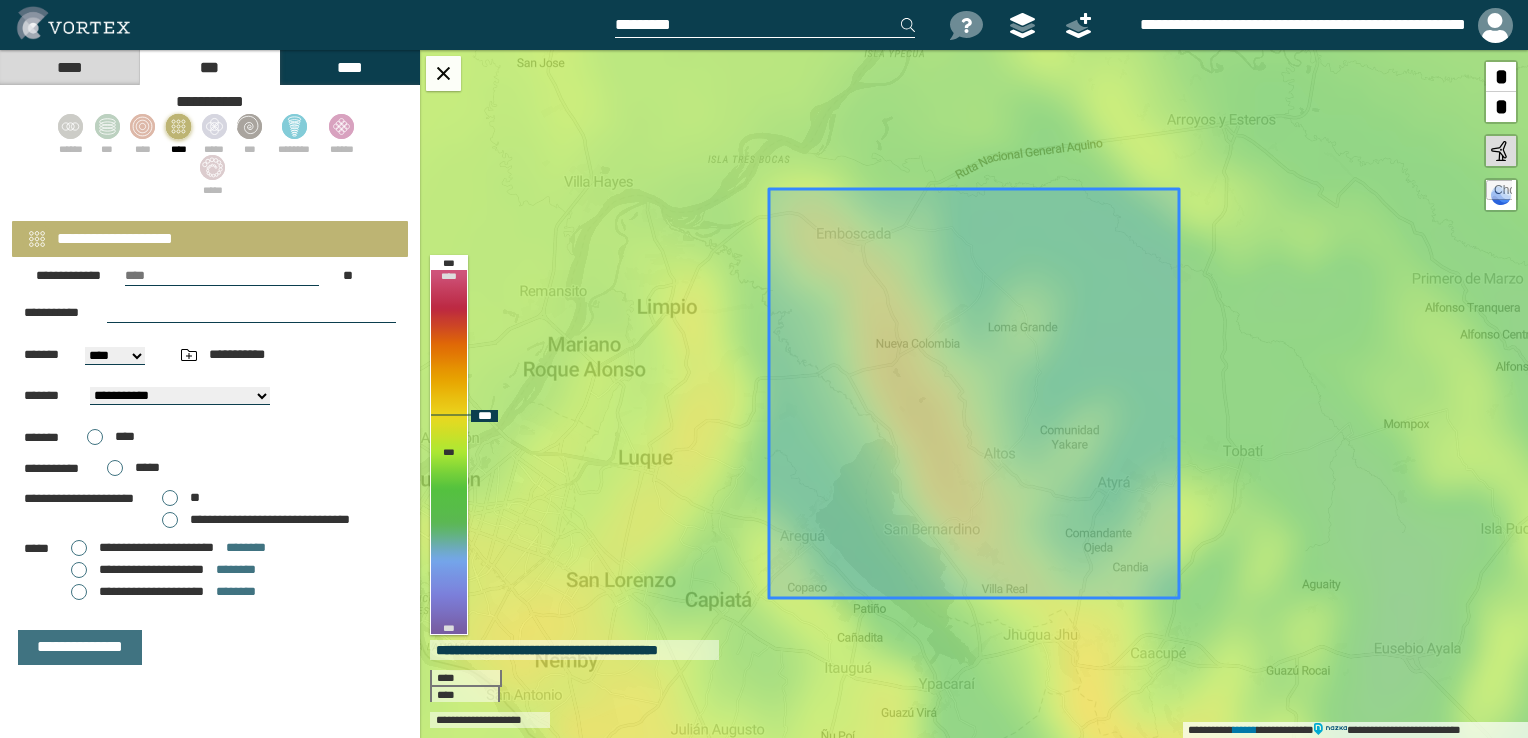 drag, startPoint x: 1180, startPoint y: 603, endPoint x: 1083, endPoint y: 690, distance: 130.29965 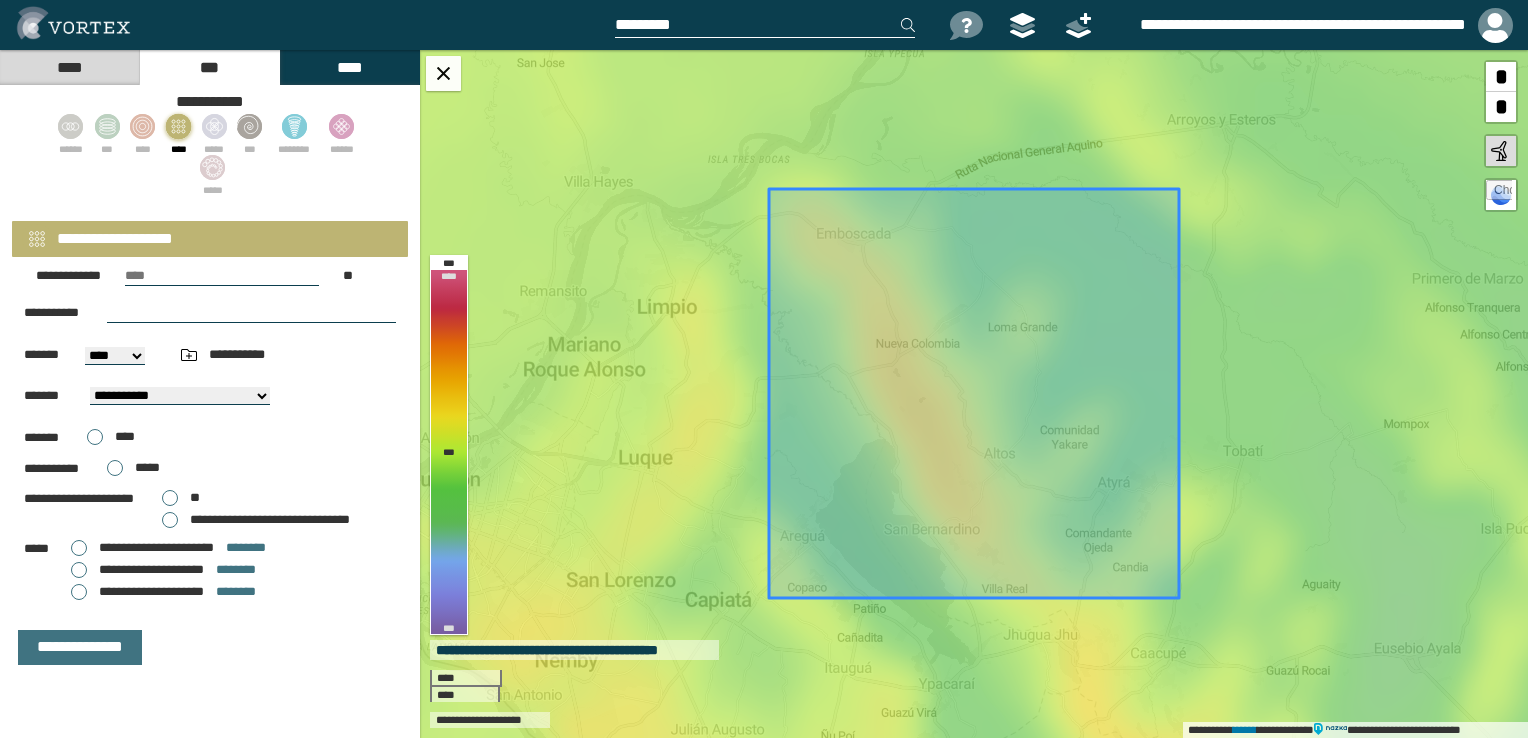 scroll, scrollTop: 0, scrollLeft: 0, axis: both 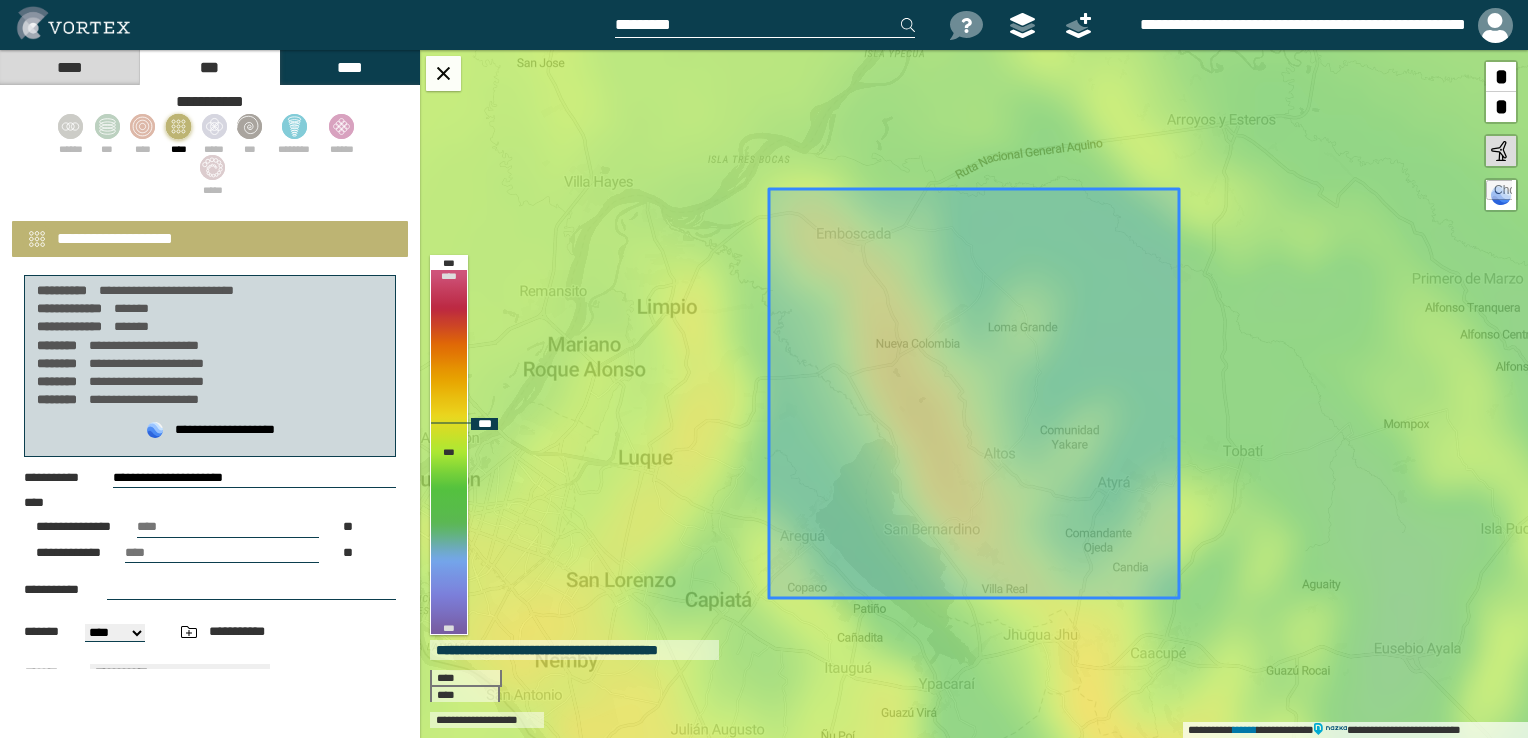 drag, startPoint x: 1173, startPoint y: 596, endPoint x: 1092, endPoint y: 640, distance: 92.17918 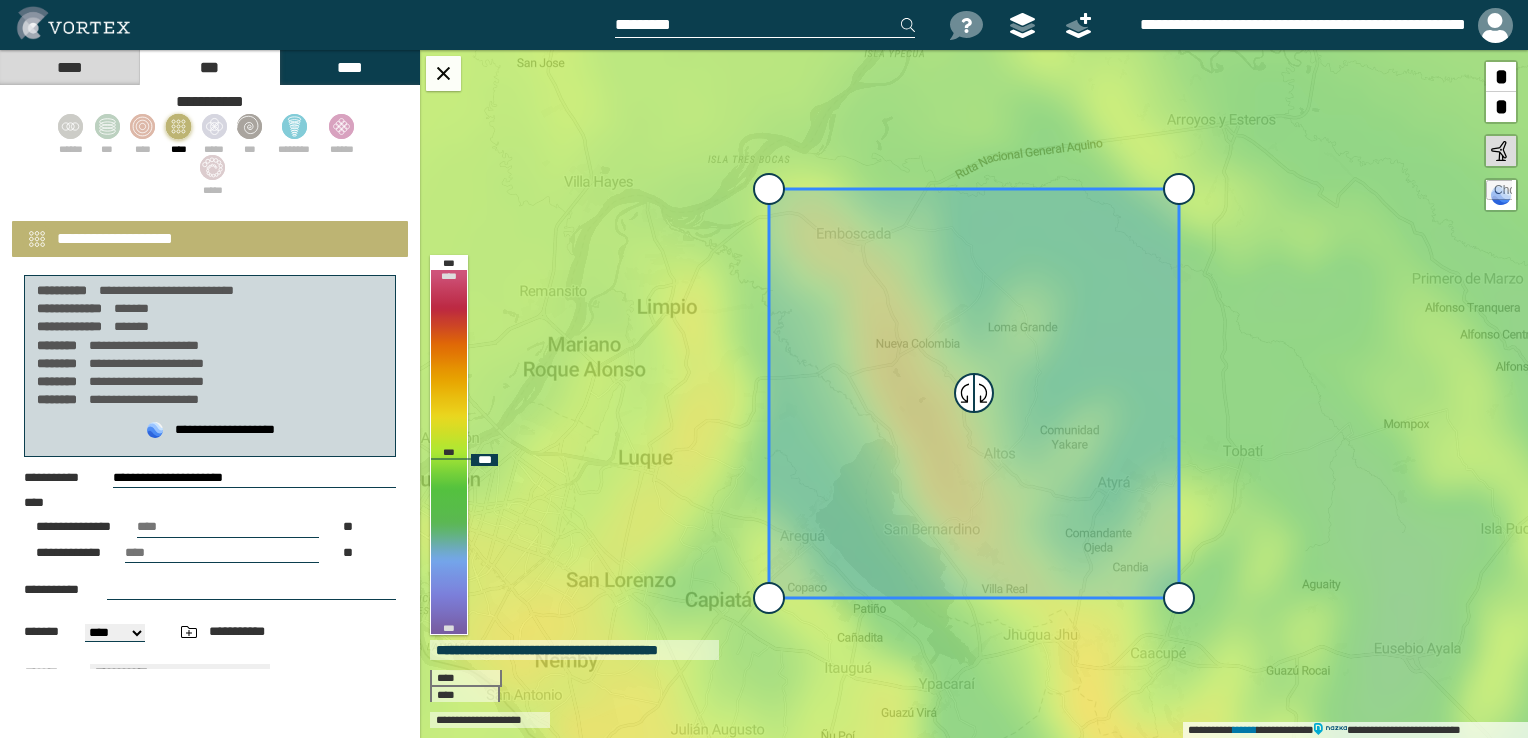 click 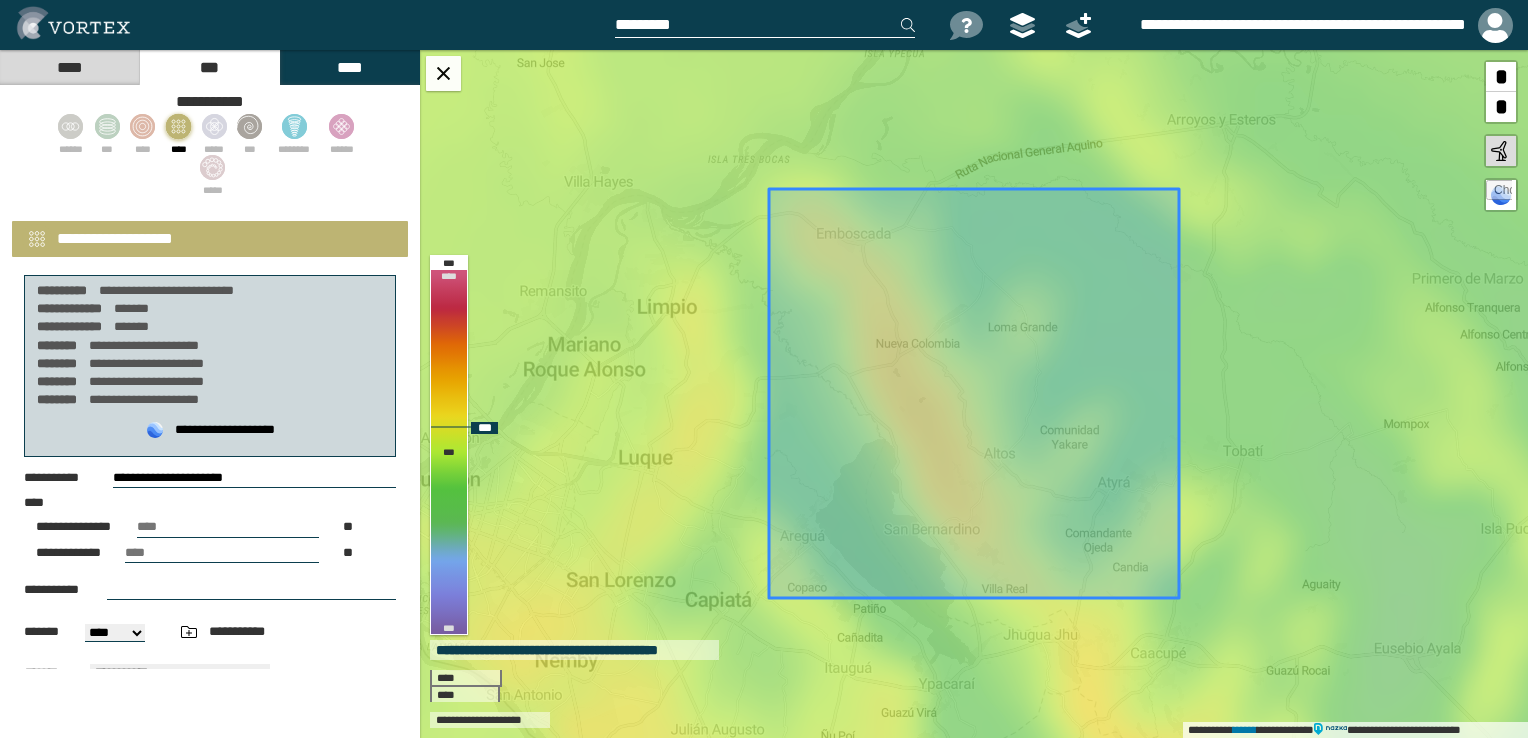 drag, startPoint x: 1178, startPoint y: 601, endPoint x: 1070, endPoint y: 650, distance: 118.595955 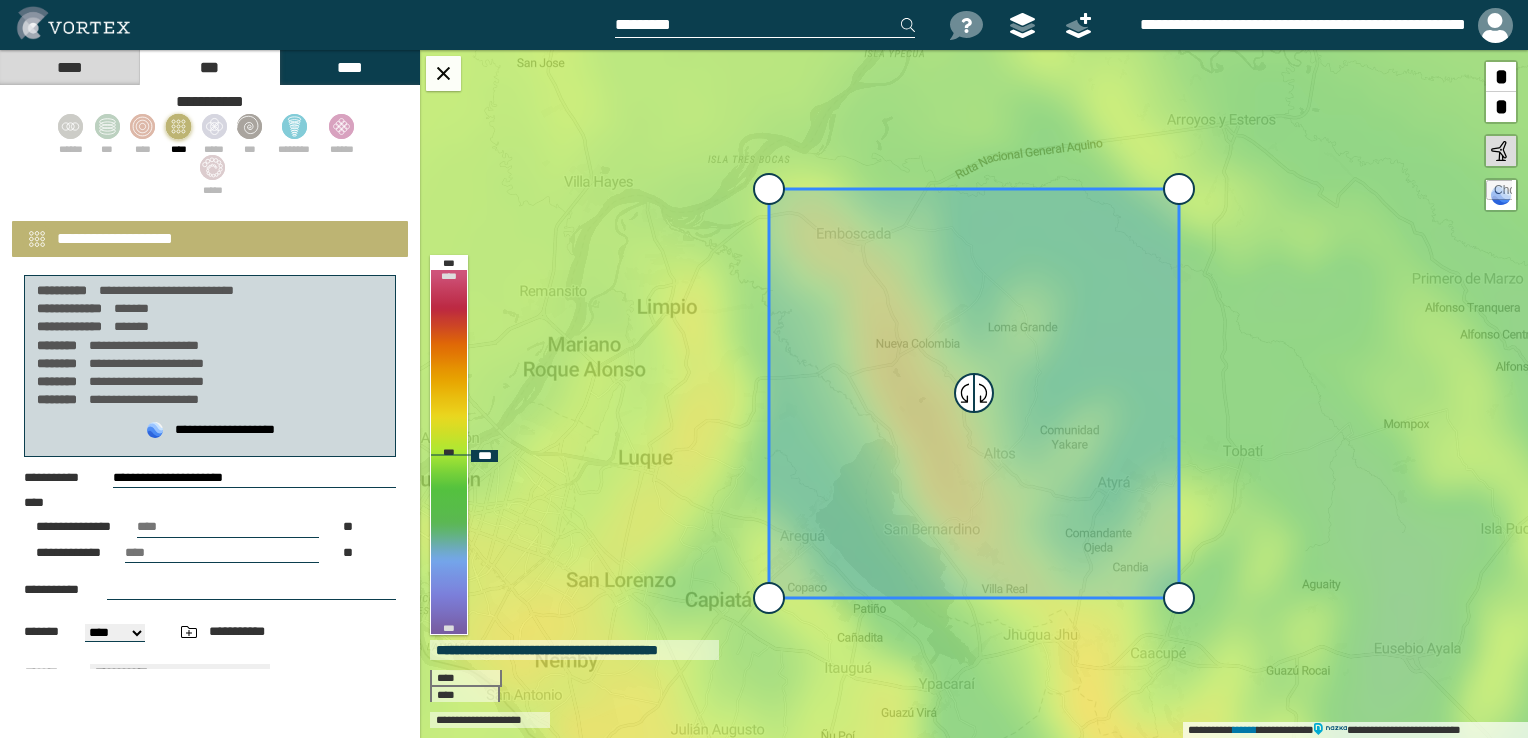 click 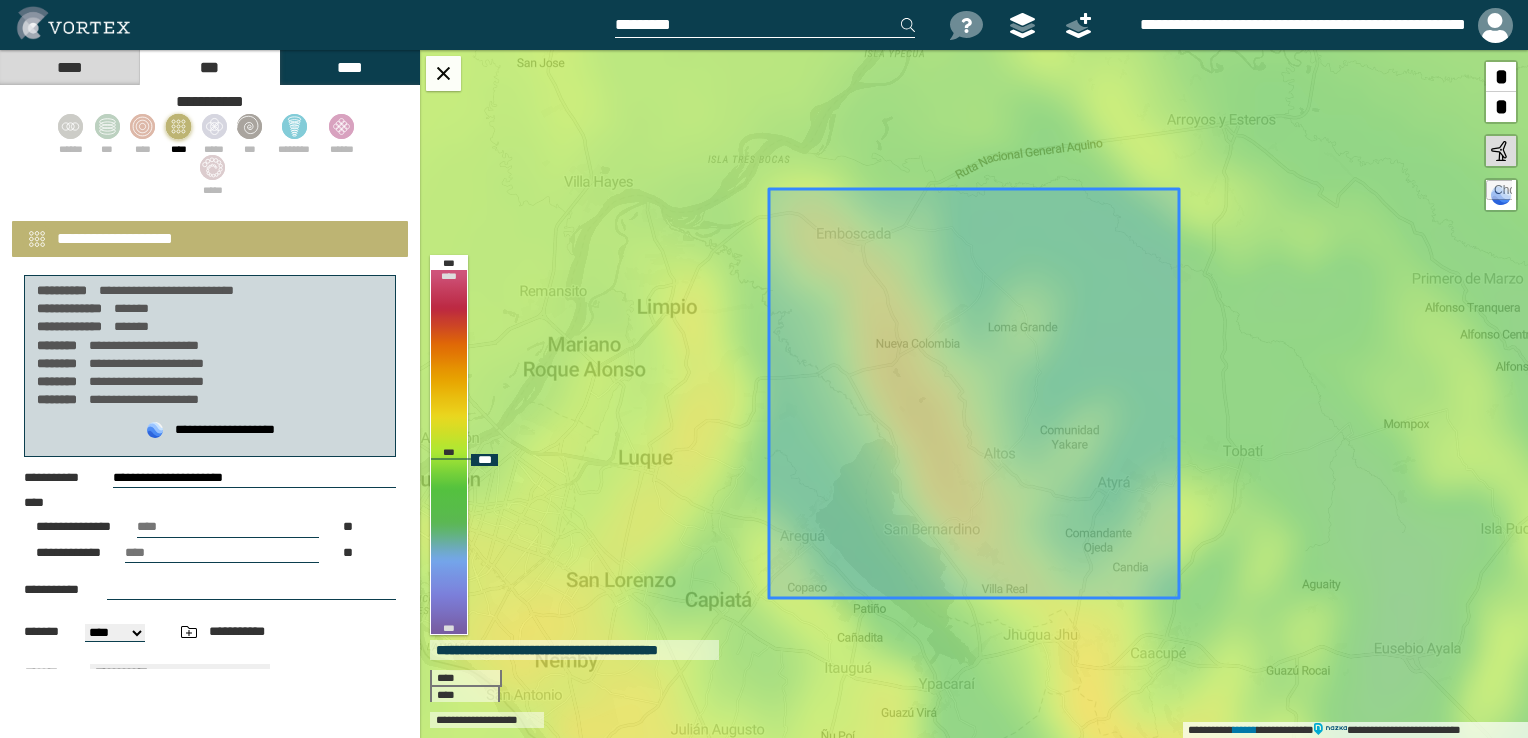 drag, startPoint x: 1173, startPoint y: 587, endPoint x: 1040, endPoint y: 532, distance: 143.92358 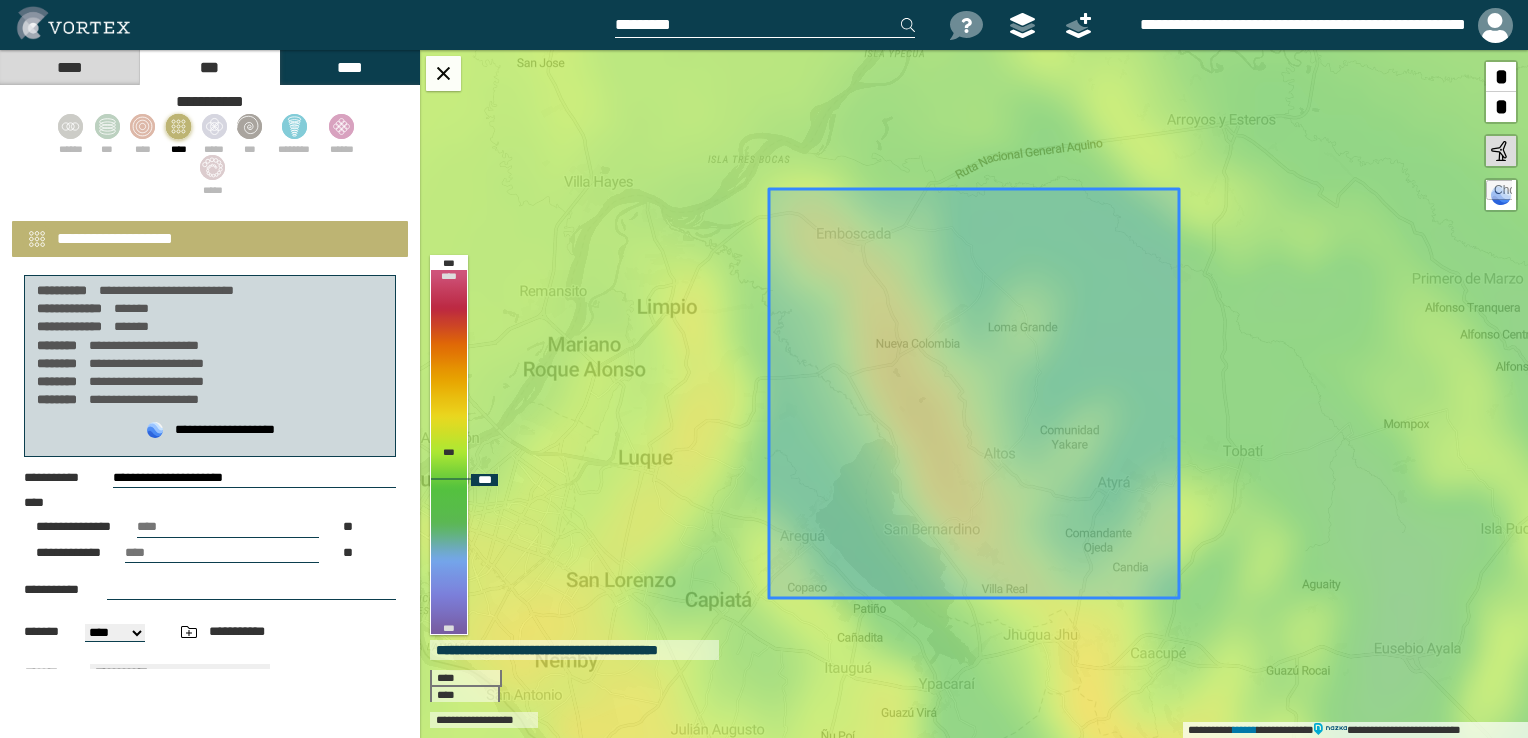 click on "*" at bounding box center (1501, 107) 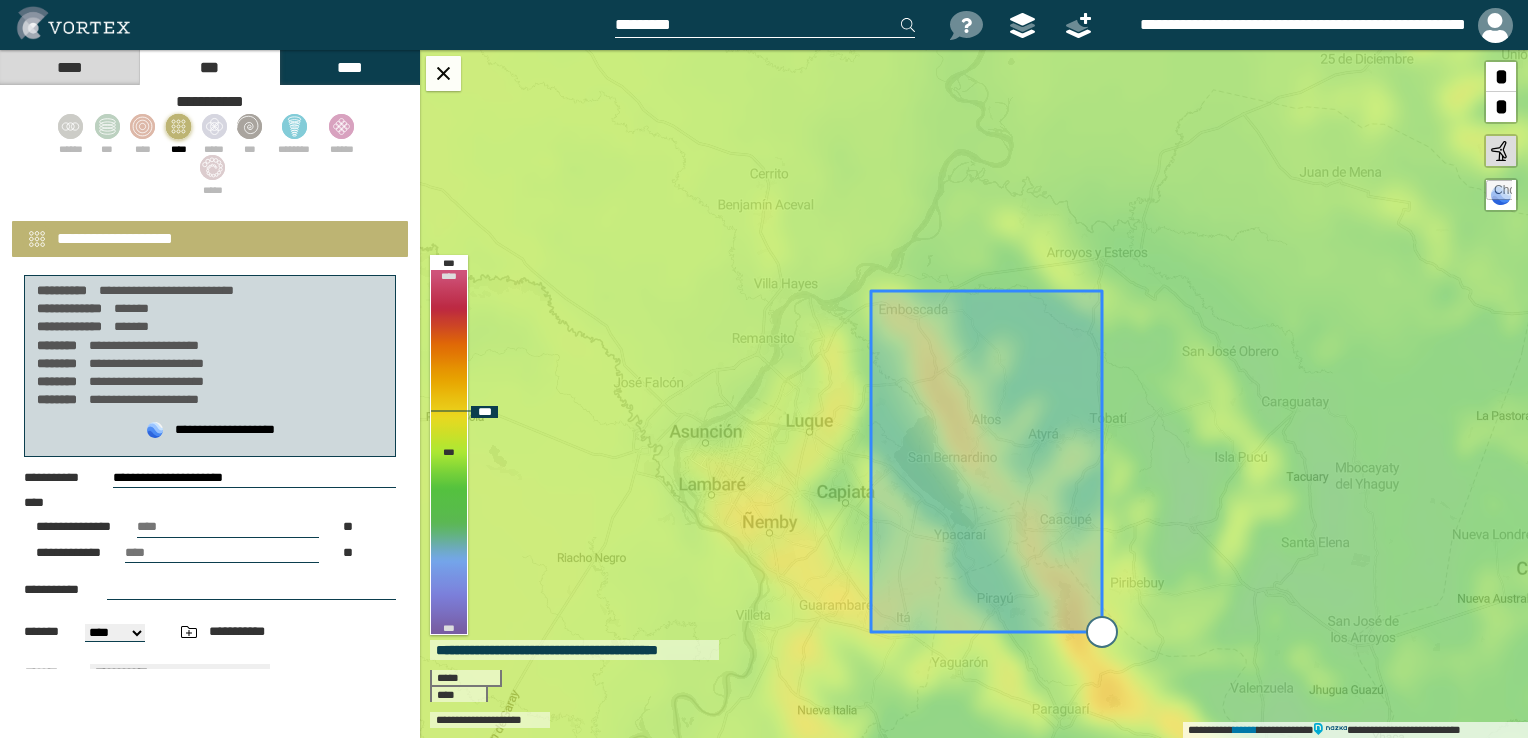 drag, startPoint x: 1066, startPoint y: 489, endPoint x: 1092, endPoint y: 625, distance: 138.463 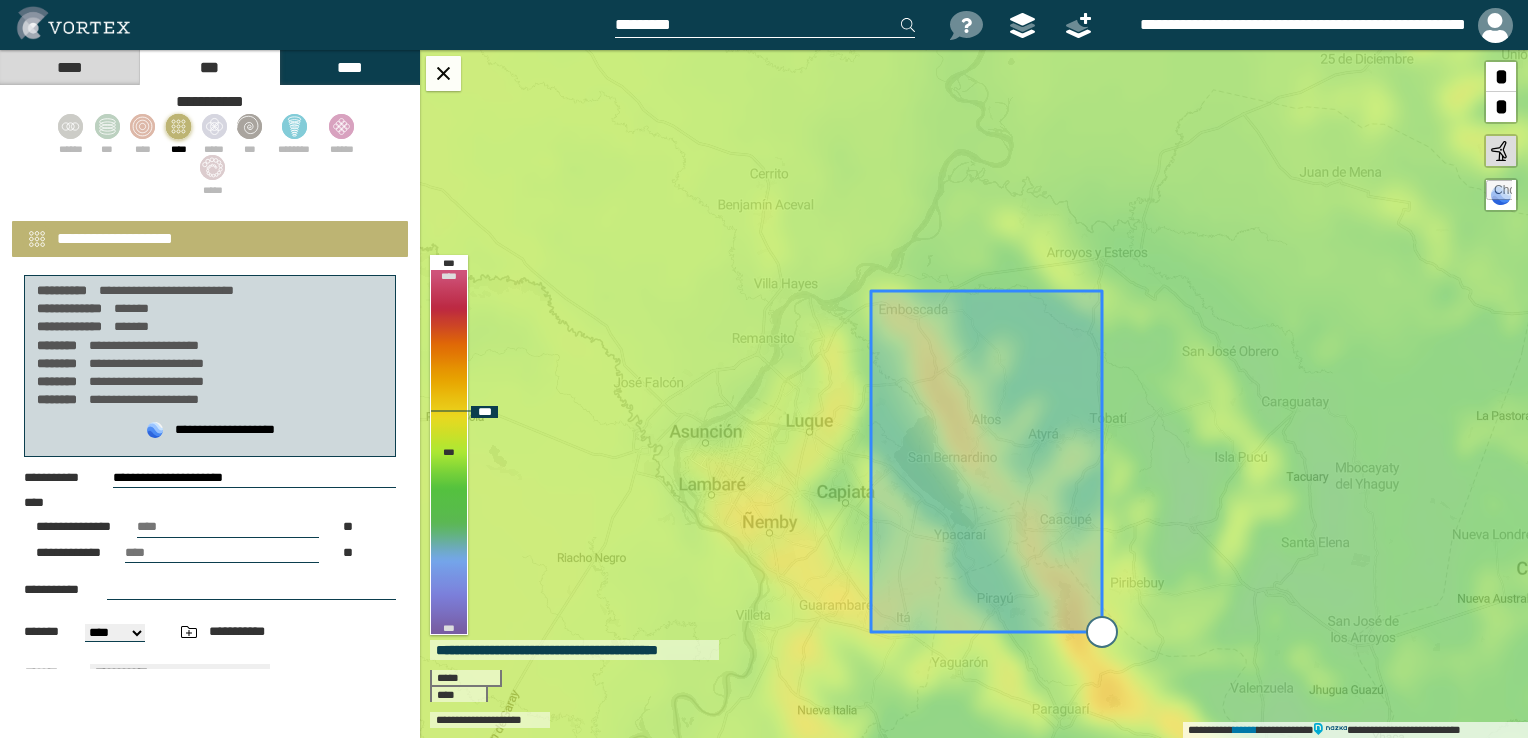 type on "**********" 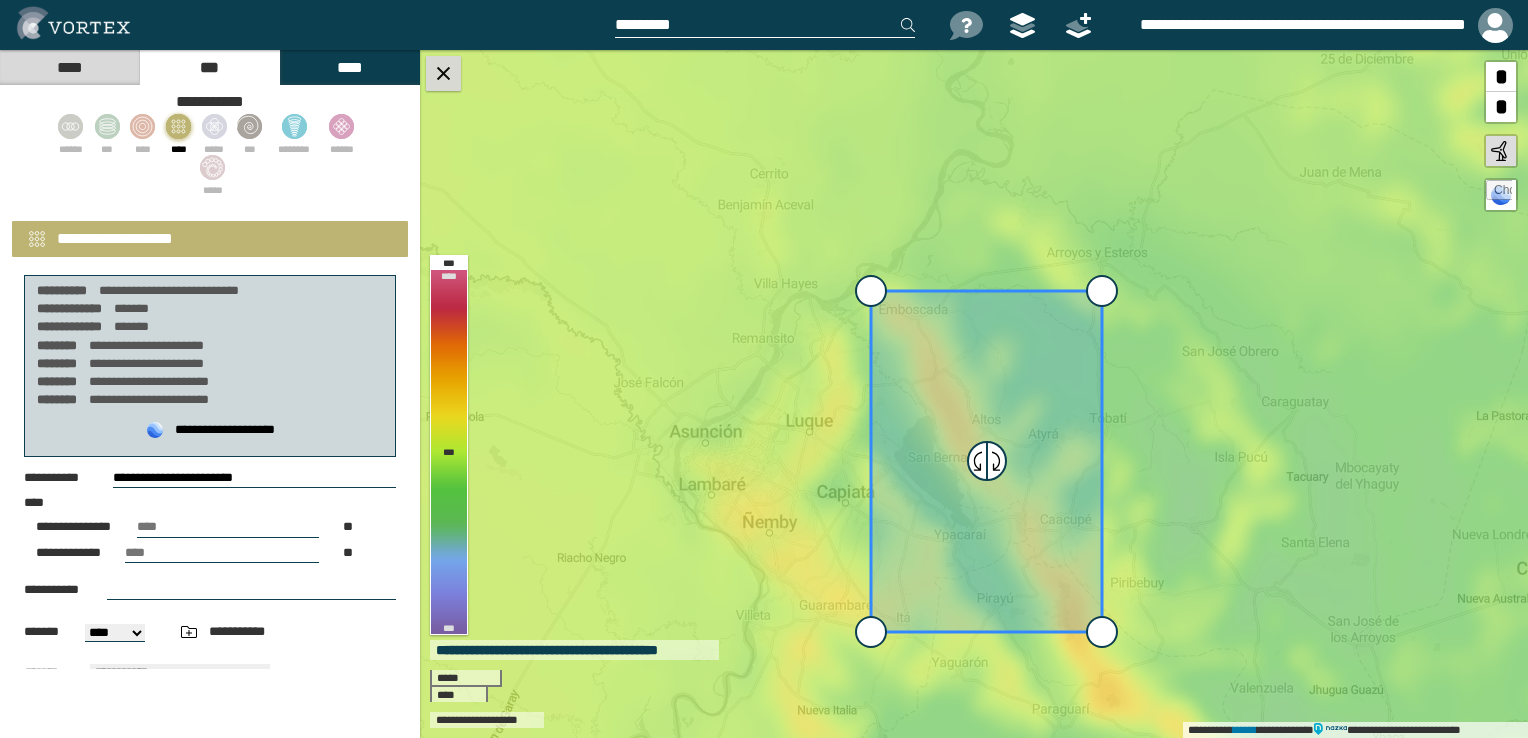 click at bounding box center (443, 73) 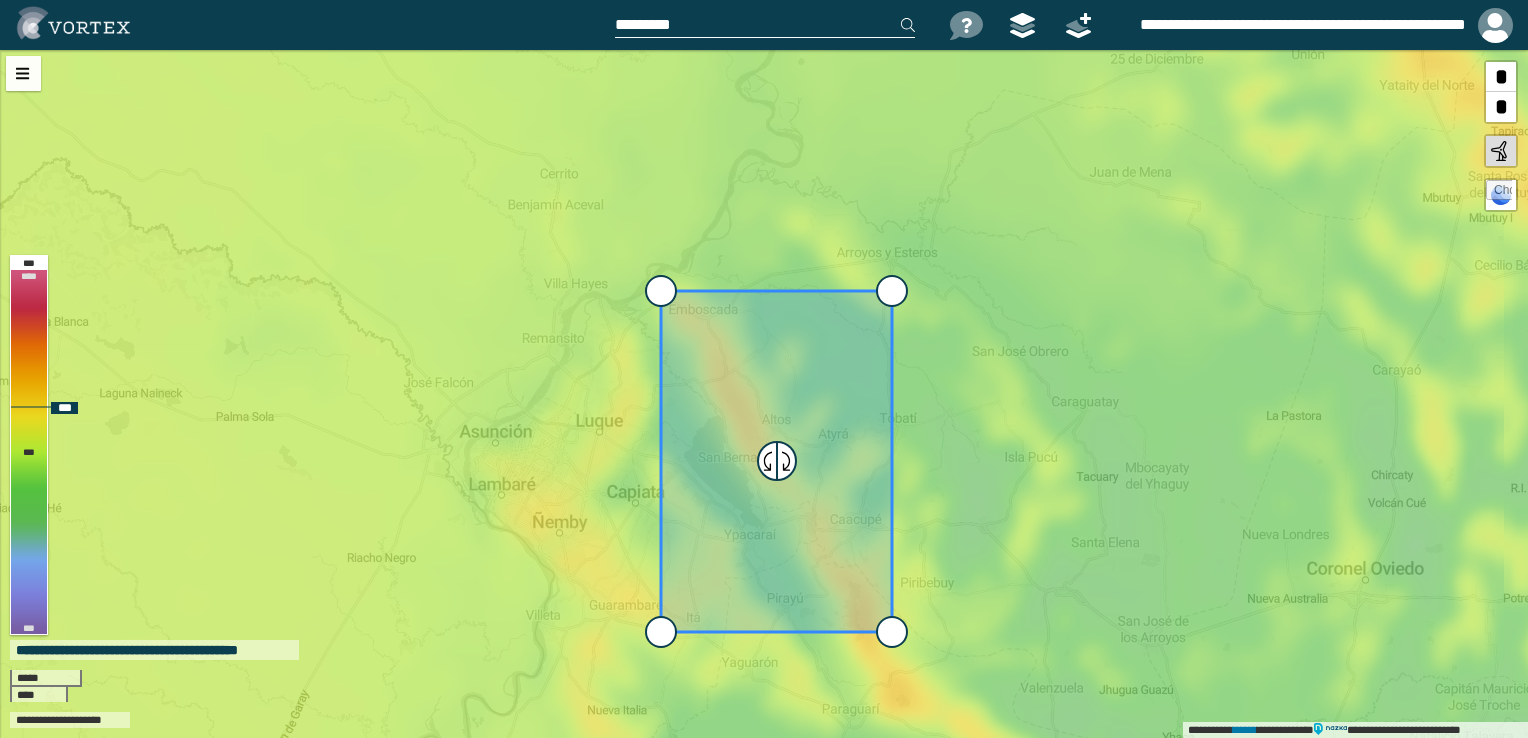 click on "*" at bounding box center (1501, 107) 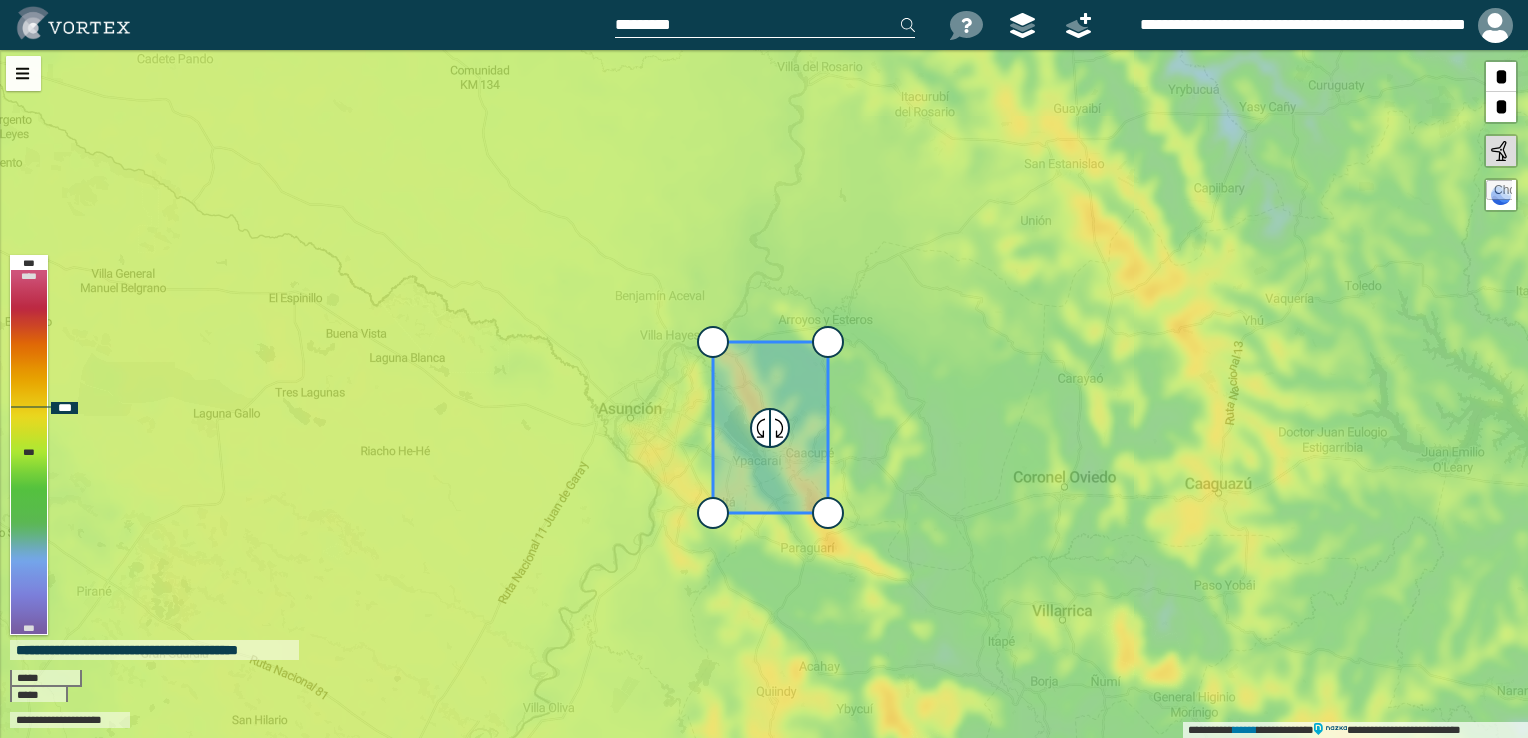 click on "*" at bounding box center [1501, 107] 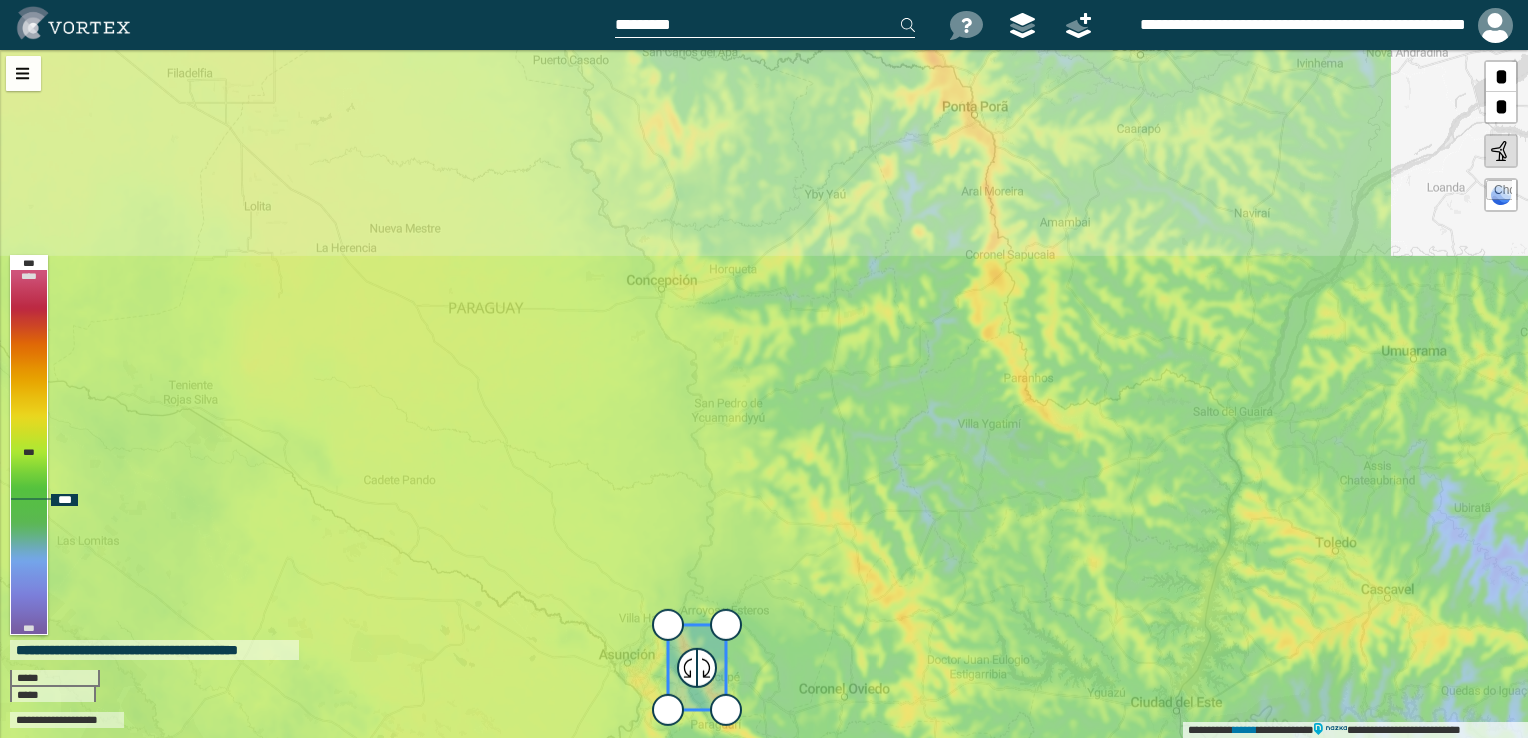 drag, startPoint x: 1244, startPoint y: 136, endPoint x: 1173, endPoint y: 393, distance: 266.62708 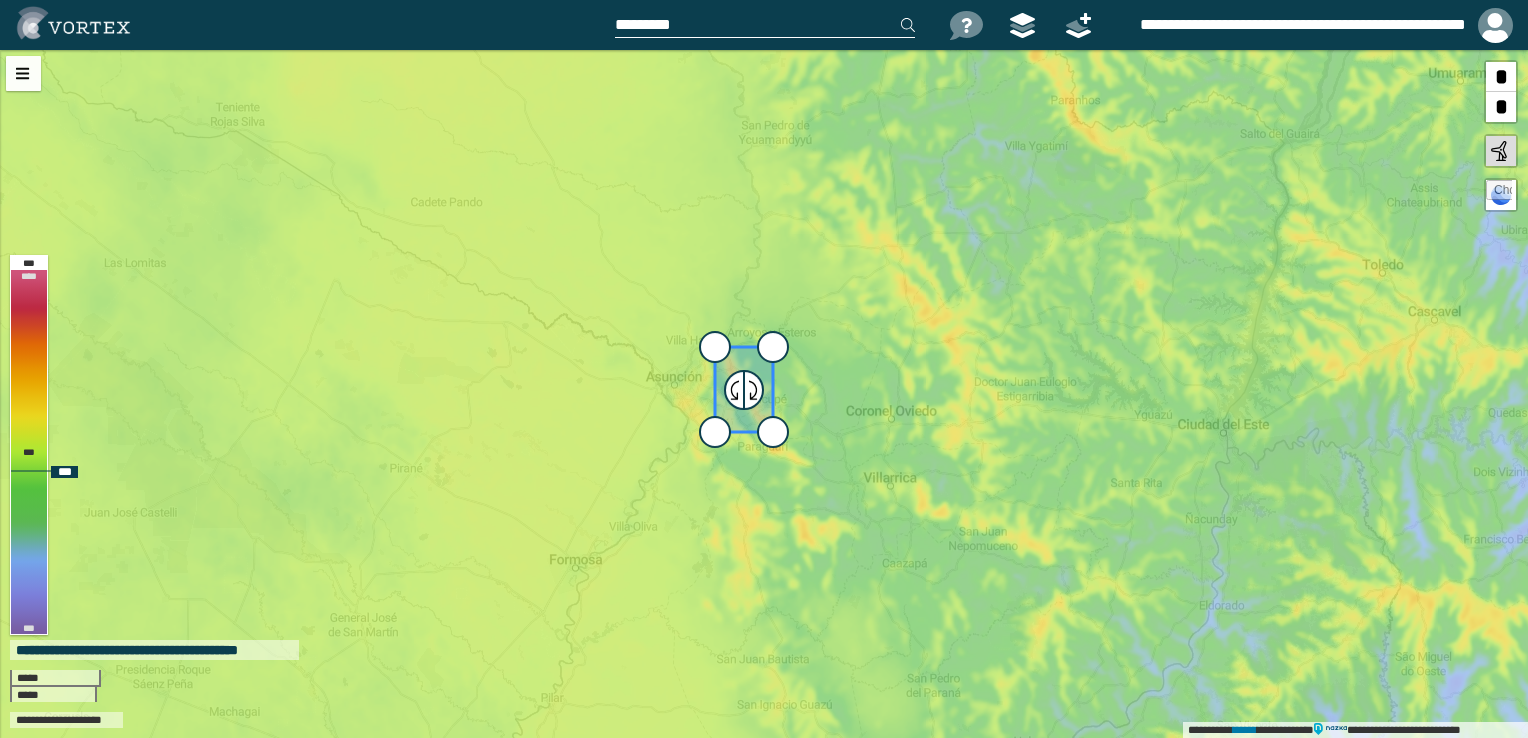 drag, startPoint x: 1016, startPoint y: 550, endPoint x: 1064, endPoint y: 270, distance: 284.0845 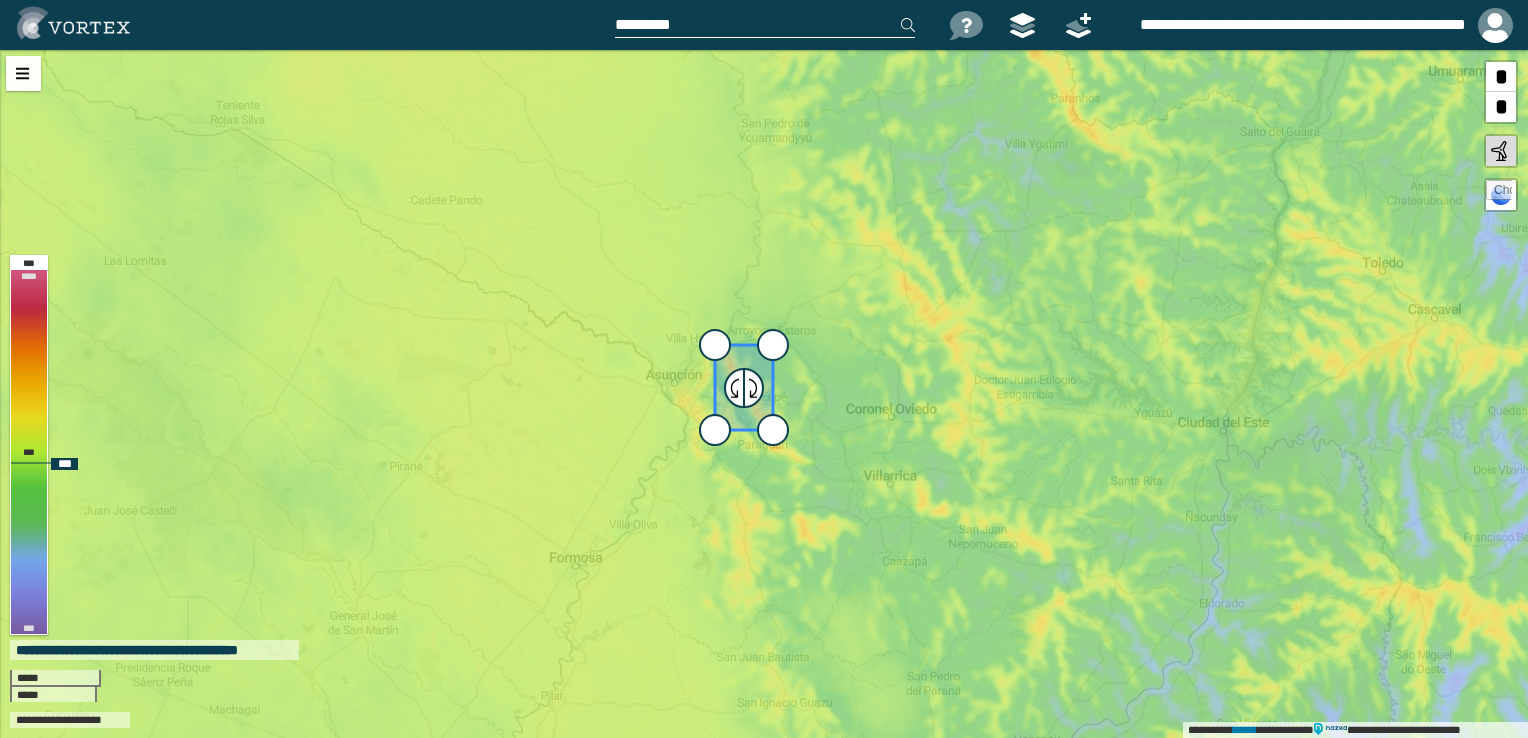 click on "*" at bounding box center [1501, 77] 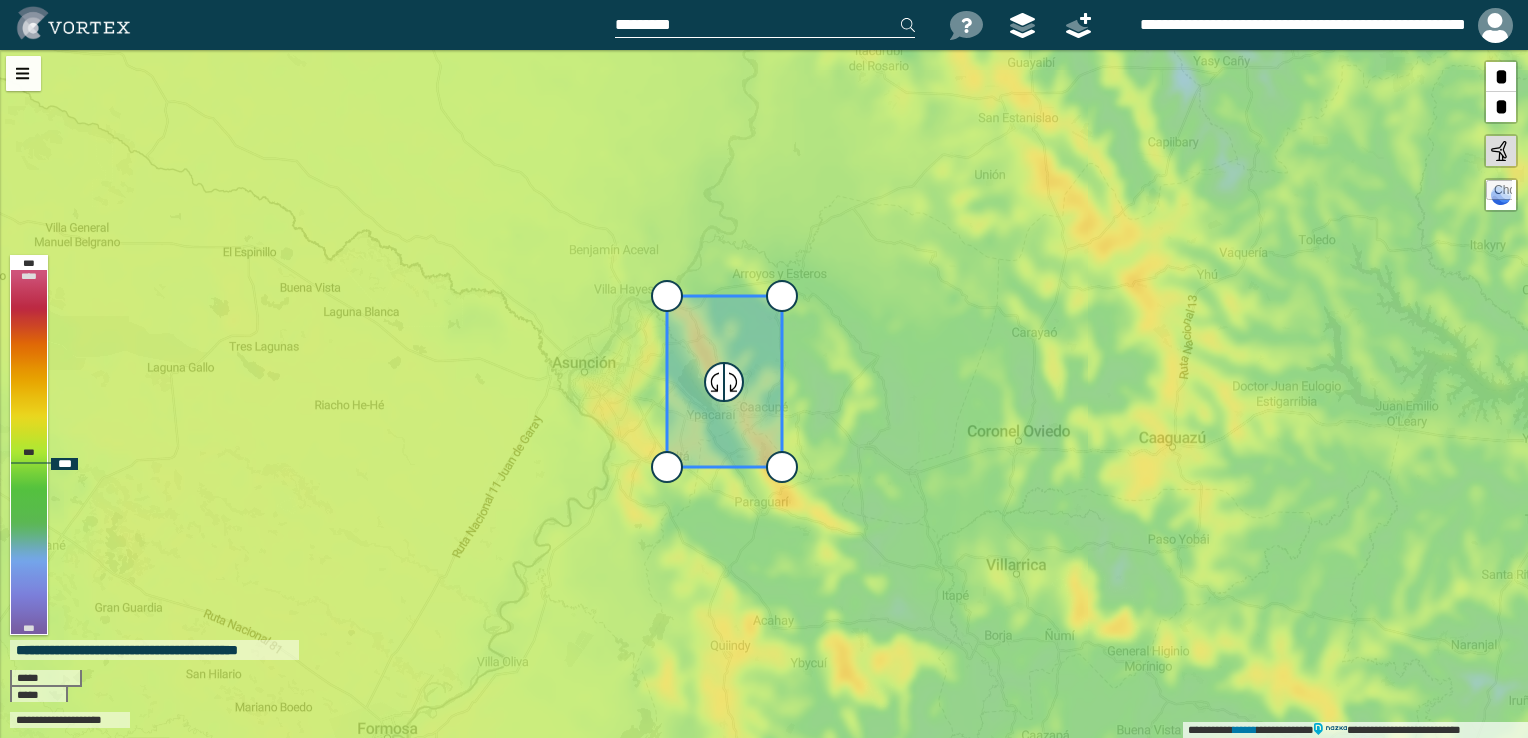 click on "*" at bounding box center [1501, 77] 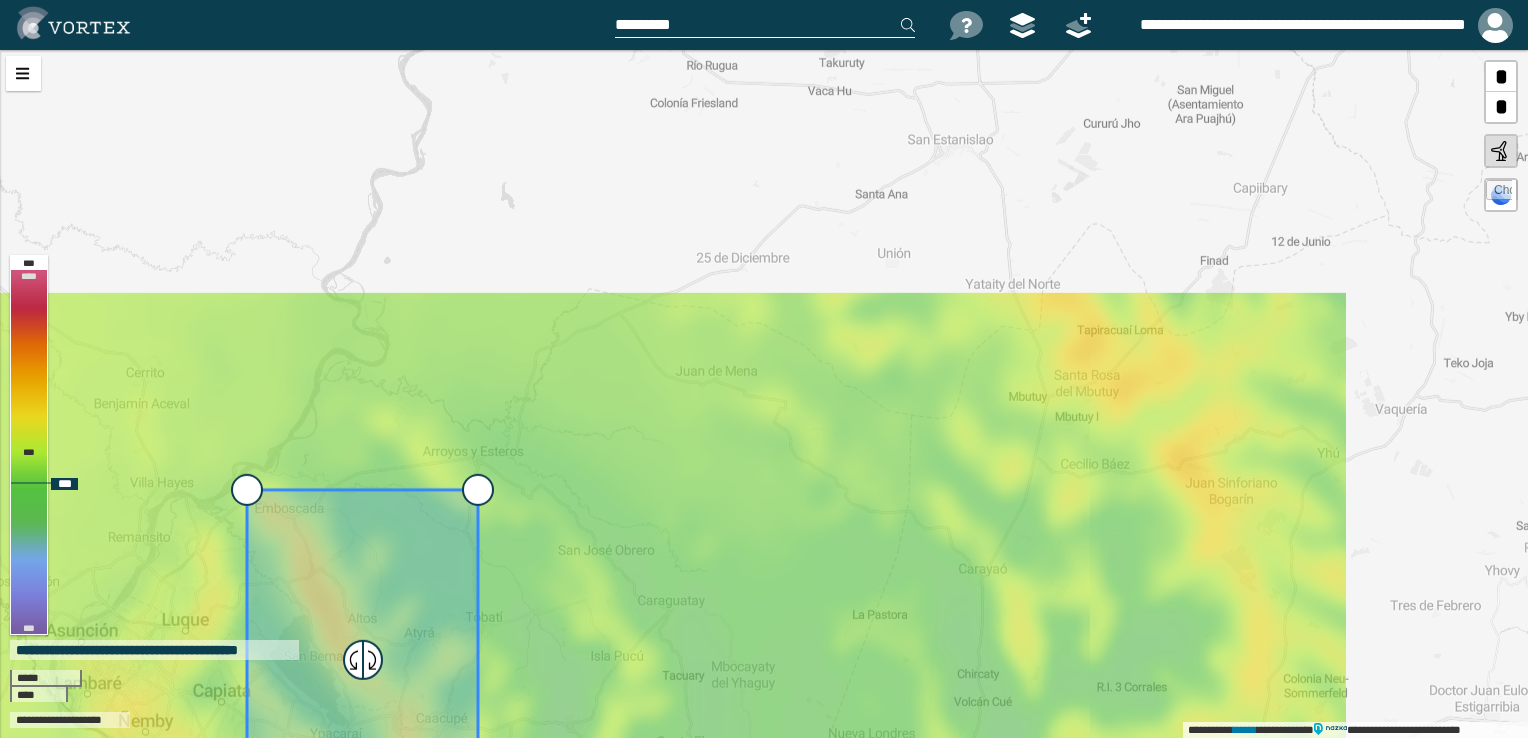 drag, startPoint x: 1212, startPoint y: 215, endPoint x: 852, endPoint y: 542, distance: 486.34247 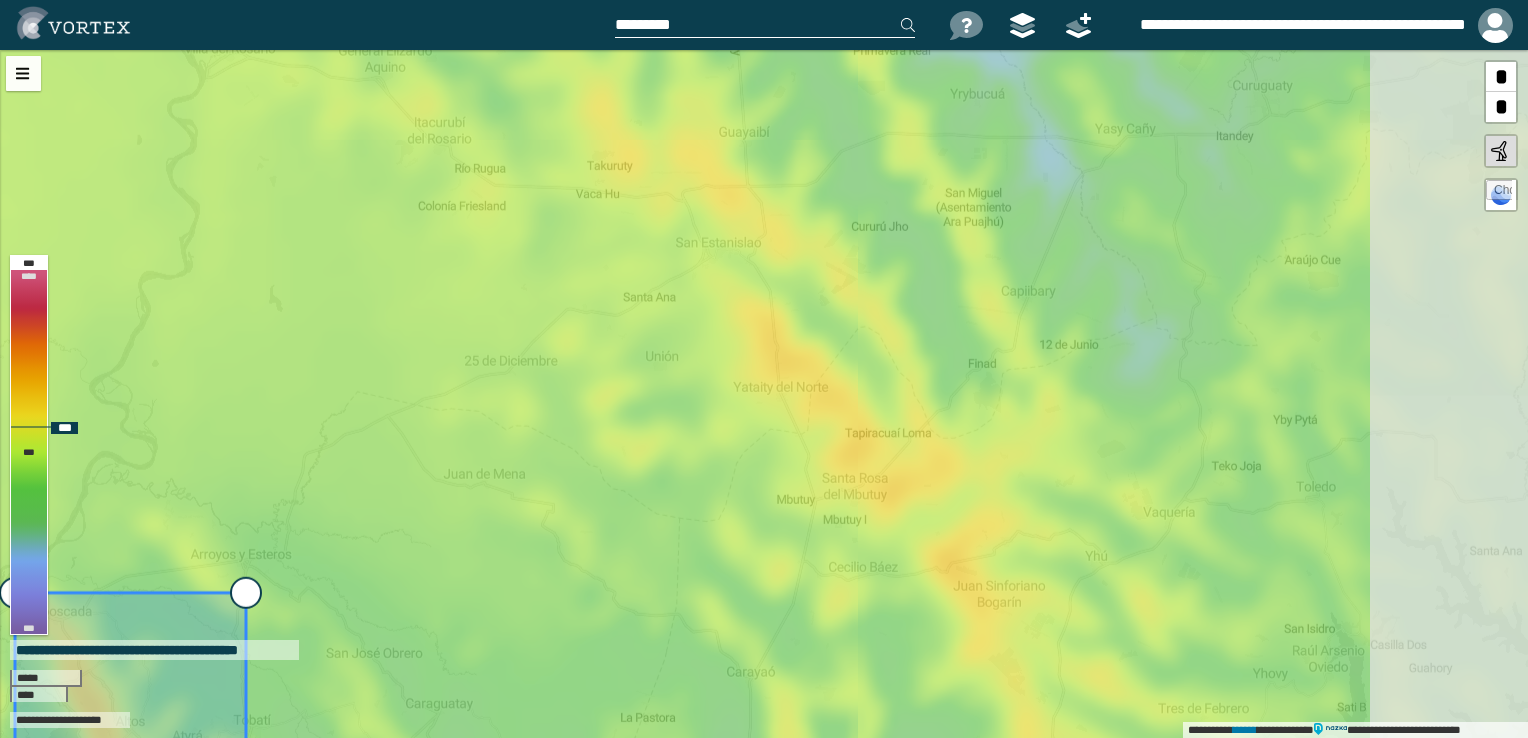 drag, startPoint x: 1102, startPoint y: 439, endPoint x: 908, endPoint y: 506, distance: 205.24376 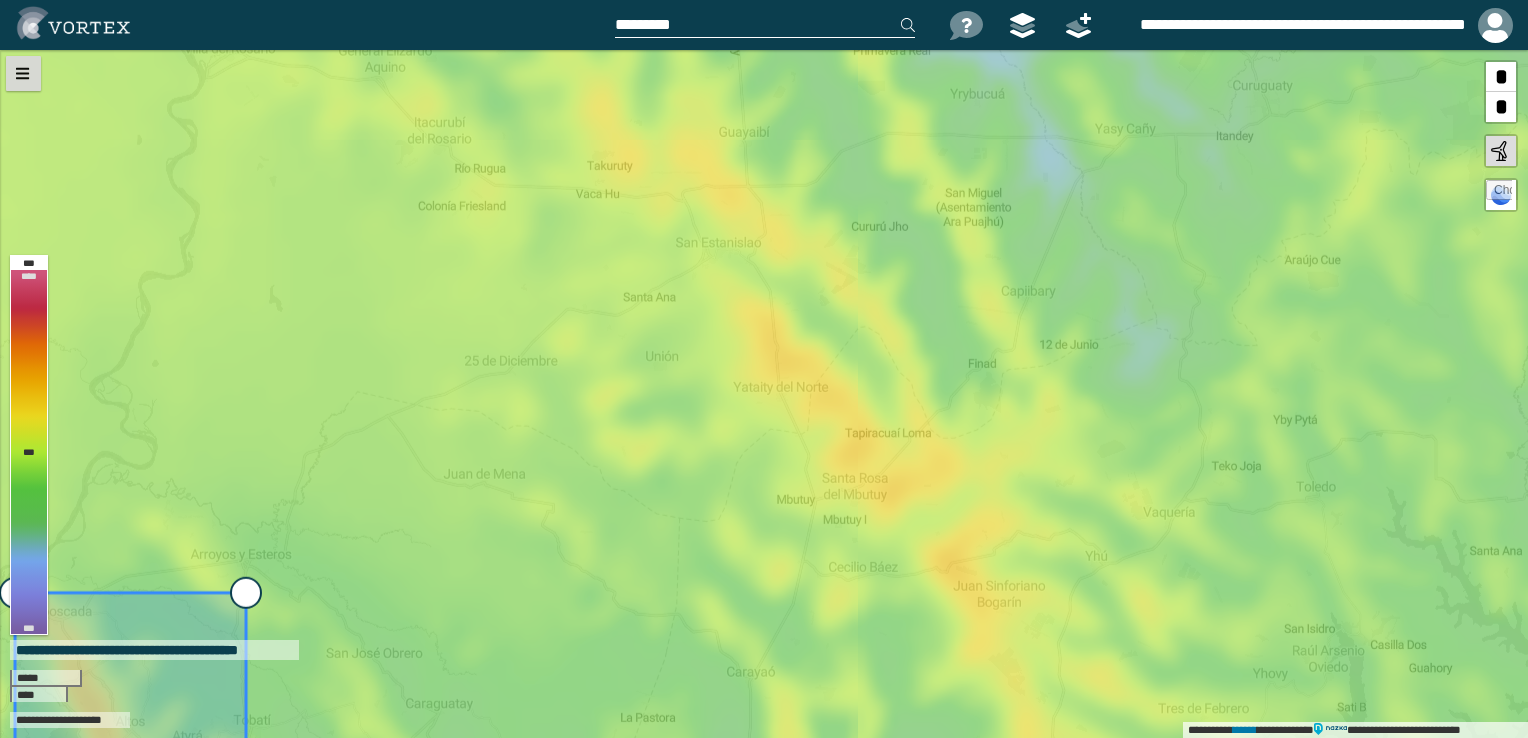 click at bounding box center [23, 73] 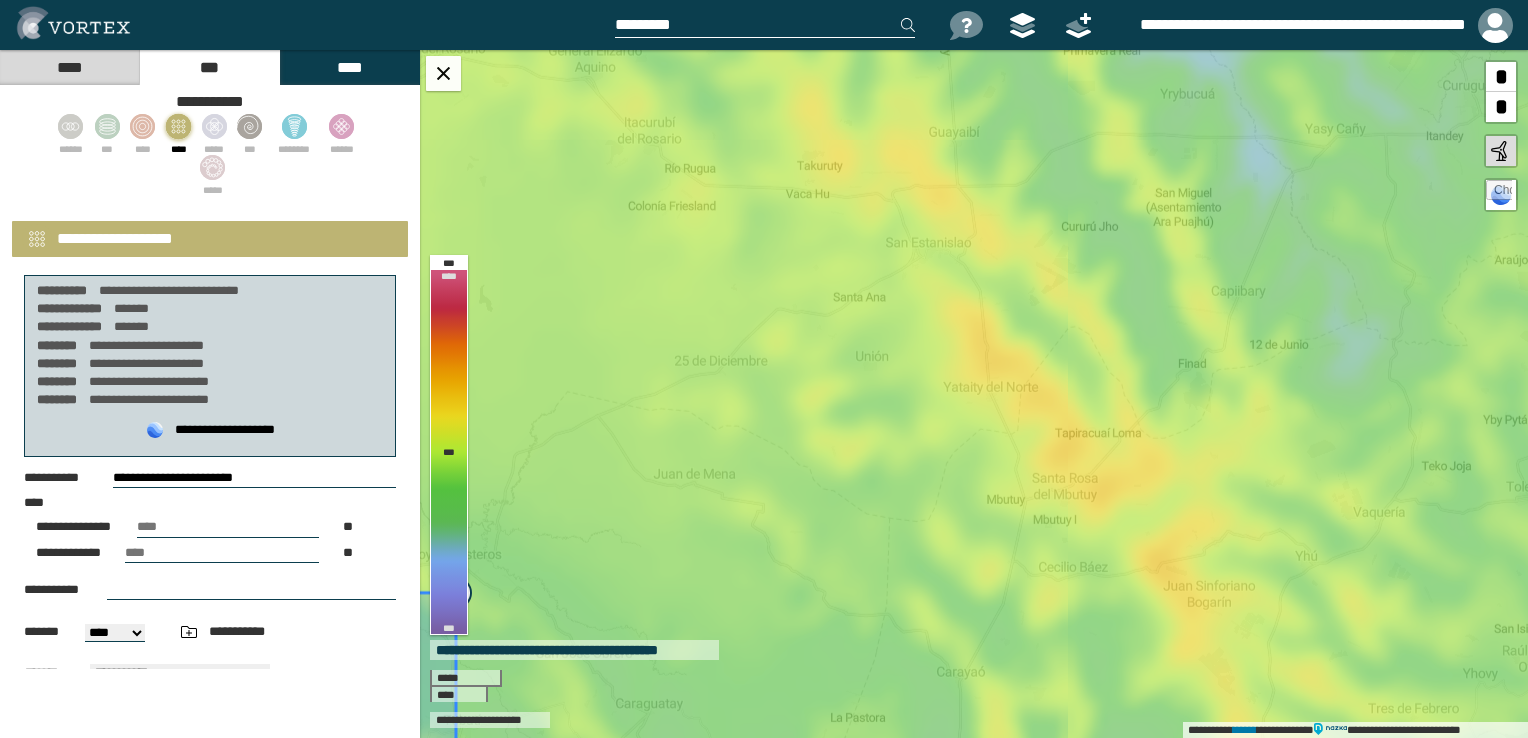scroll, scrollTop: 277, scrollLeft: 0, axis: vertical 